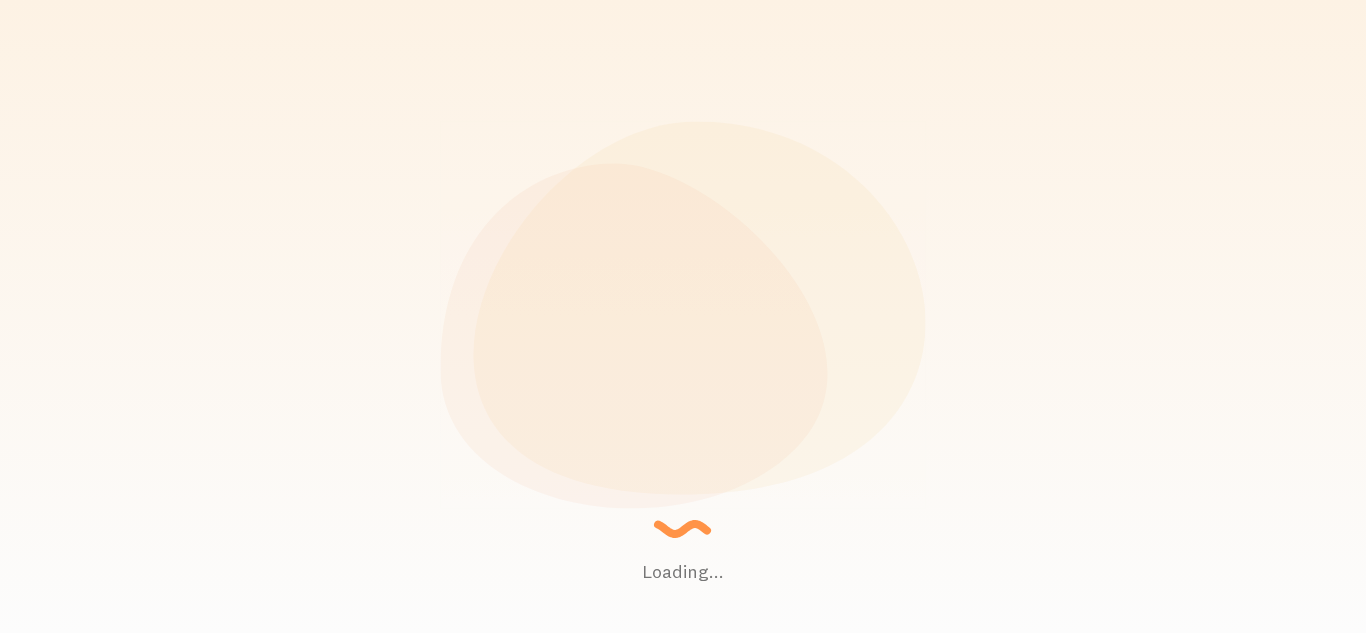 scroll, scrollTop: 0, scrollLeft: 0, axis: both 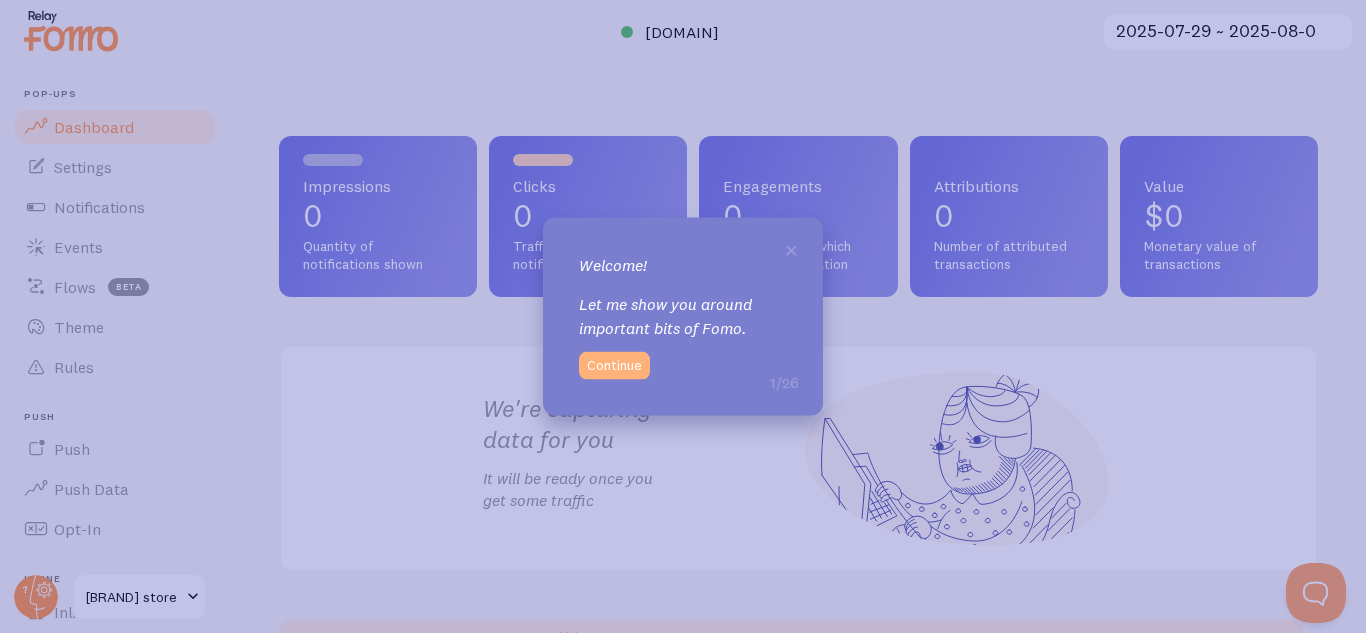 click on "Continue" at bounding box center (614, 366) 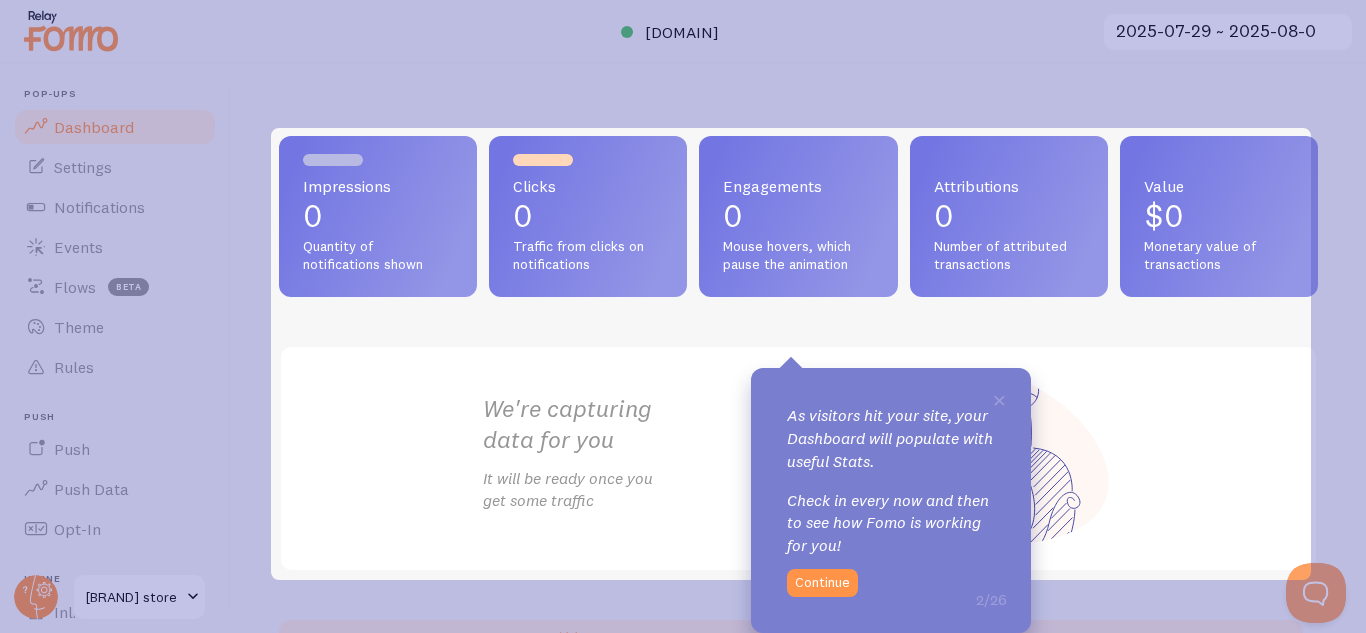 click on "Continue" at bounding box center (822, 583) 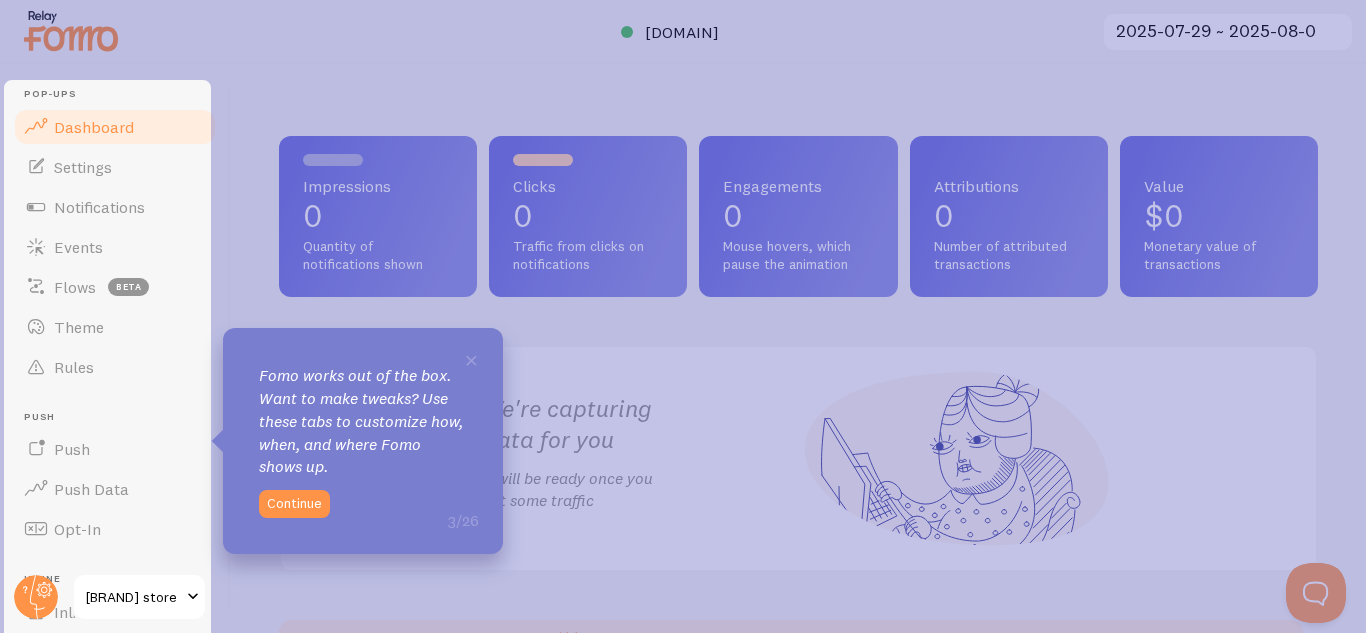 click on "×   Fomo works out of the box. Want to make tweaks? Use these tabs to customize how, when, and where Fomo shows up.   3/26 Continue" at bounding box center [363, 441] 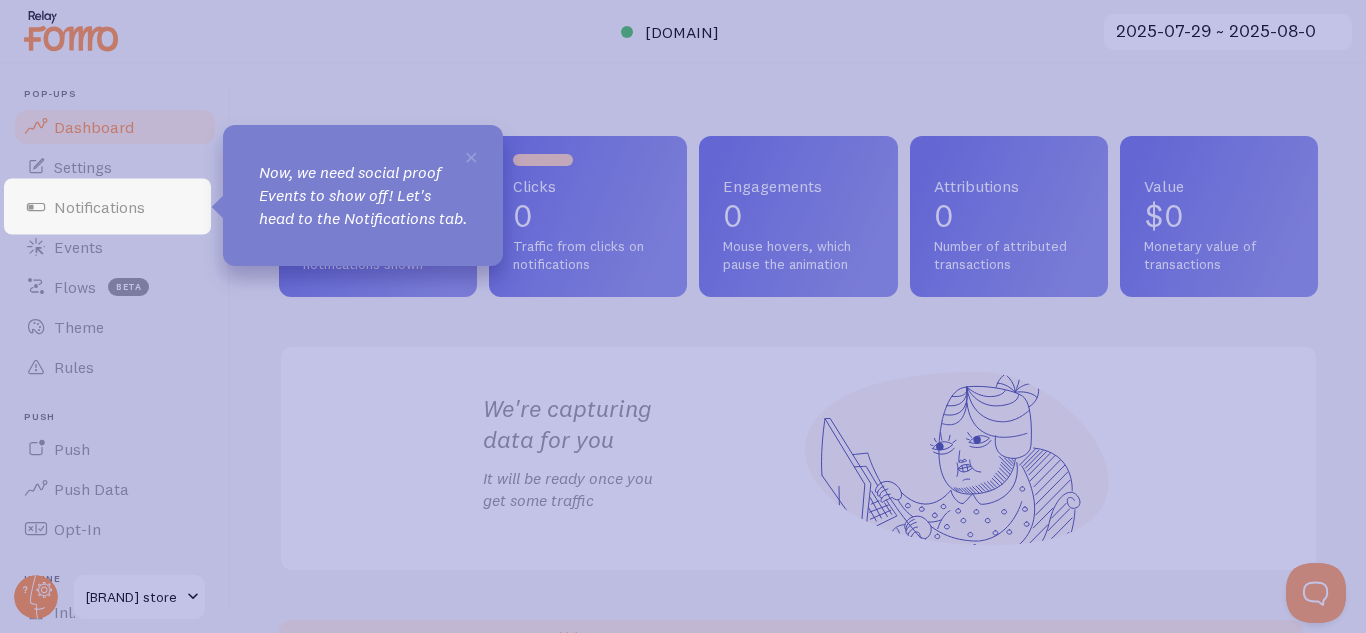 click on "×   Now, we need social proof Events to show off! Let's head to the Notifications tab." at bounding box center (363, 195) 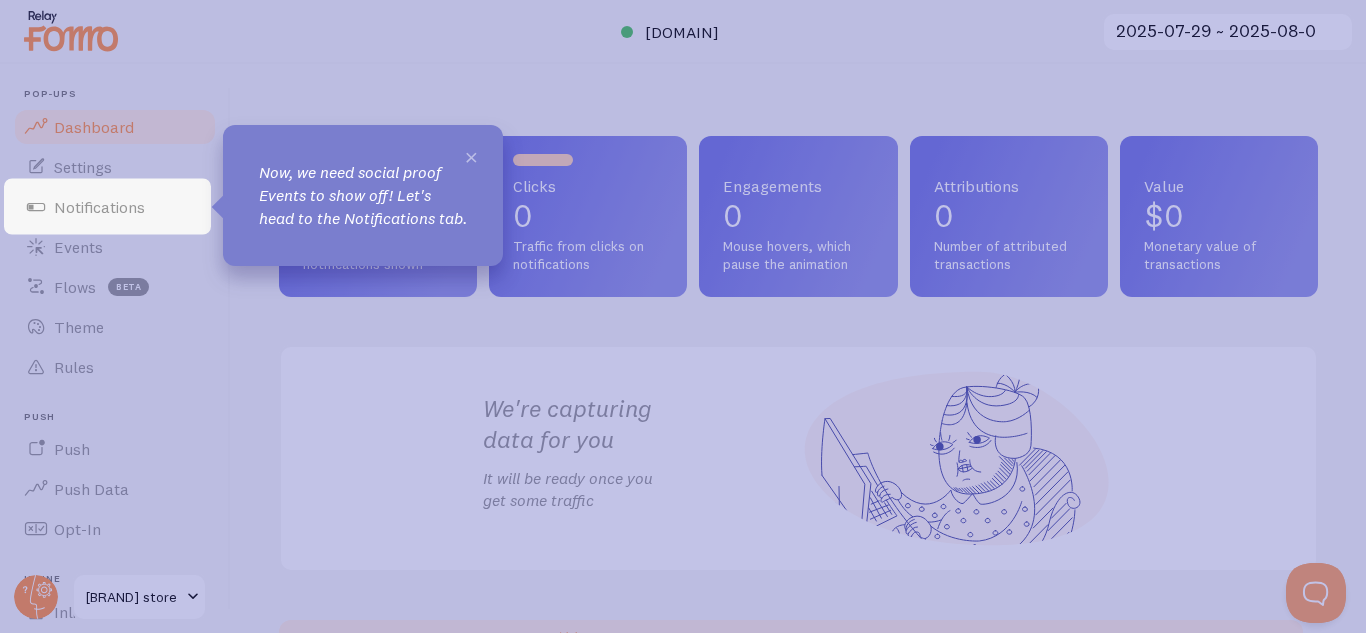 click on "×" at bounding box center [471, 156] 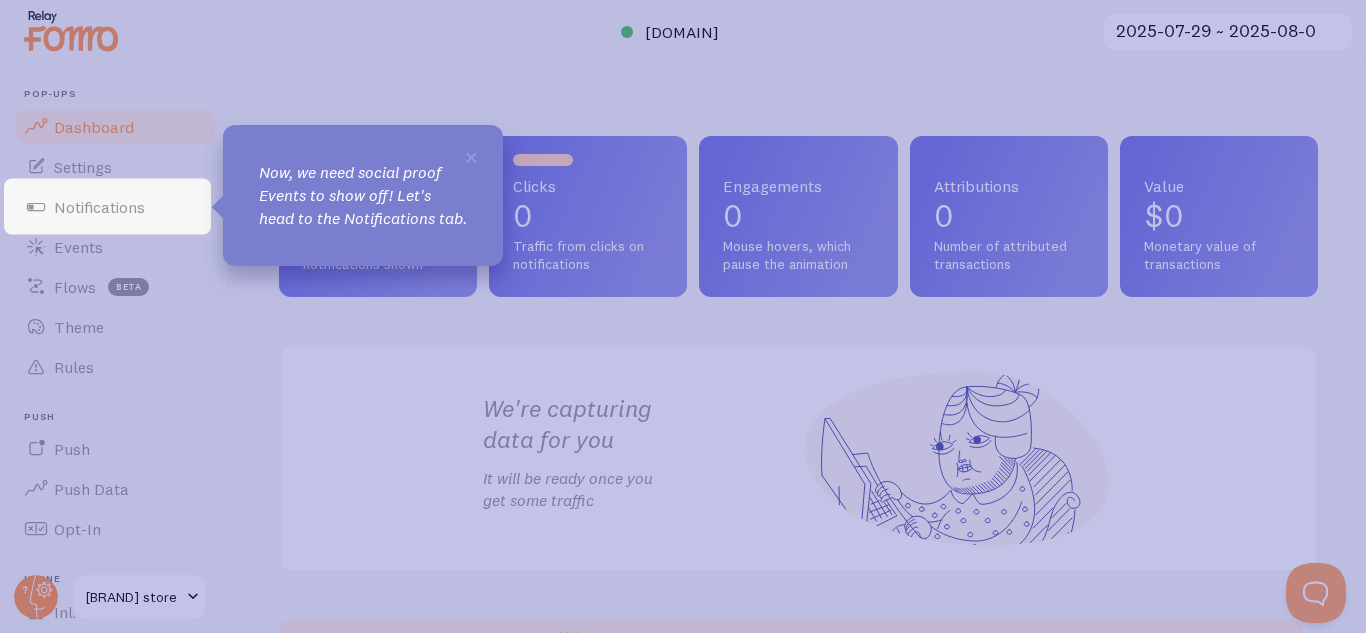 click 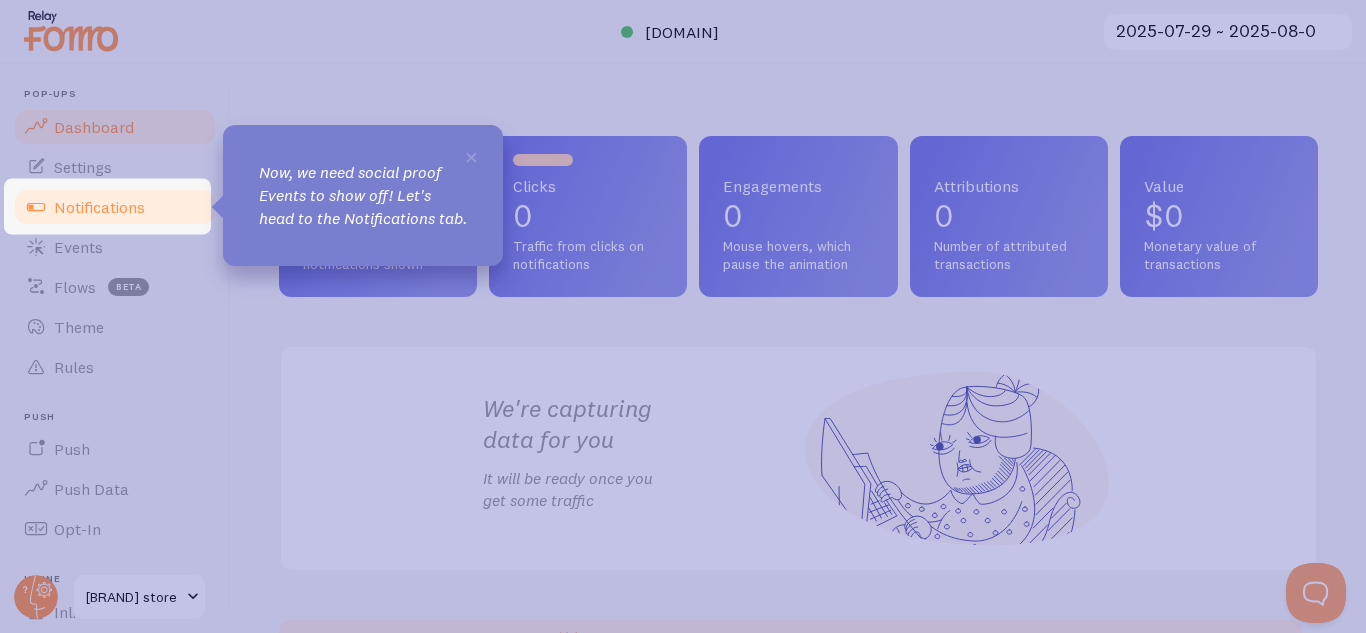 click on "Notifications" at bounding box center (115, 207) 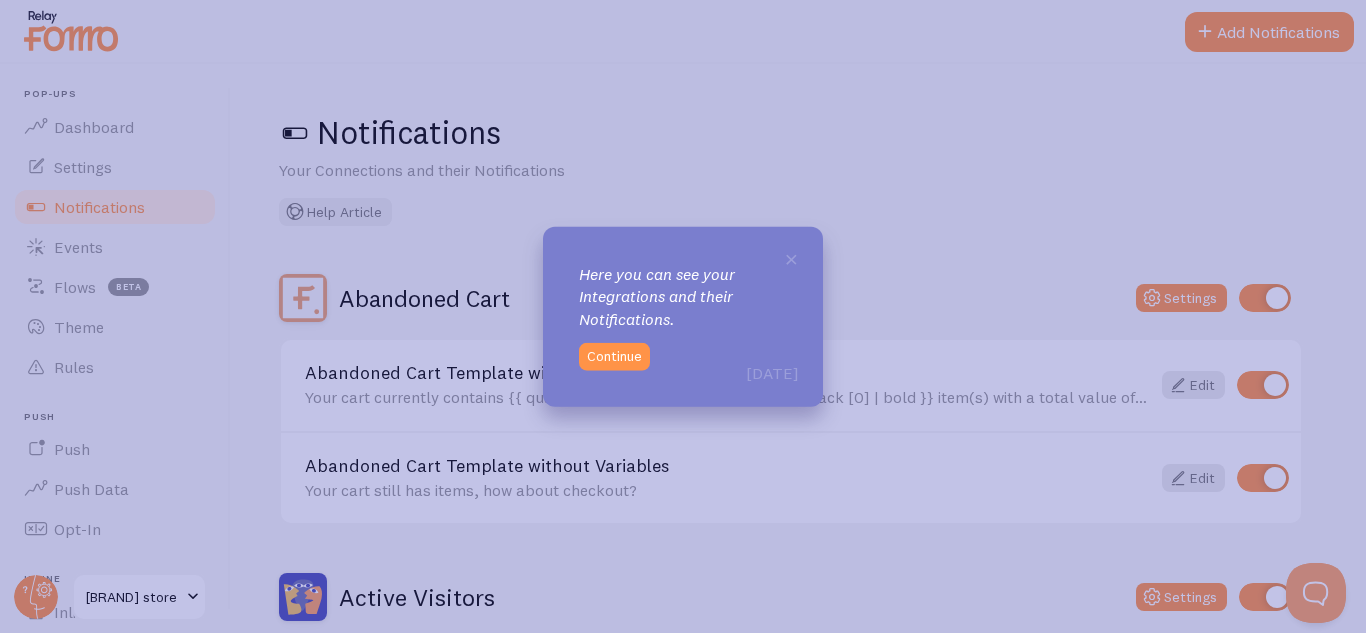 click on "×   Here you can see your Integrations and their Notifications.   [DATE] Continue" at bounding box center (683, 316) 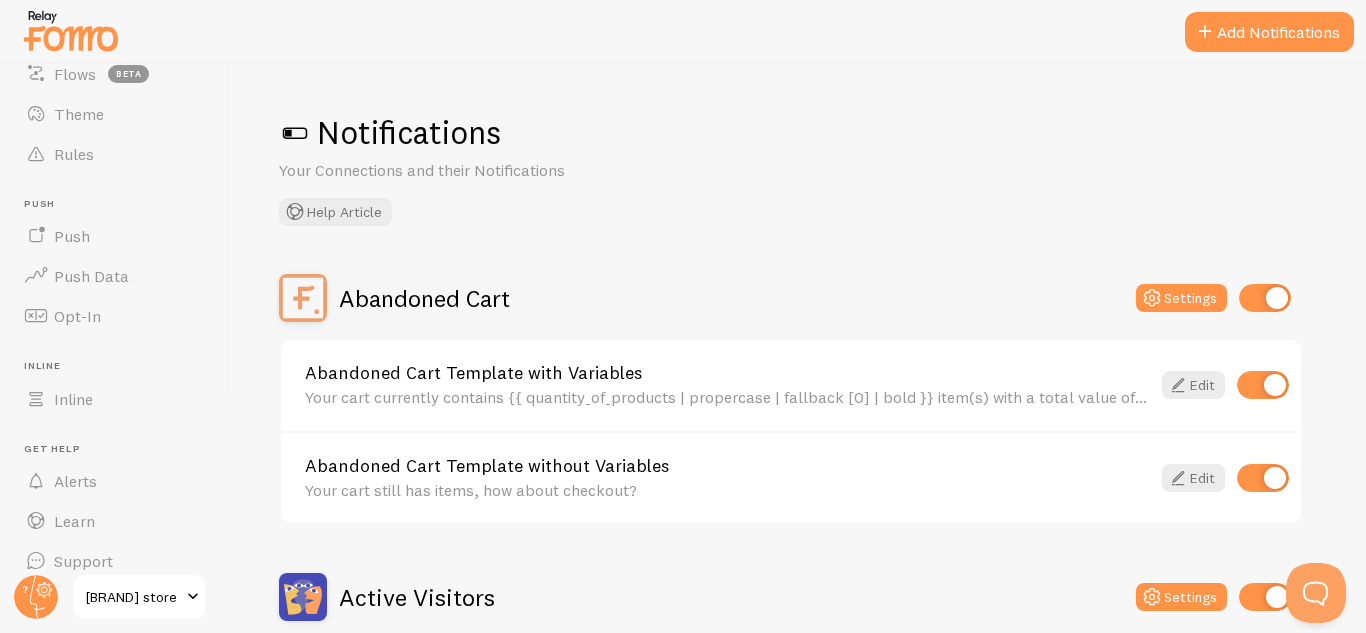 scroll, scrollTop: 233, scrollLeft: 0, axis: vertical 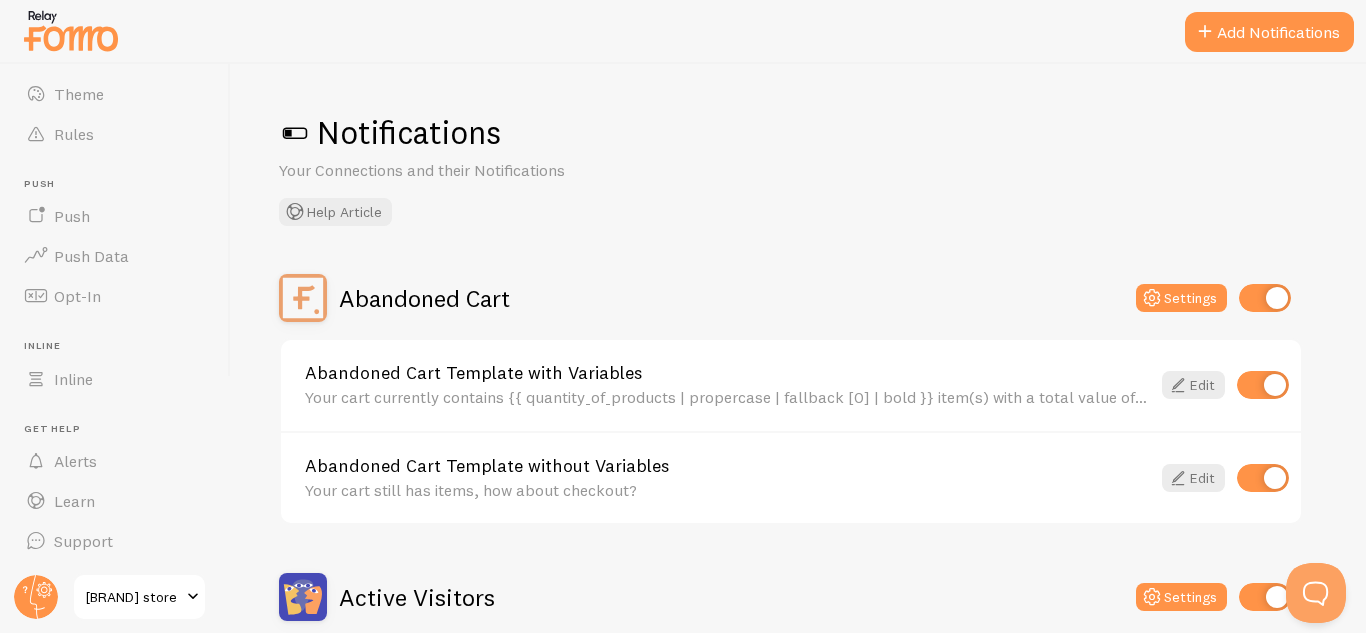 click on "[BRAND] store" at bounding box center (133, 597) 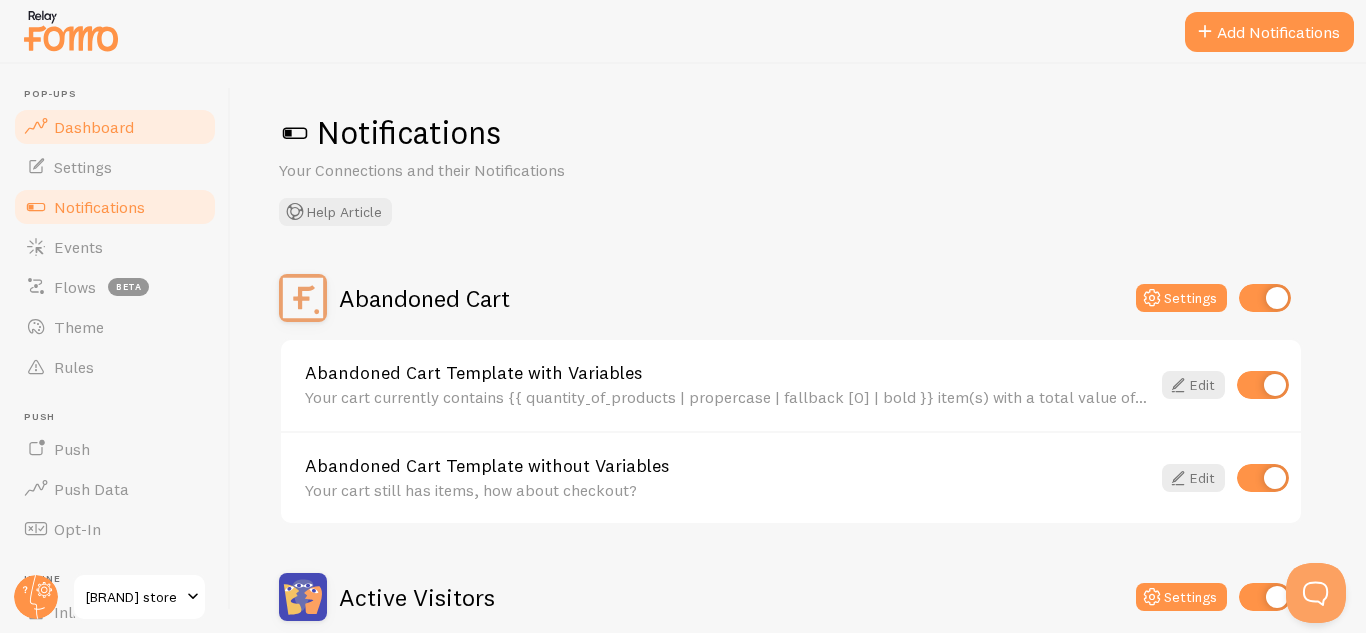click on "Dashboard" at bounding box center (115, 127) 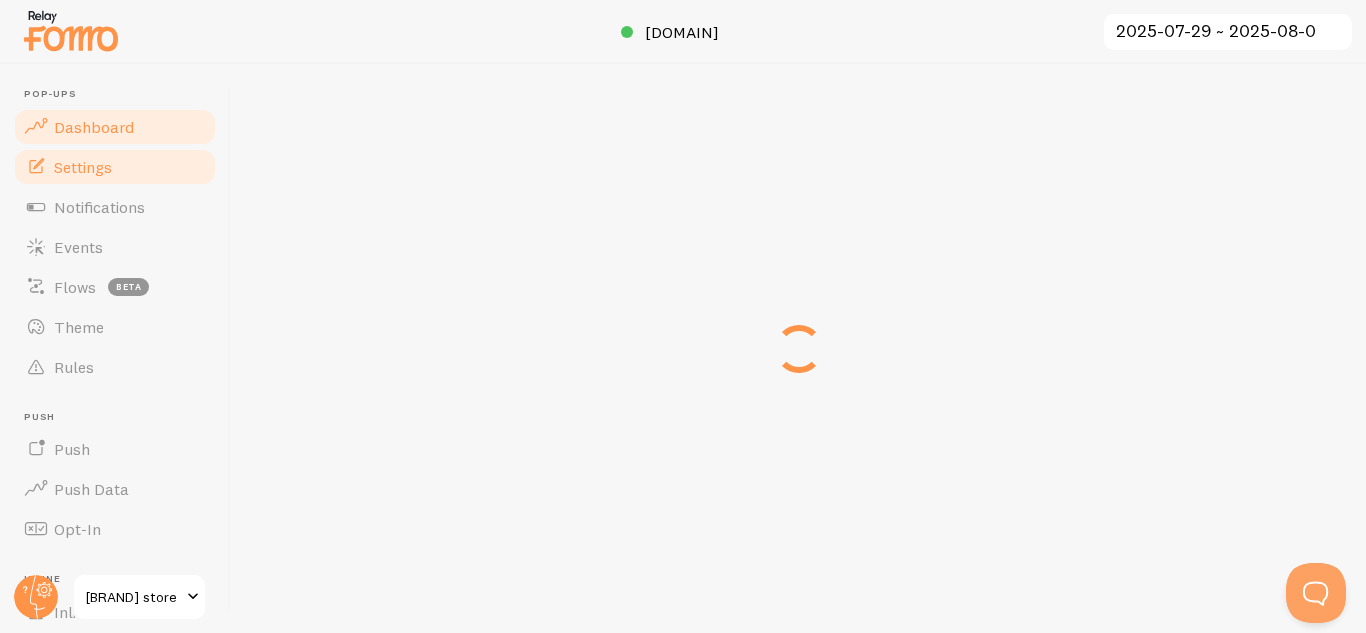 click on "Settings" at bounding box center [115, 167] 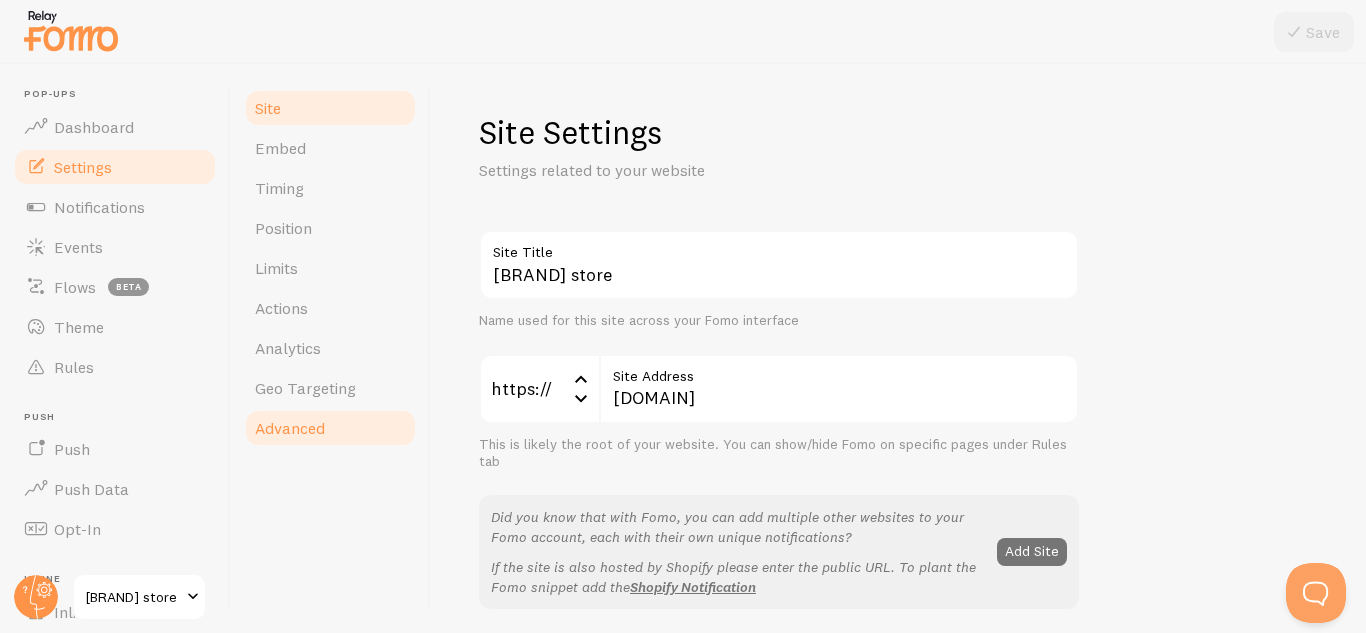 click on "Advanced" at bounding box center [330, 428] 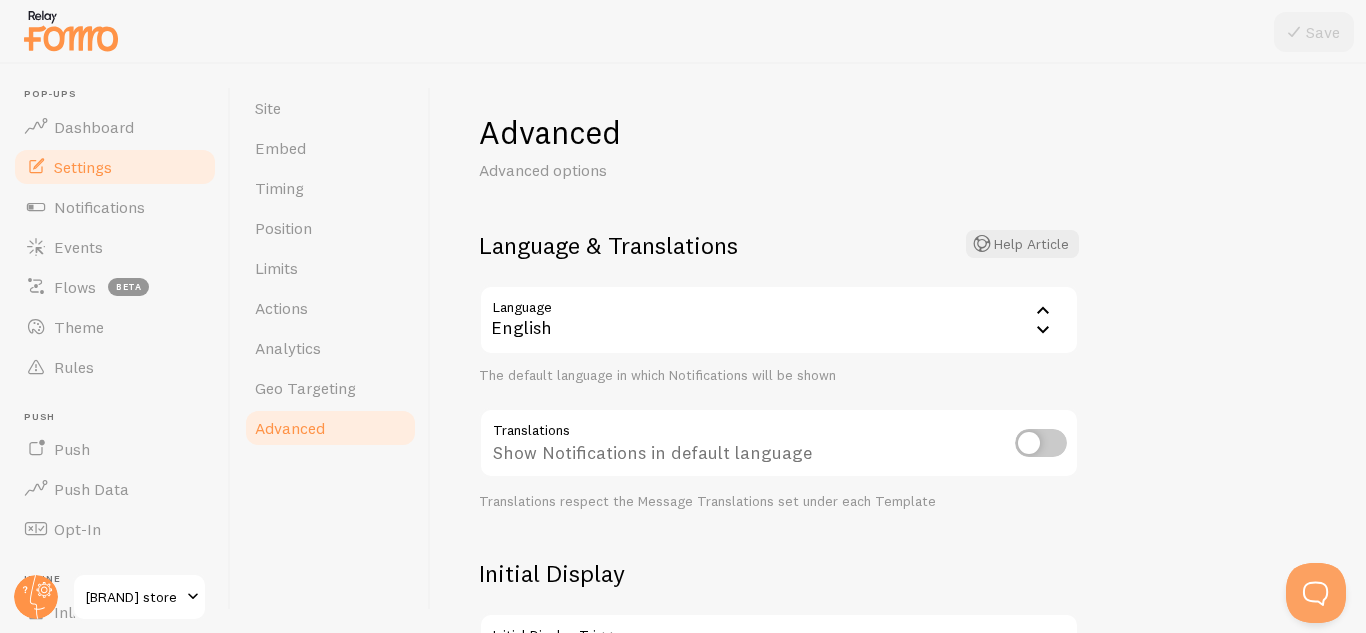 click on "English" at bounding box center [779, 320] 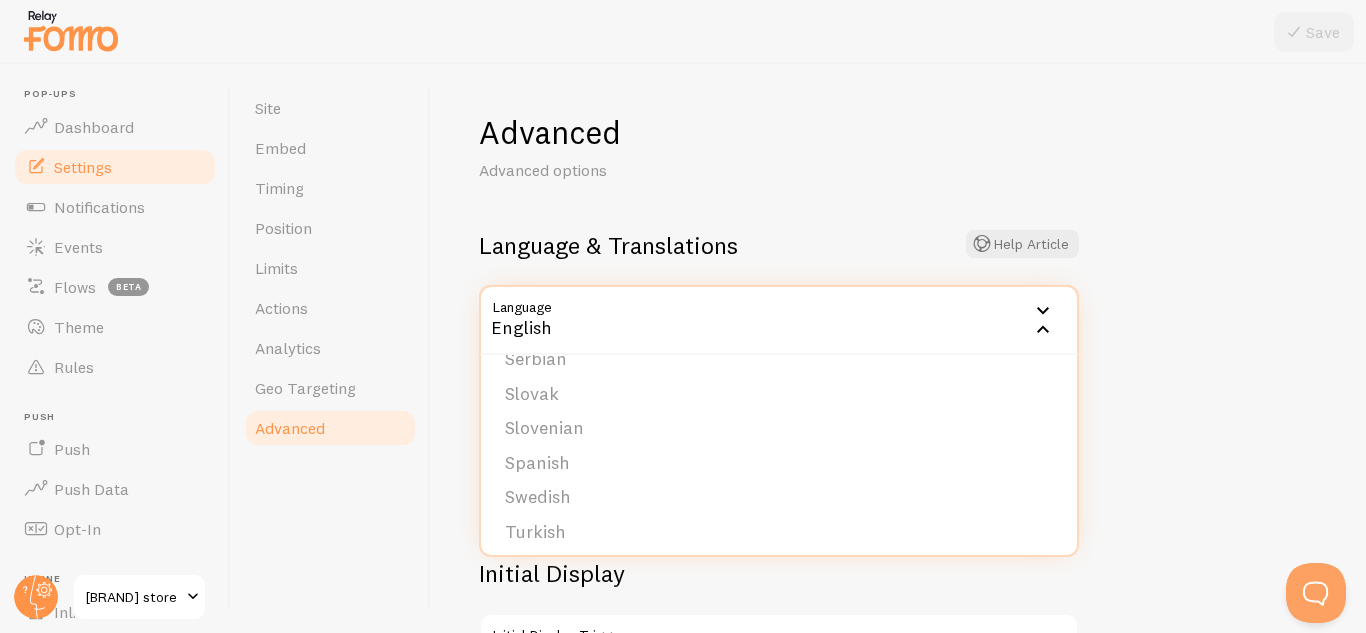 scroll, scrollTop: 824, scrollLeft: 0, axis: vertical 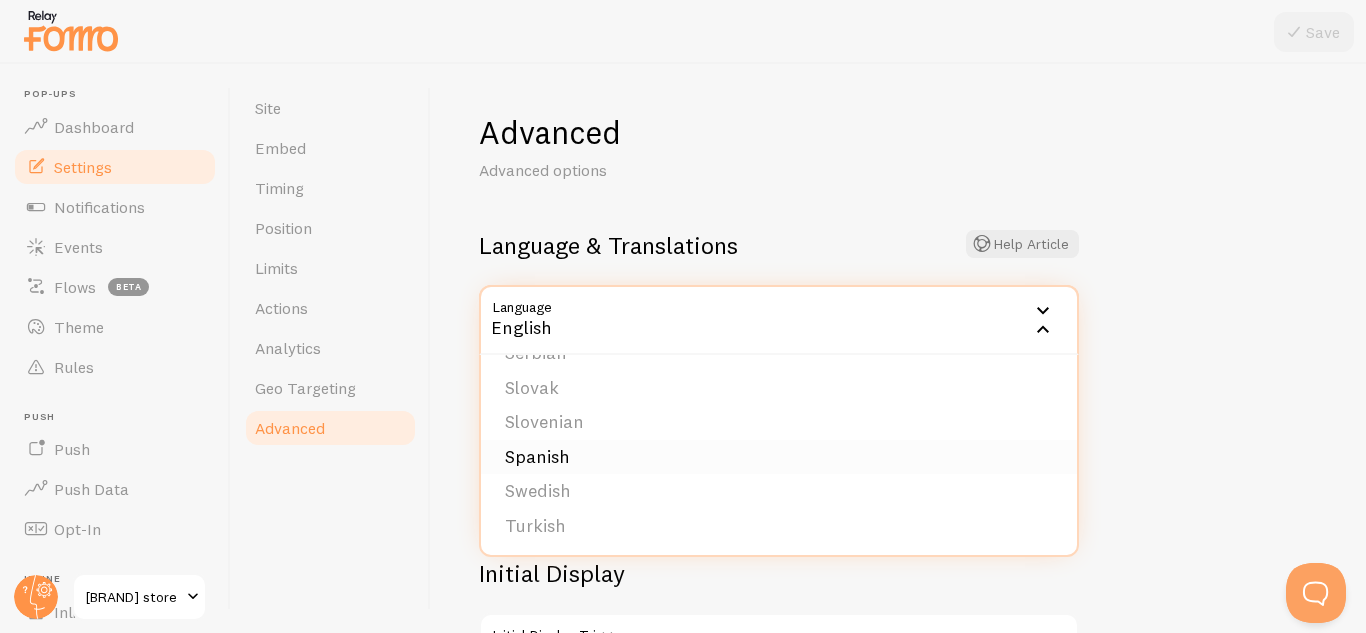 click on "Spanish" at bounding box center (779, 457) 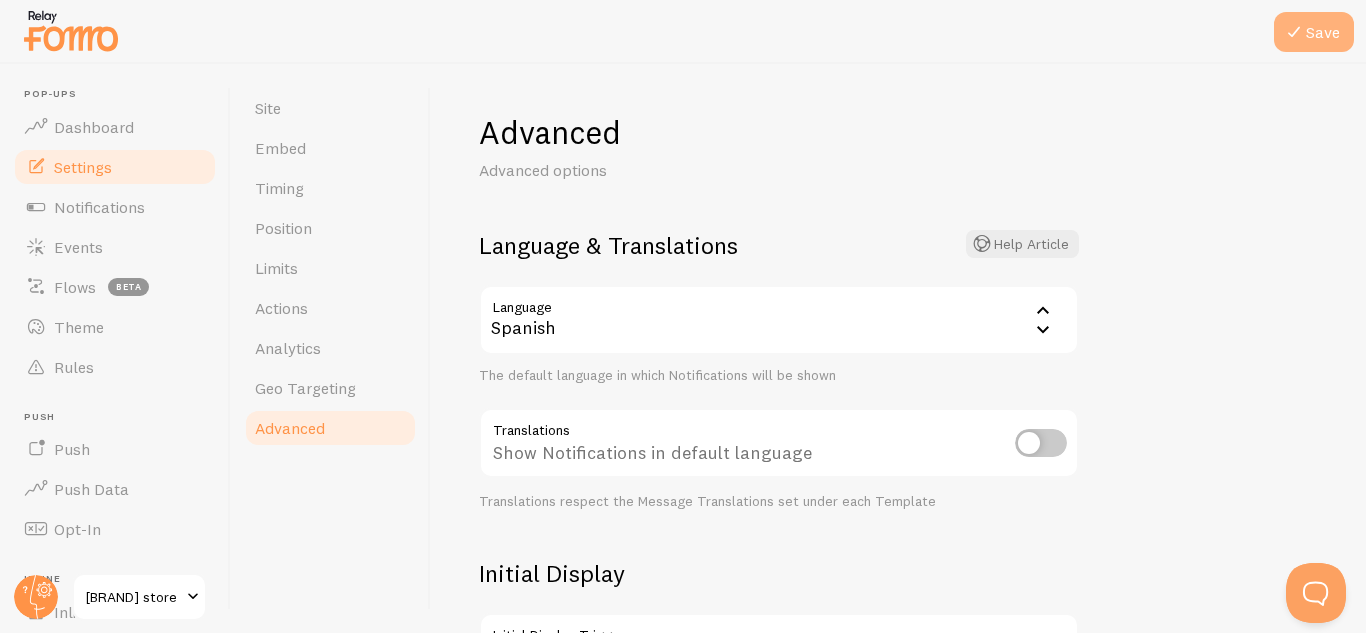 click on "Save" at bounding box center (1314, 32) 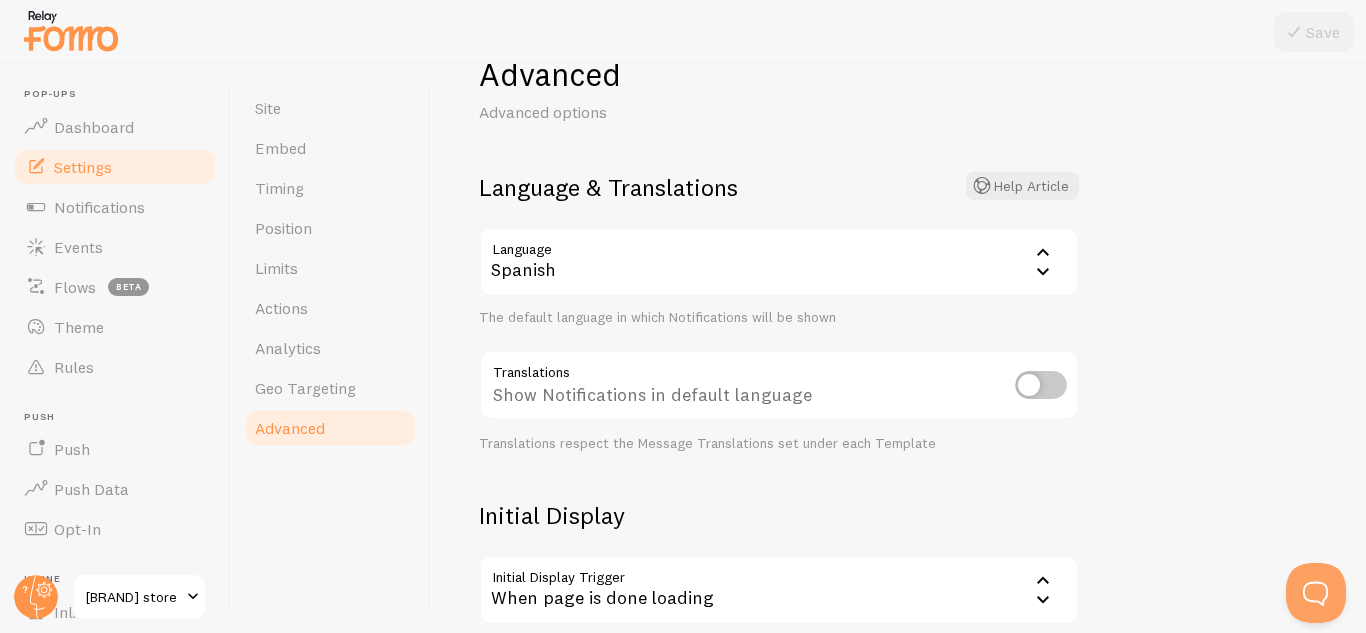 scroll, scrollTop: 21, scrollLeft: 0, axis: vertical 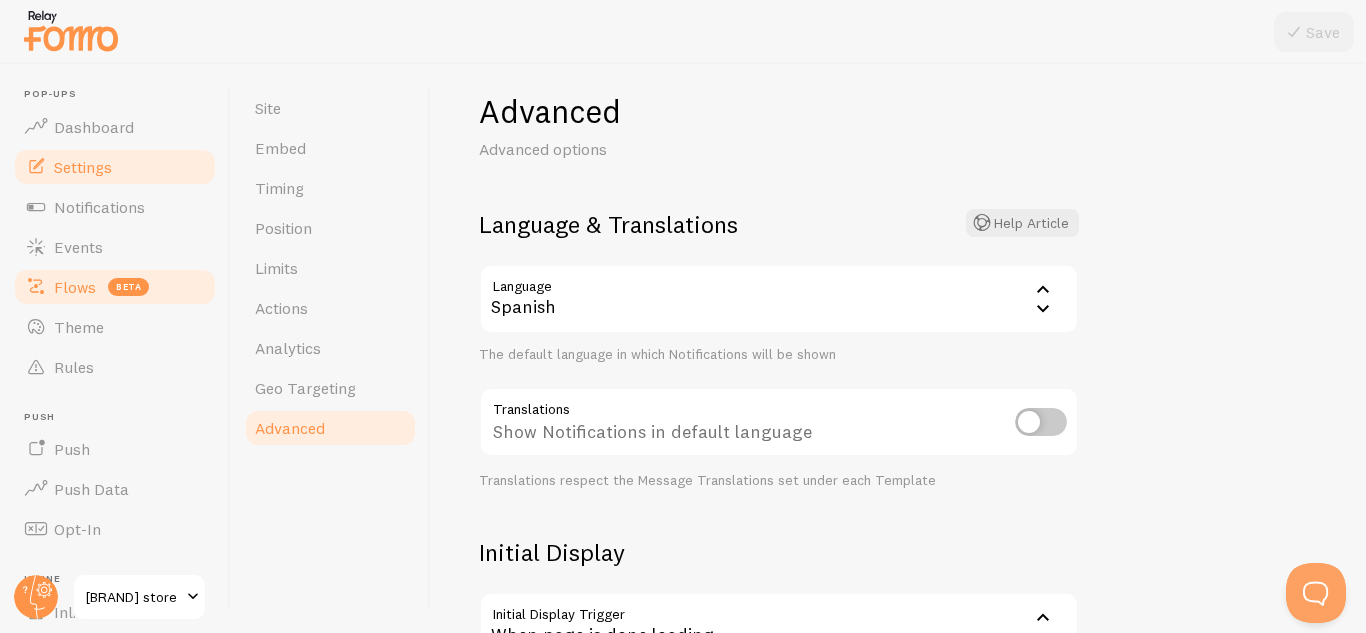 click on "beta" at bounding box center [128, 287] 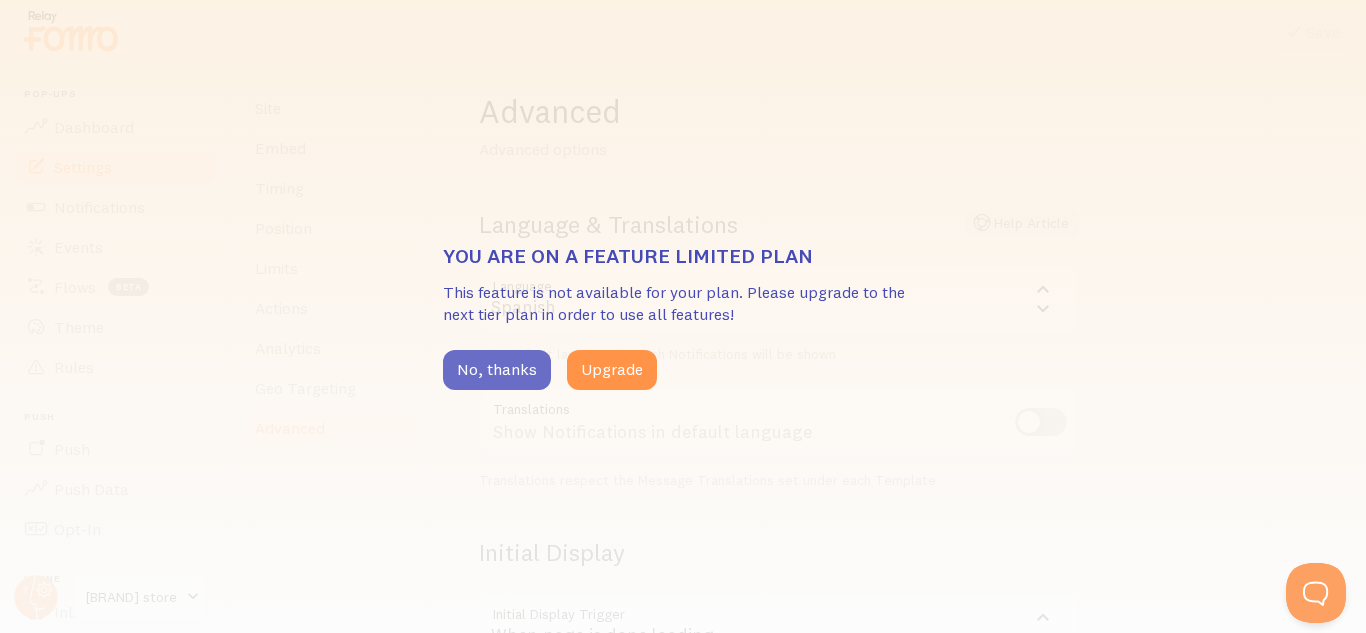click on "No, thanks" at bounding box center (497, 370) 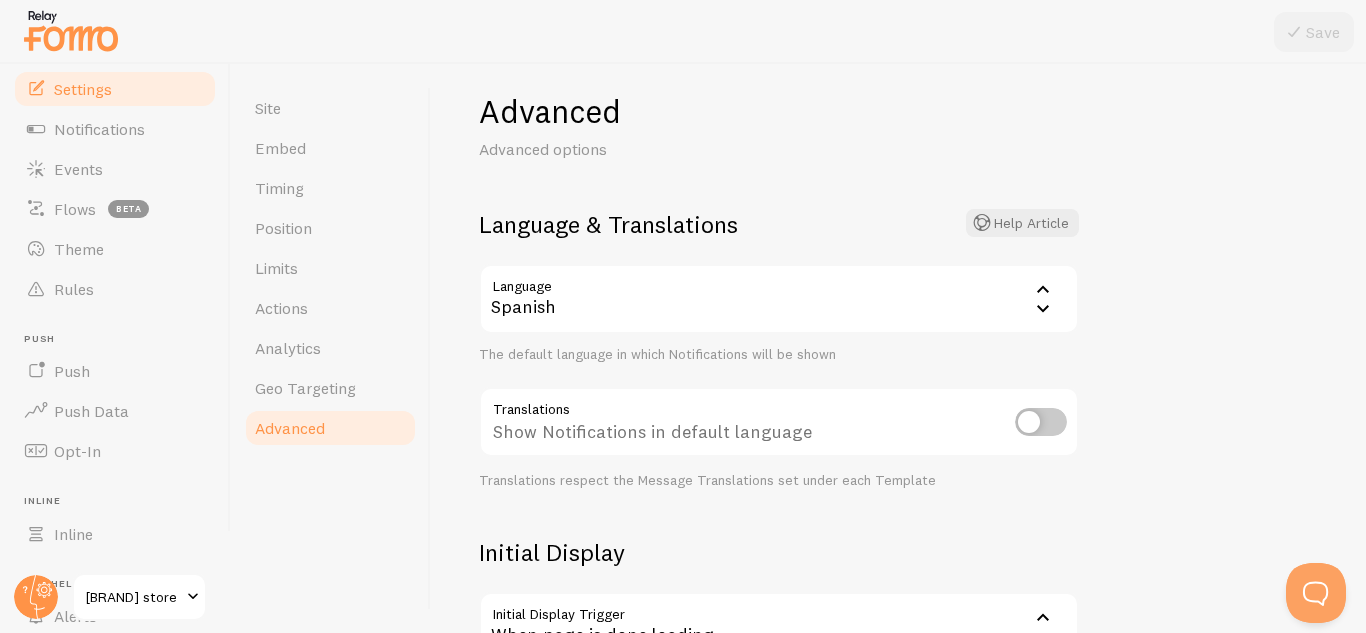 scroll, scrollTop: 0, scrollLeft: 0, axis: both 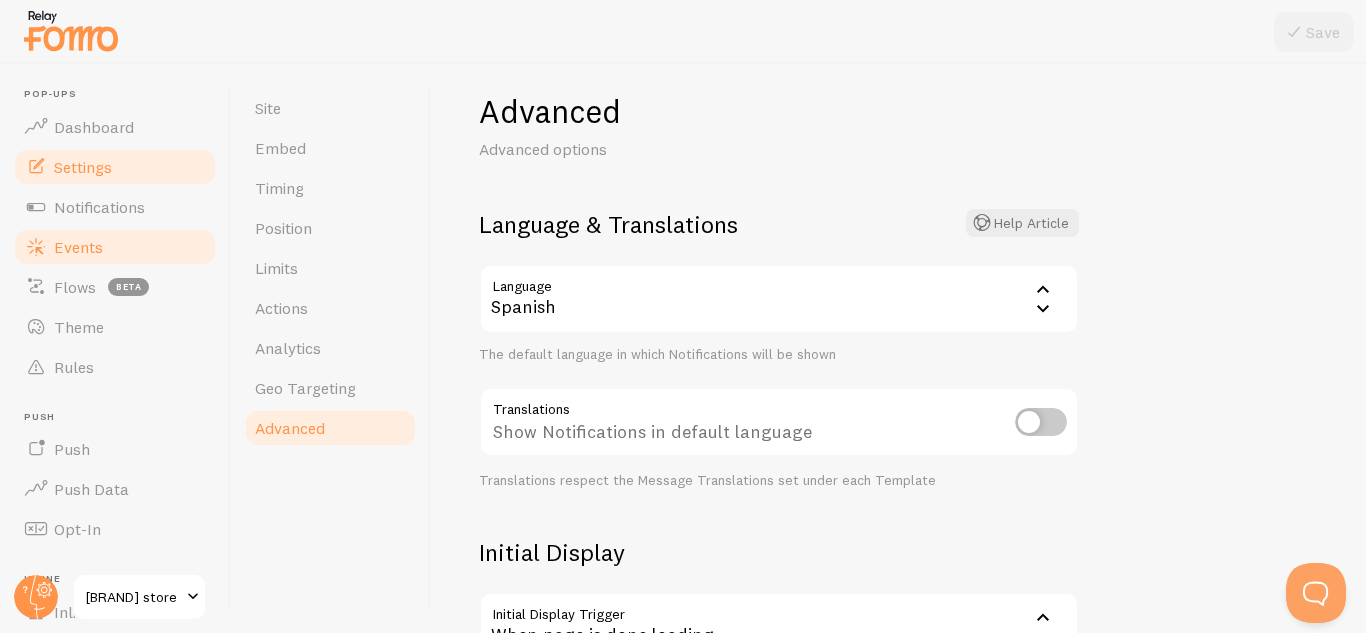 click on "Events" at bounding box center [78, 247] 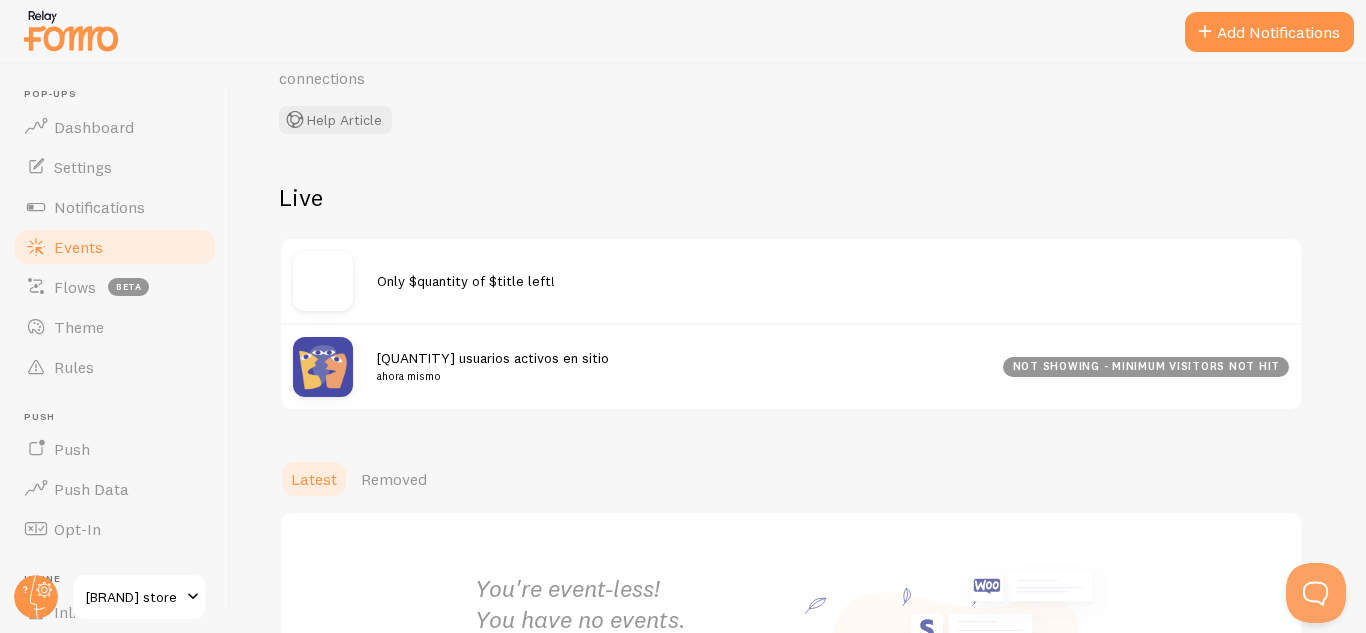 scroll, scrollTop: 0, scrollLeft: 0, axis: both 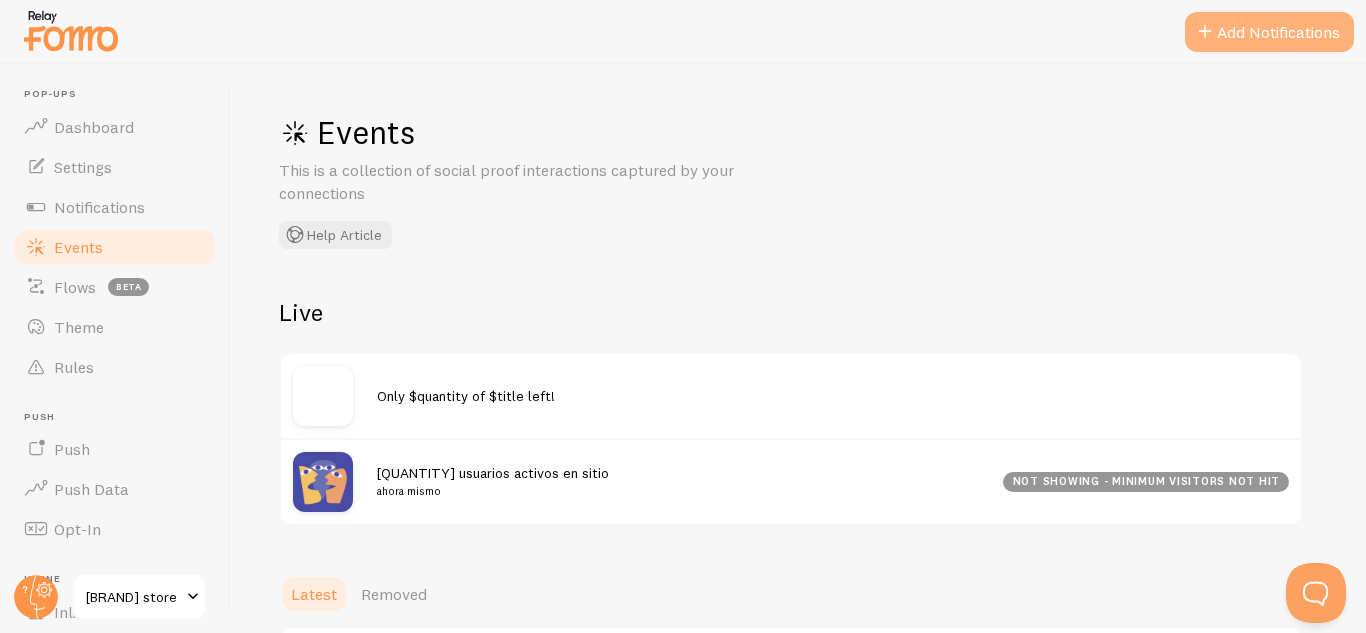 click on "Add Notifications" at bounding box center [1269, 32] 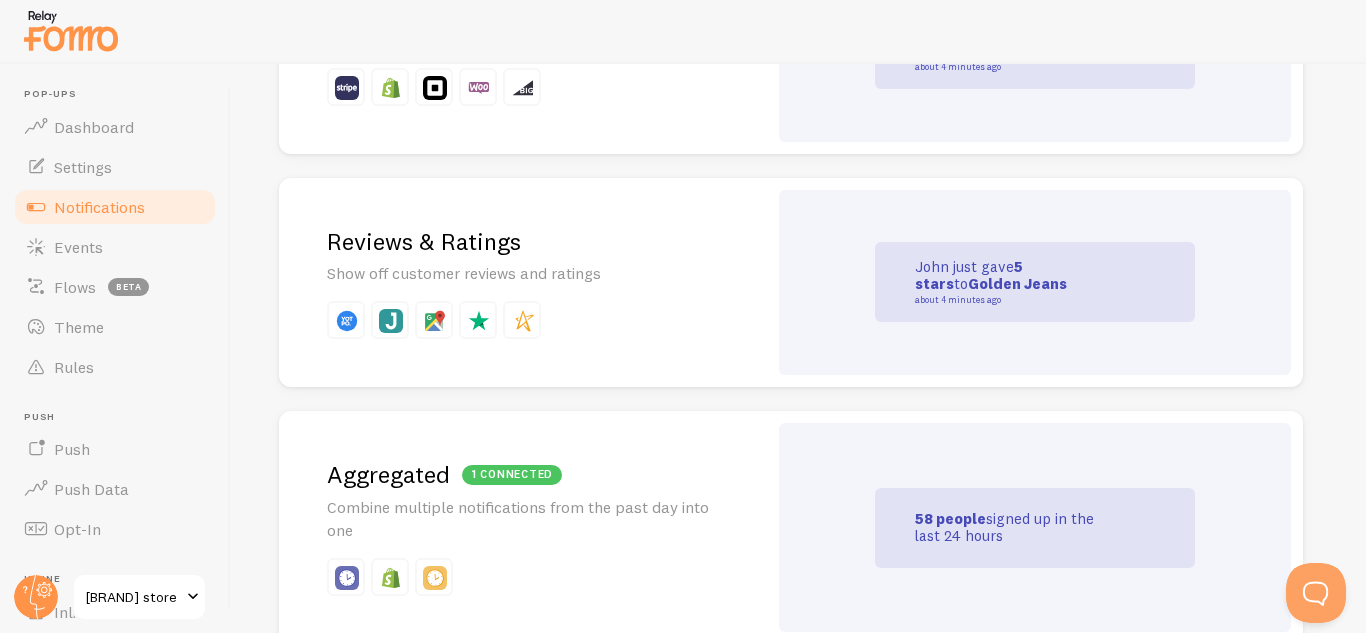 scroll, scrollTop: 0, scrollLeft: 0, axis: both 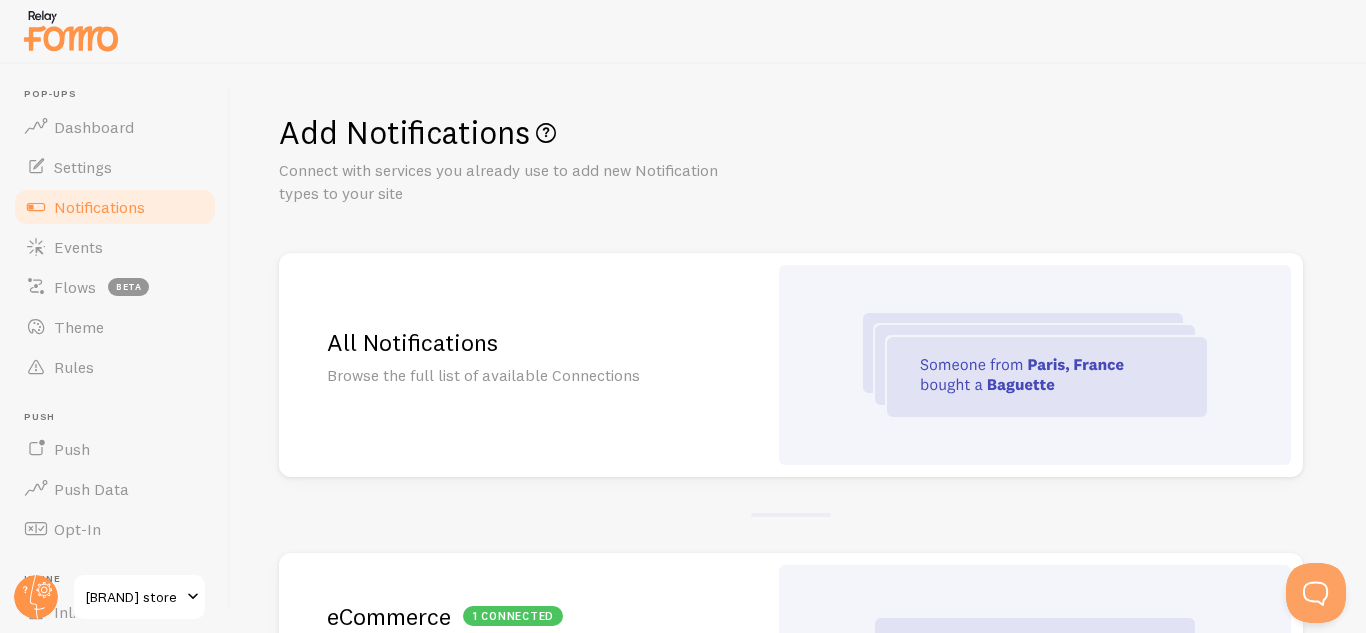 click on "Browse the full list of available Connections" at bounding box center (523, 375) 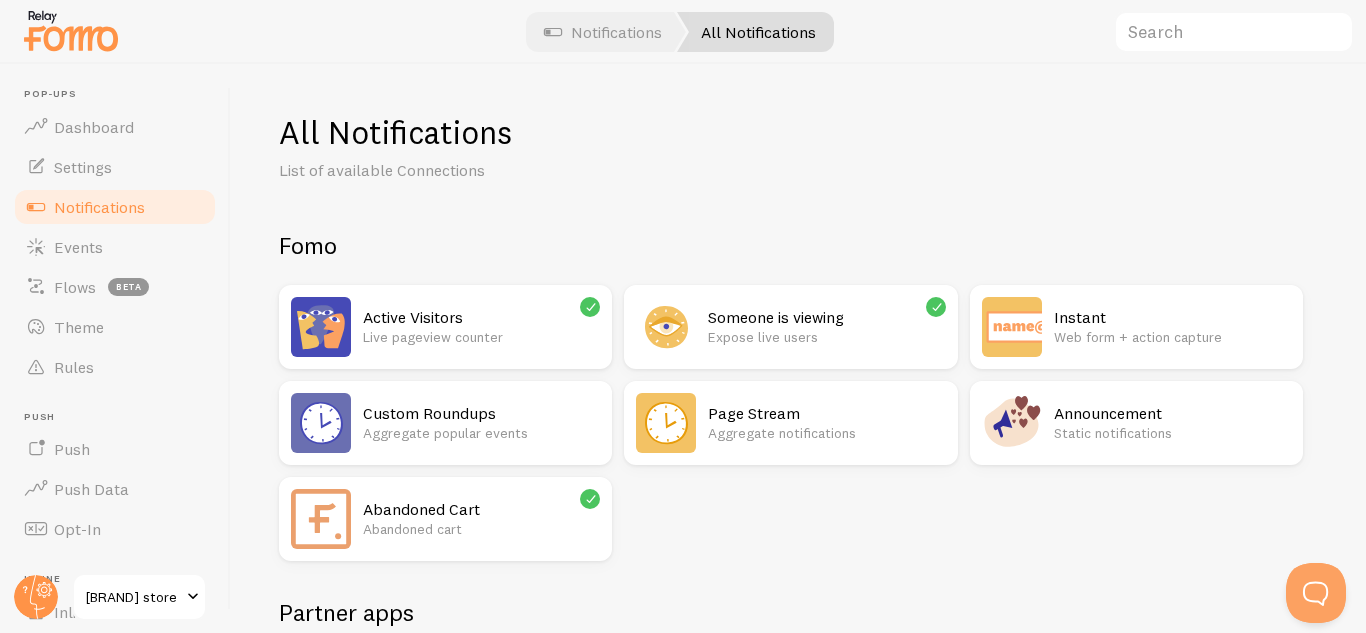 click on "Abandoned cart" at bounding box center [481, 529] 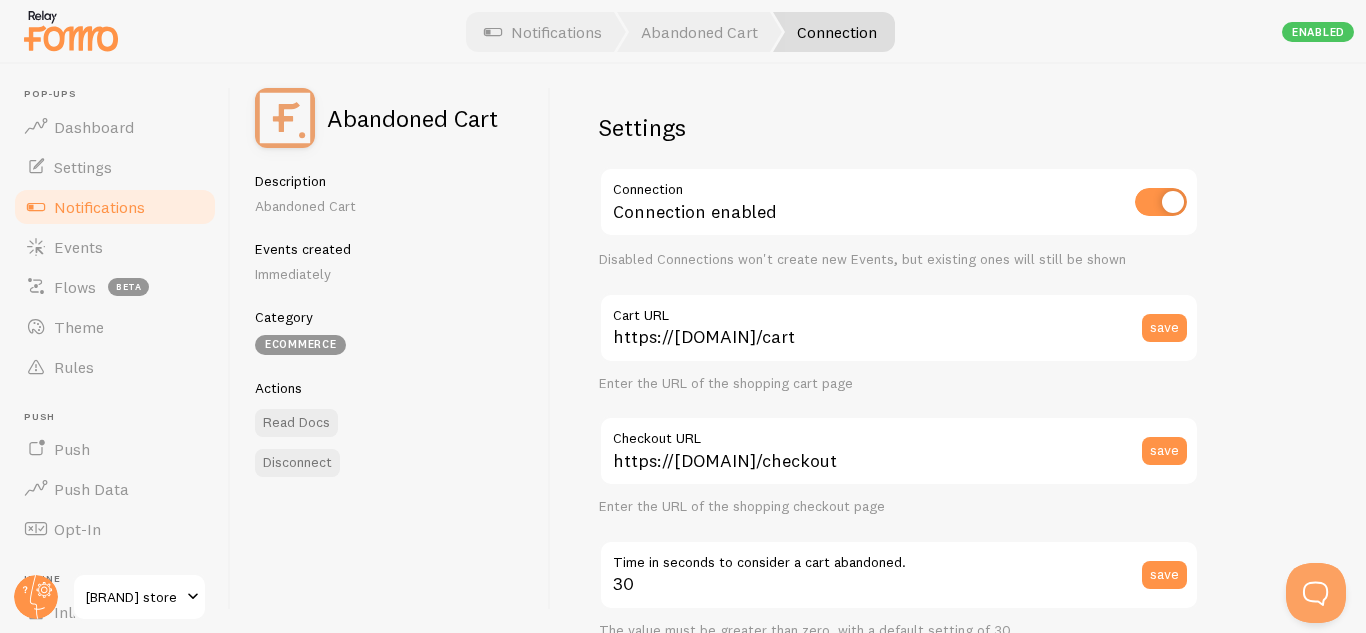click at bounding box center [1161, 202] 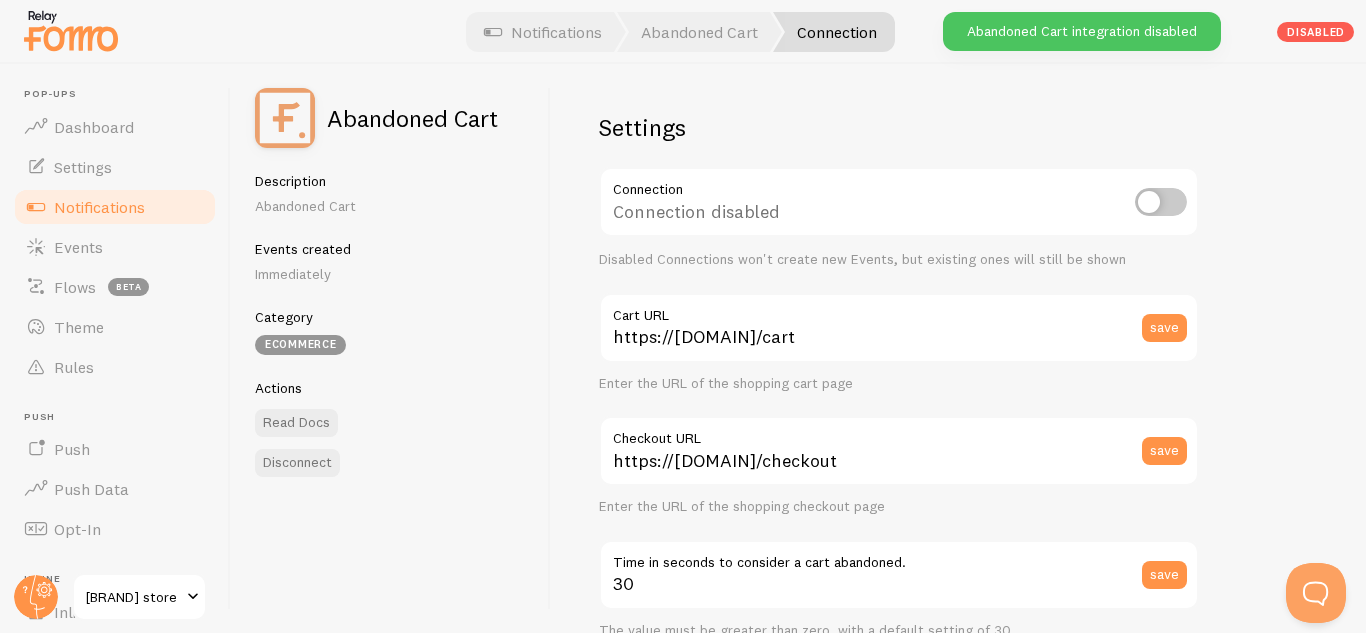 click on "Notifications" at bounding box center (99, 207) 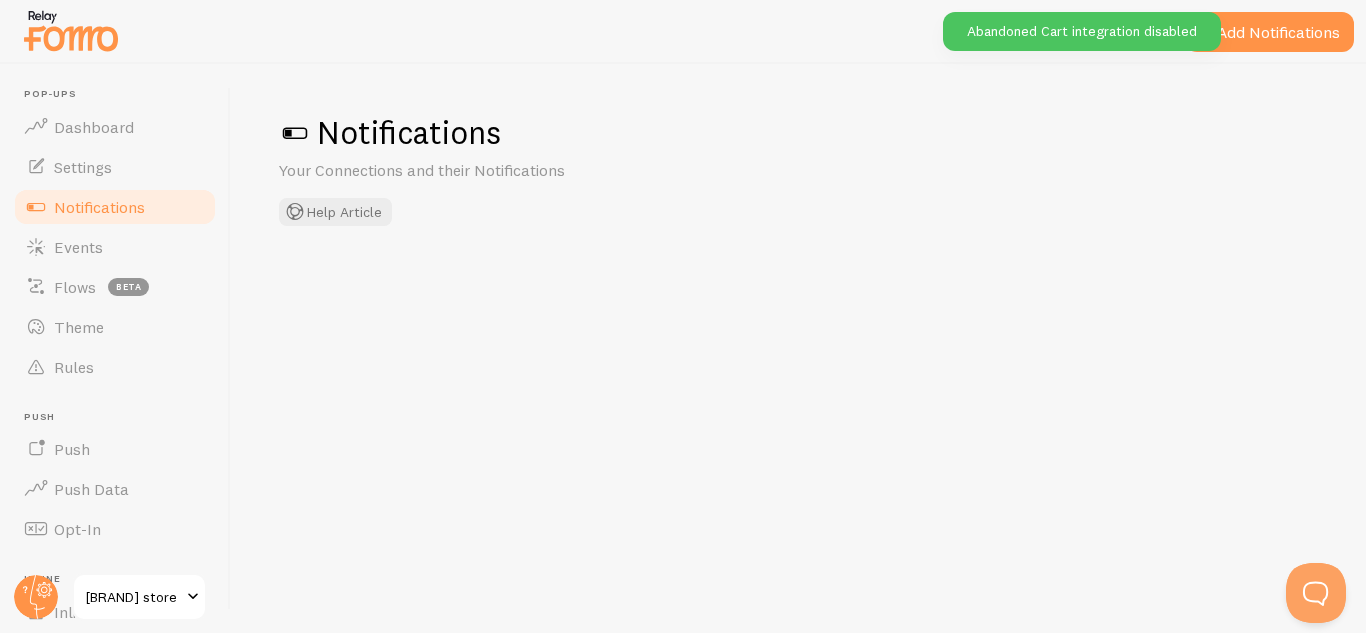 checkbox on "false" 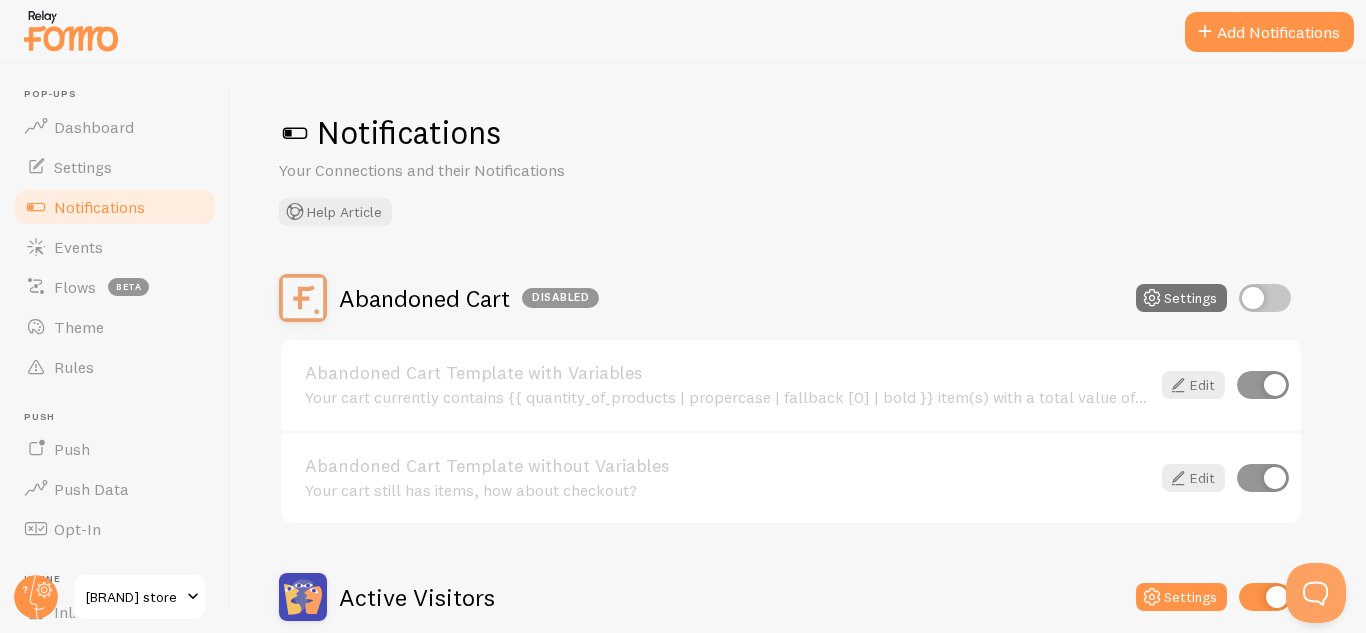 scroll, scrollTop: 497, scrollLeft: 0, axis: vertical 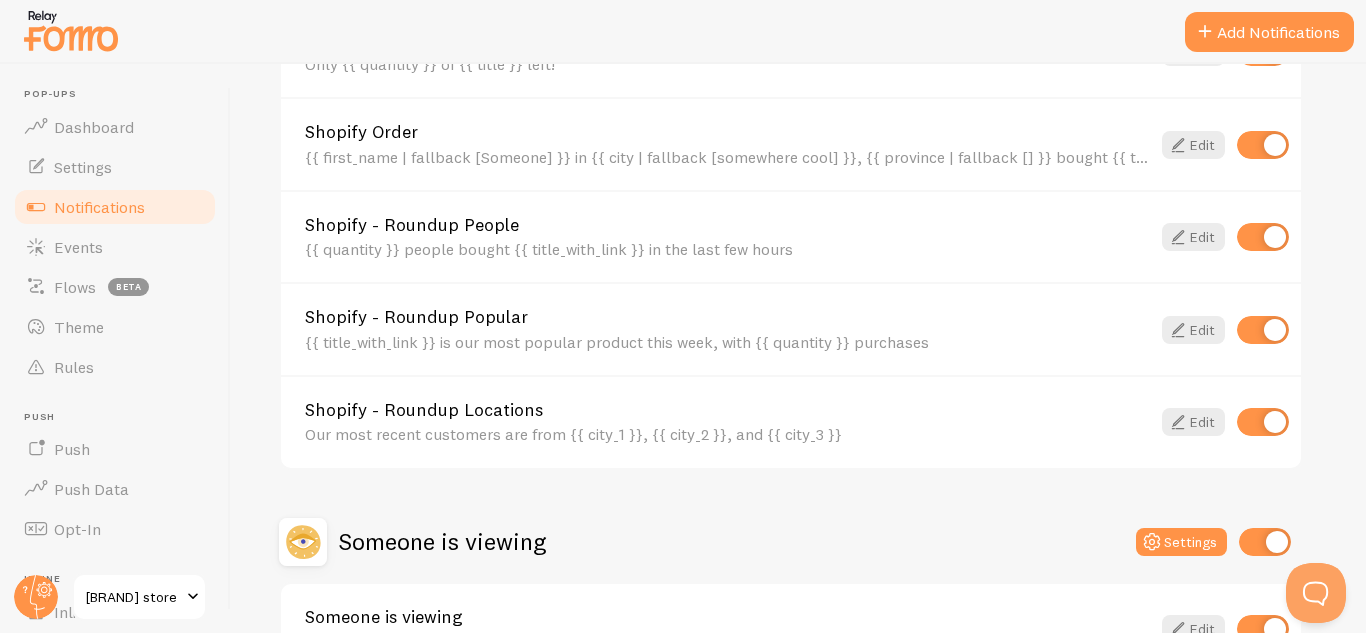 click at bounding box center [1263, 237] 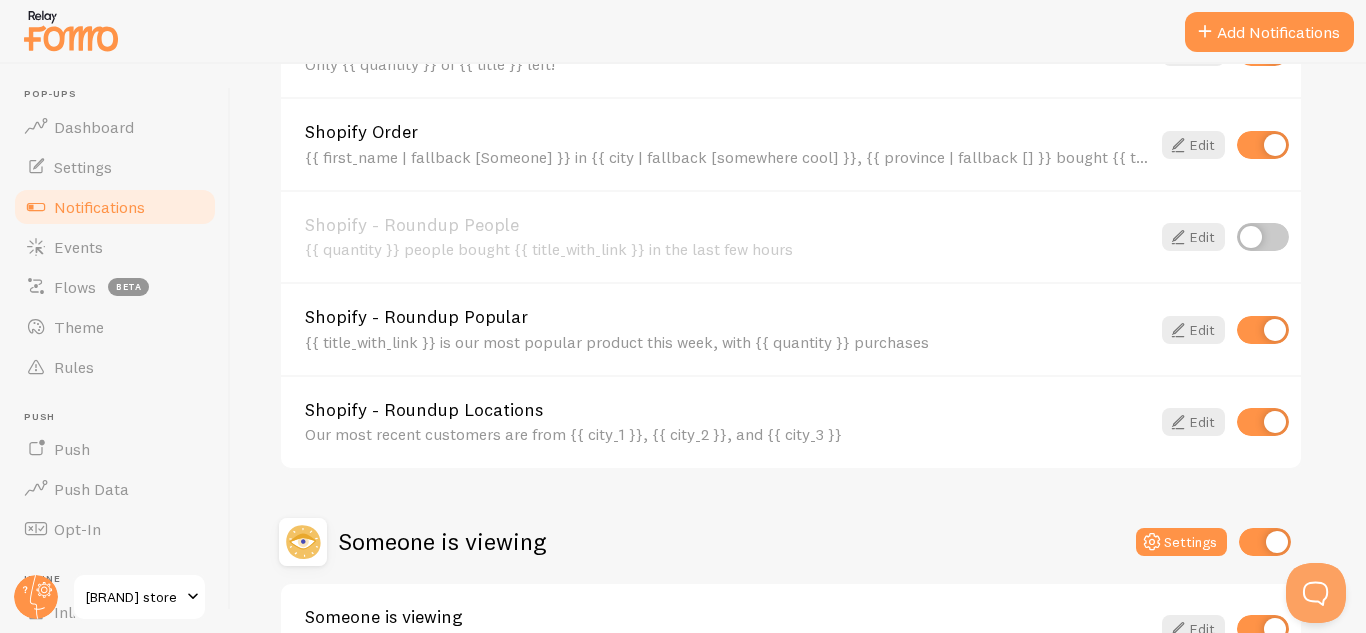 click at bounding box center [1263, 330] 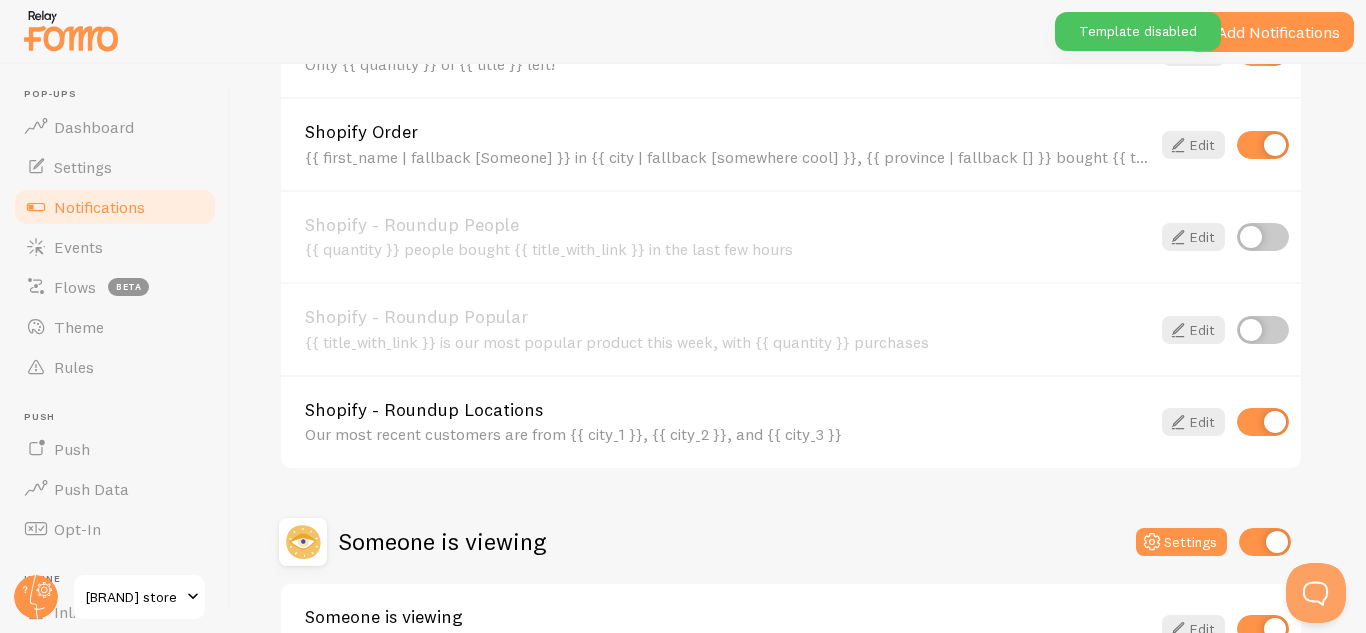 click at bounding box center [1263, 422] 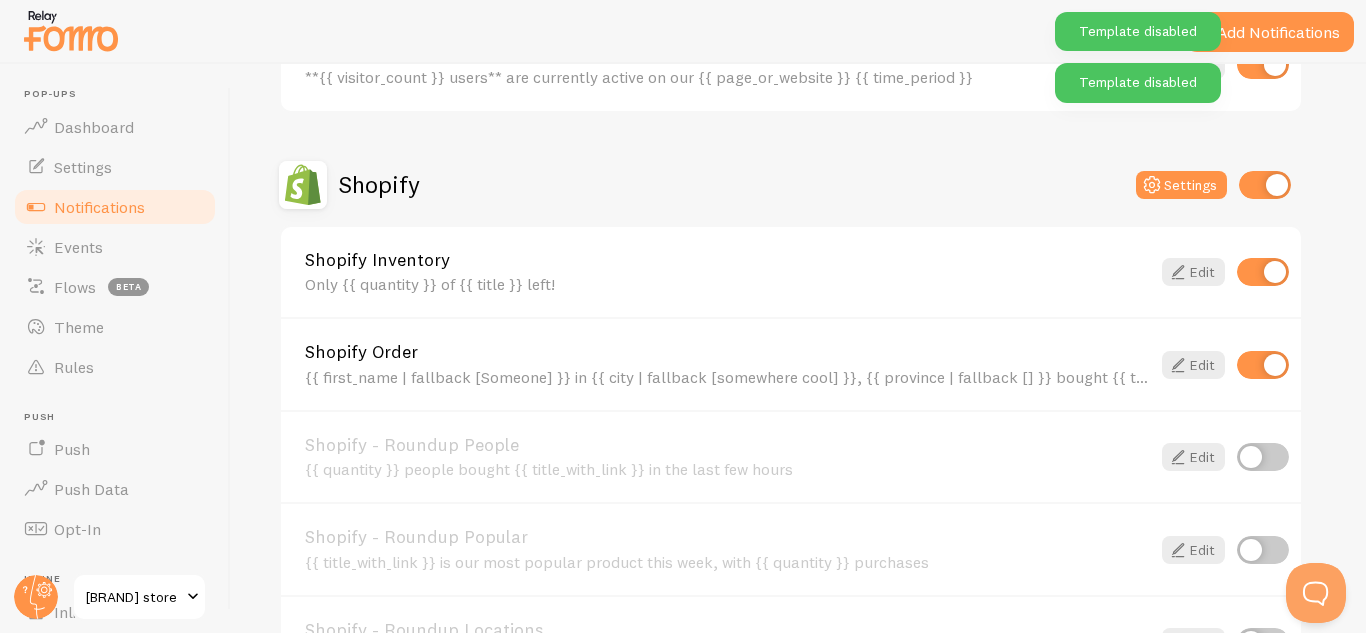 scroll, scrollTop: 628, scrollLeft: 0, axis: vertical 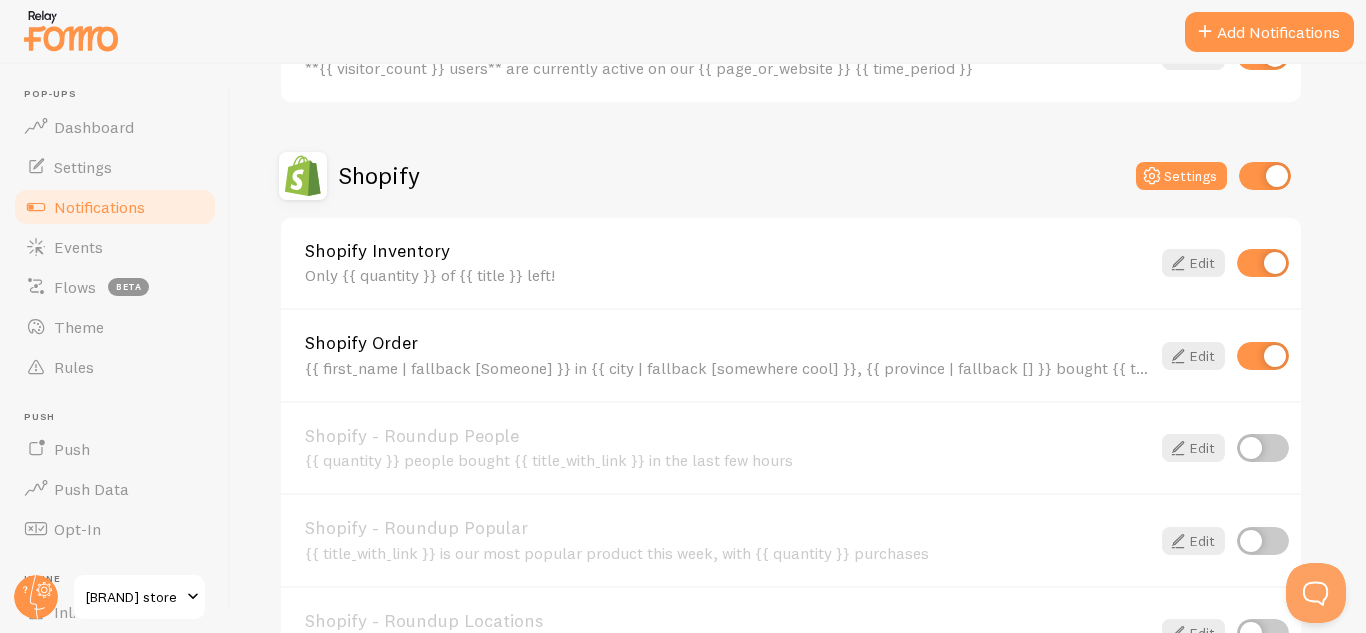 click on "Only {{ quantity }} of {{ title }} left!" at bounding box center [727, 275] 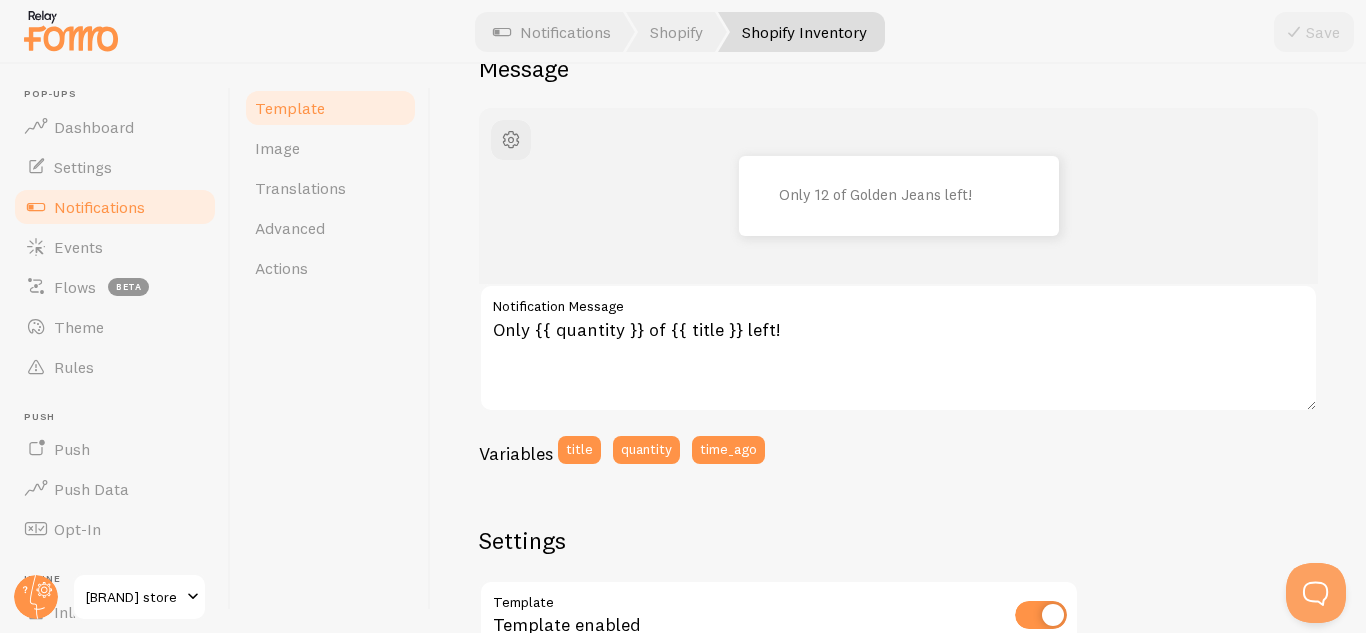 scroll, scrollTop: 169, scrollLeft: 0, axis: vertical 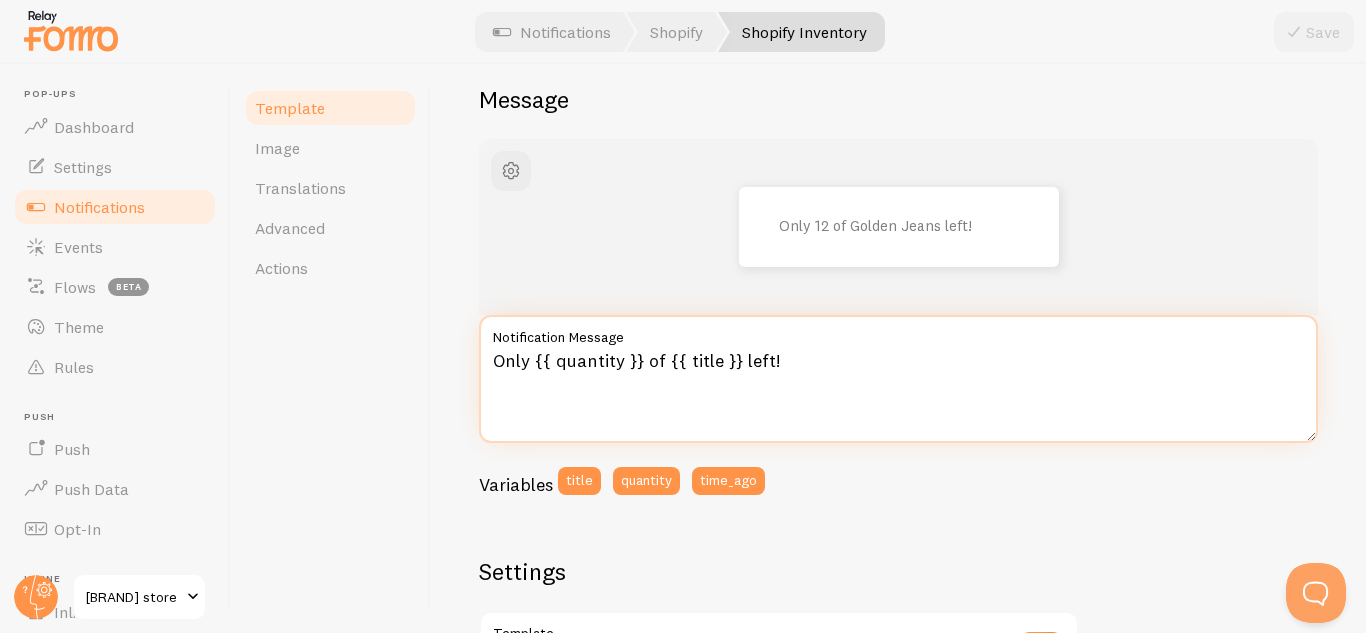 click on "Only {{ quantity }} of {{ title }} left!" at bounding box center [898, 379] 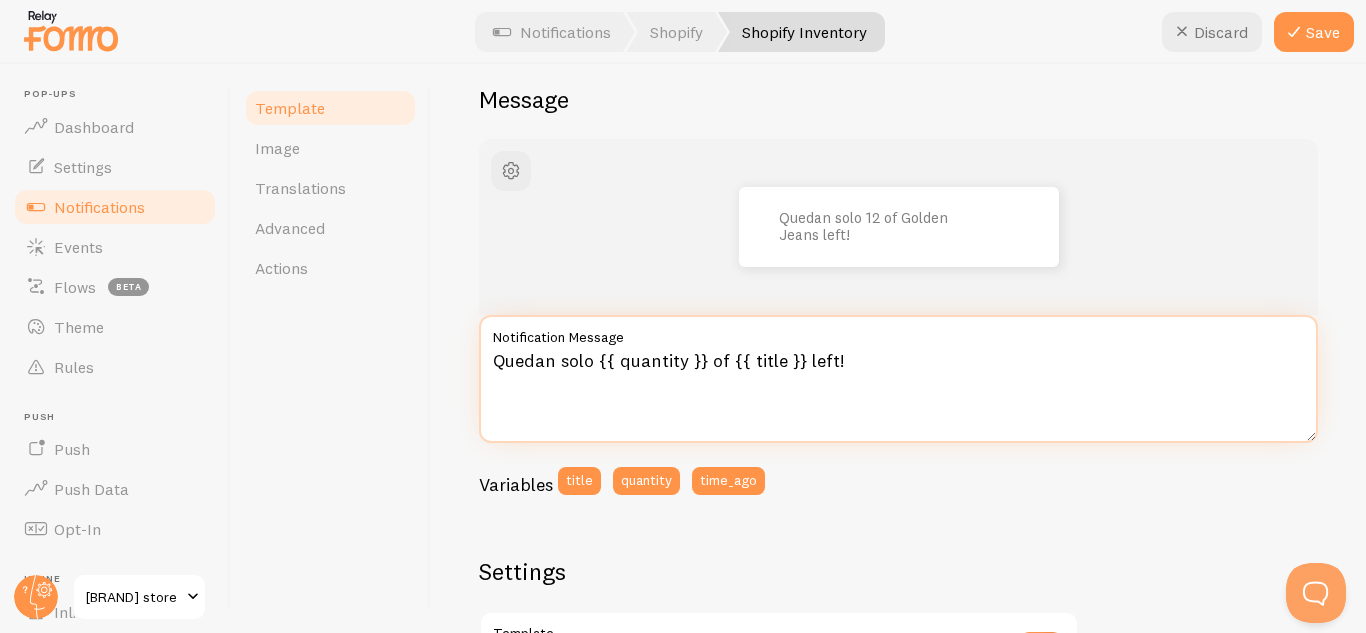 click on "Quedan solo {{ quantity }} of {{ title }} left!" at bounding box center [898, 379] 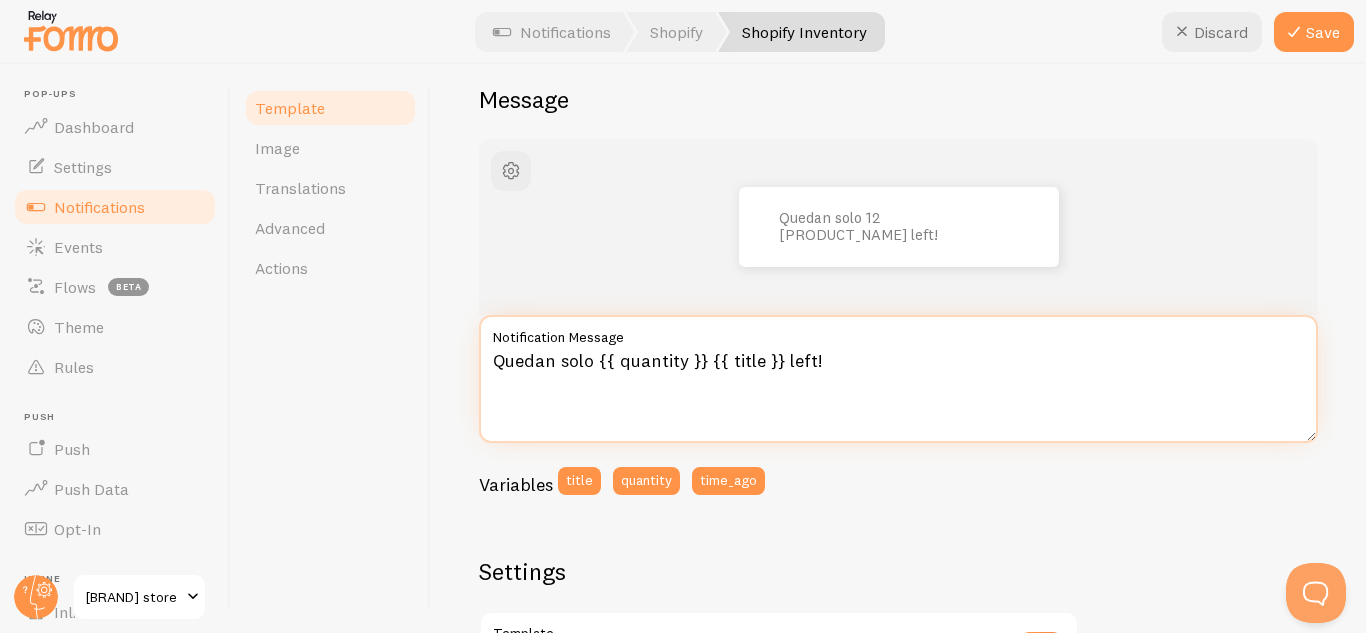 click on "Quedan solo {{ quantity }} {{ title }} left!" at bounding box center [898, 379] 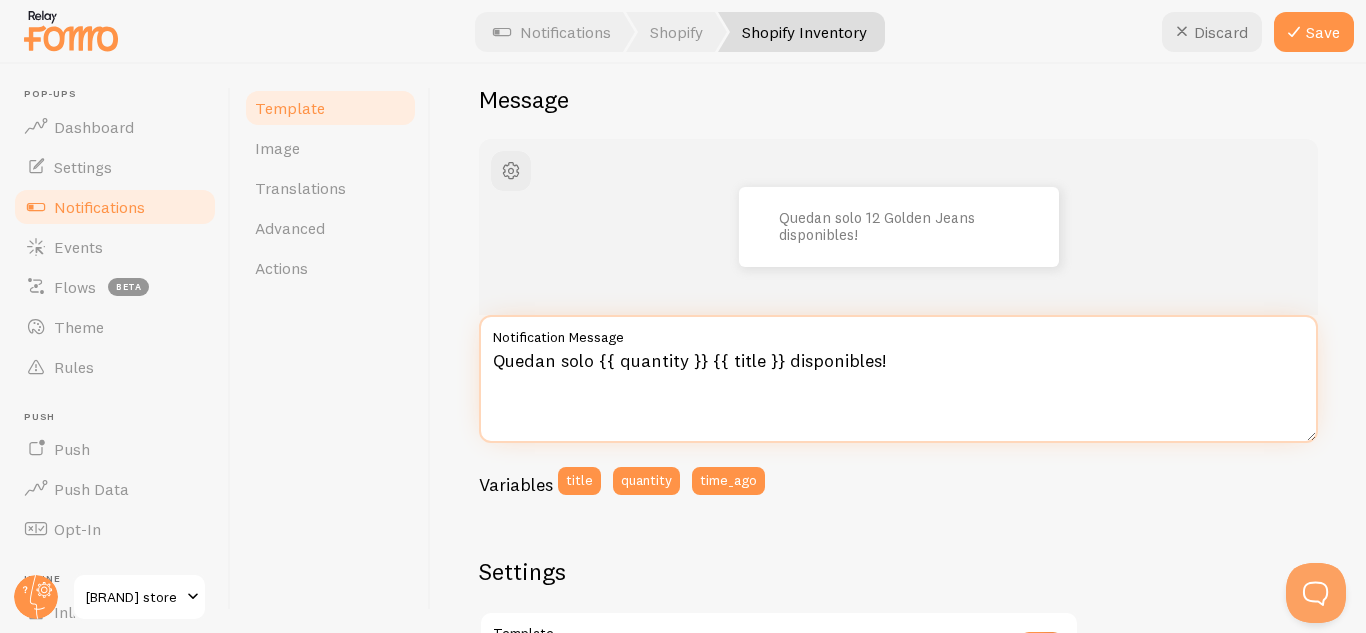 click on "Quedan solo {{ quantity }} {{ title }} disponibles!" at bounding box center (898, 379) 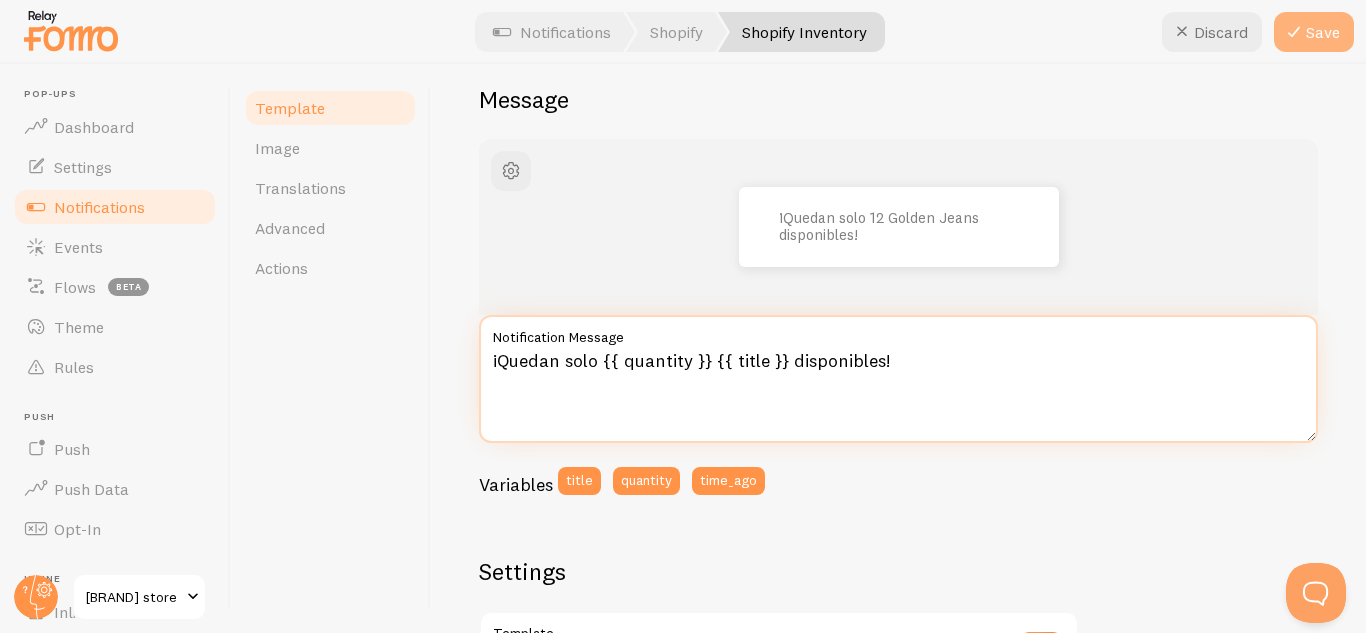 type on "¡Quedan solo {{ quantity }} {{ title }} disponibles!" 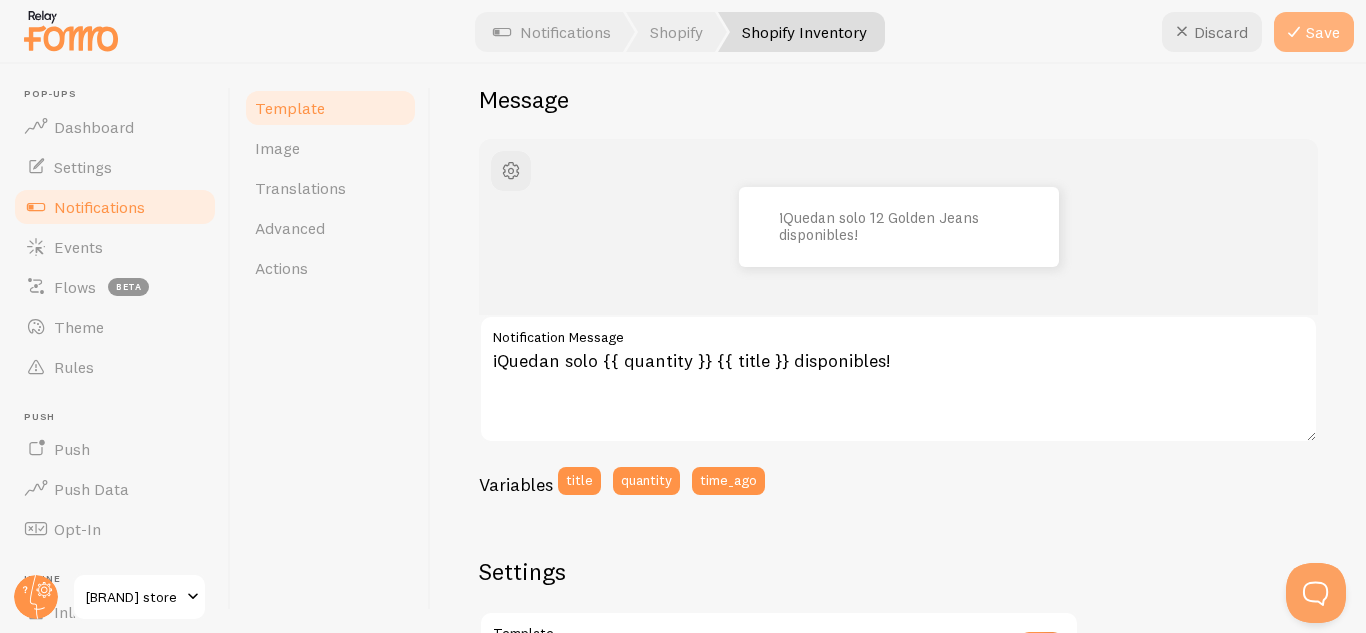 click on "Save" at bounding box center [1314, 32] 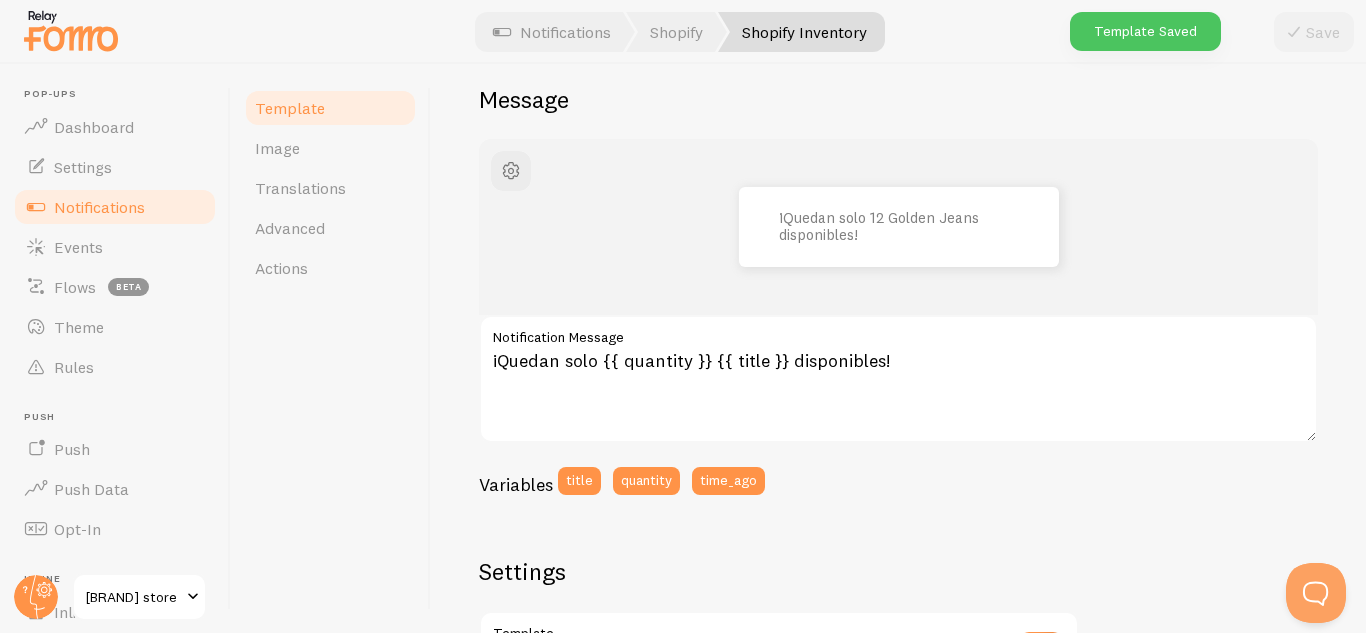 scroll, scrollTop: 666, scrollLeft: 0, axis: vertical 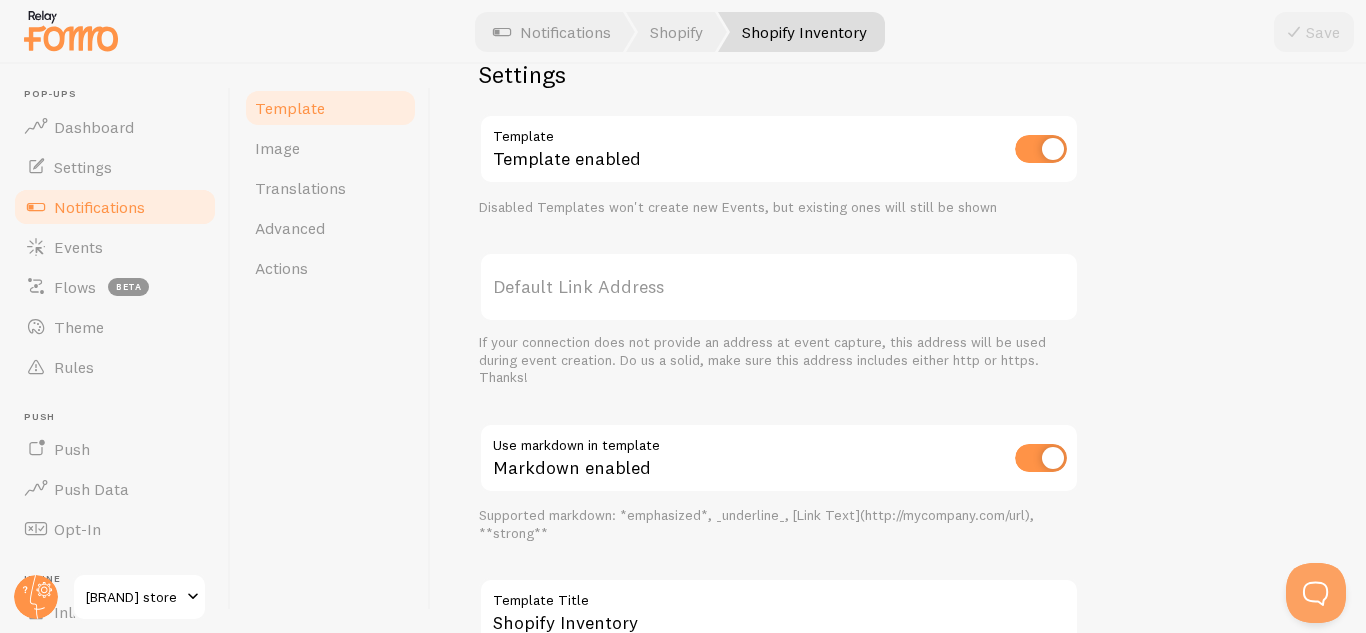 click on "Notifications" at bounding box center (99, 207) 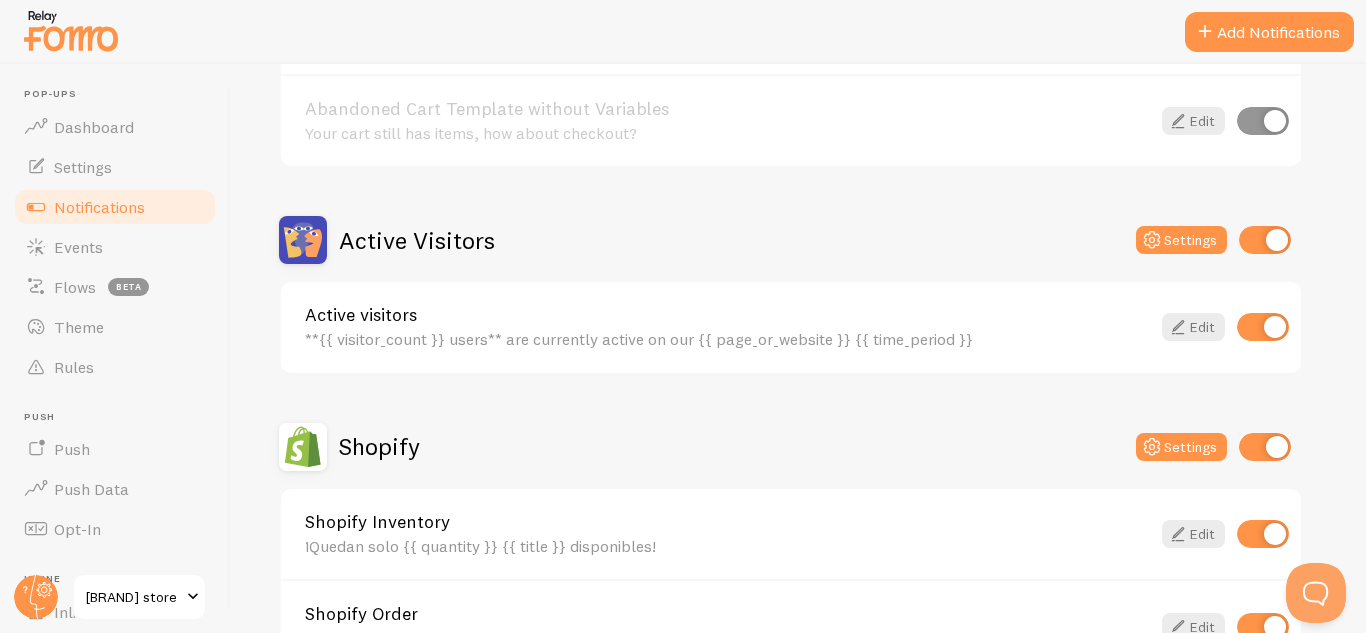 scroll, scrollTop: 363, scrollLeft: 0, axis: vertical 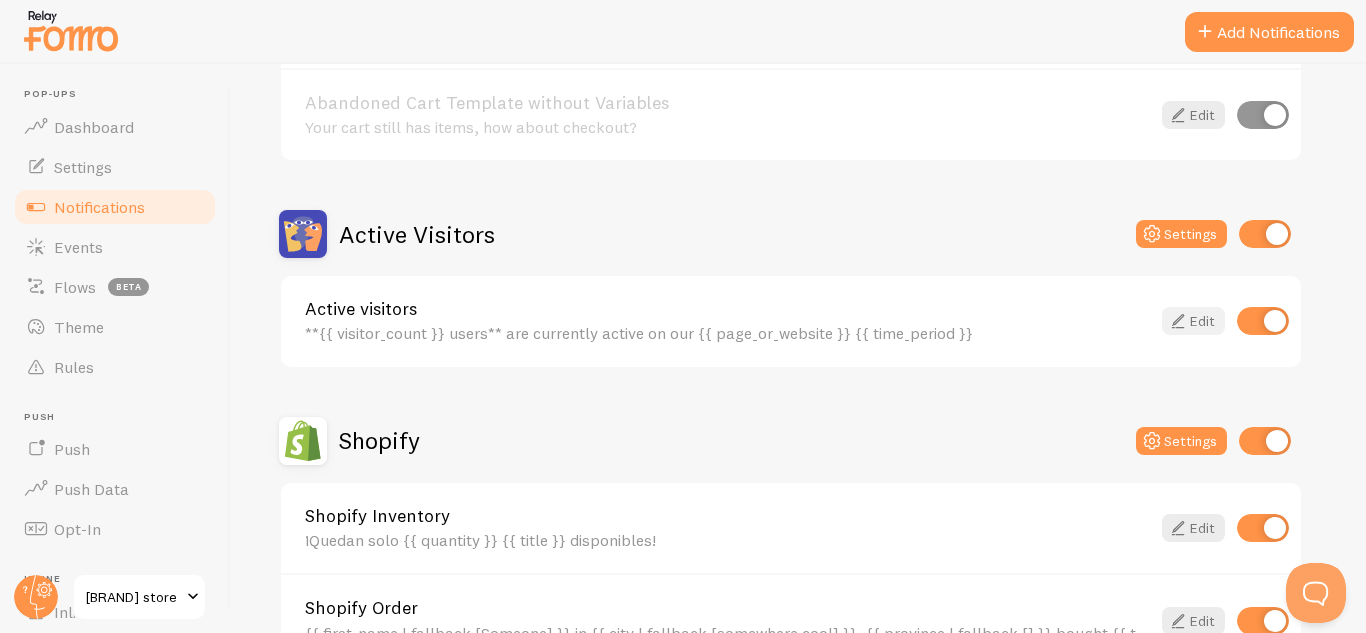 click on "Edit" at bounding box center (1193, 321) 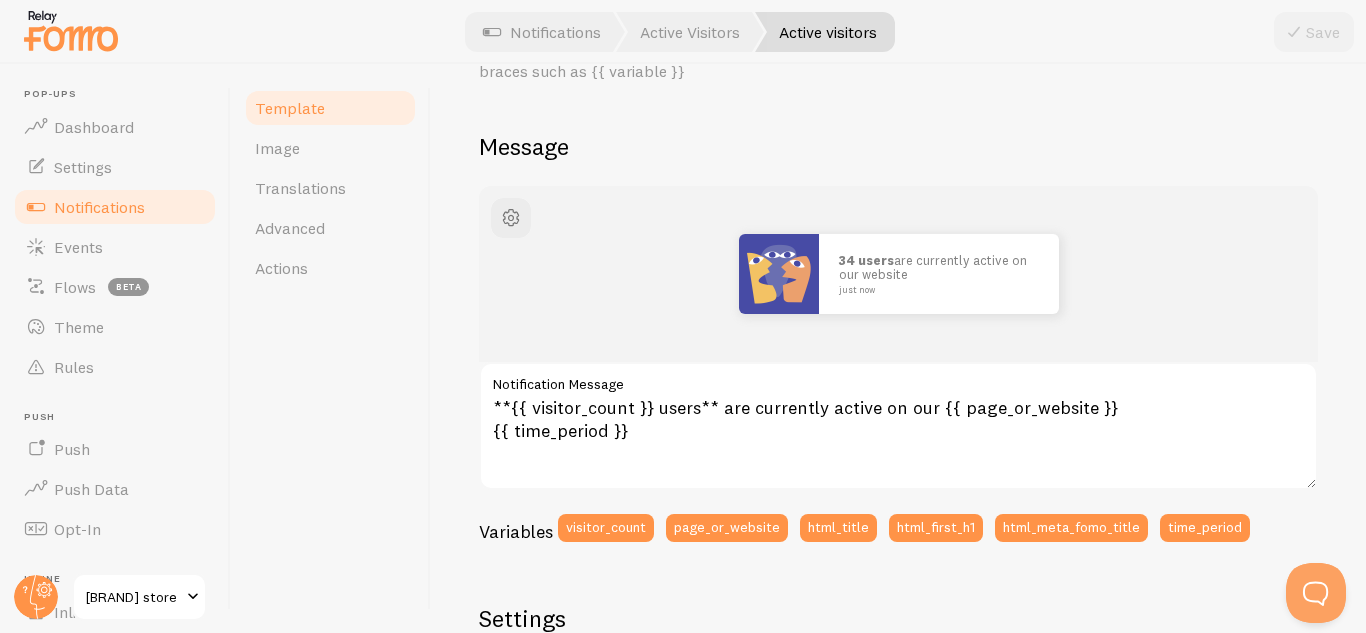 scroll, scrollTop: 119, scrollLeft: 0, axis: vertical 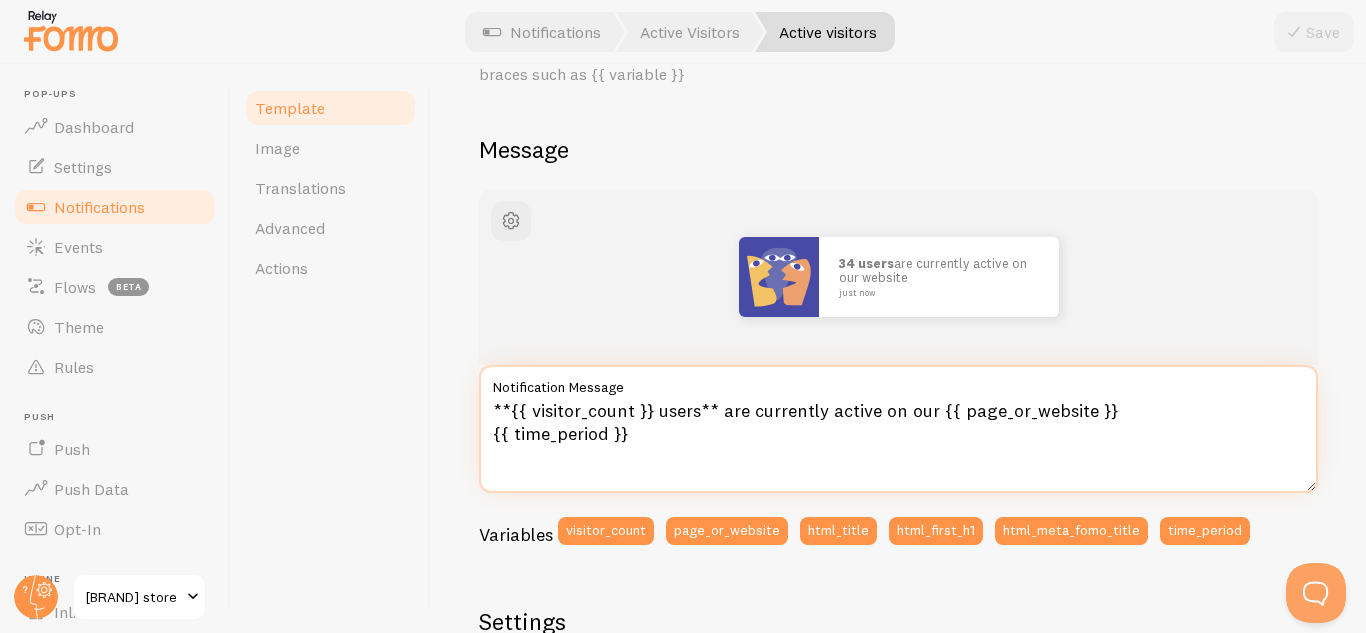 drag, startPoint x: 719, startPoint y: 411, endPoint x: 937, endPoint y: 405, distance: 218.08255 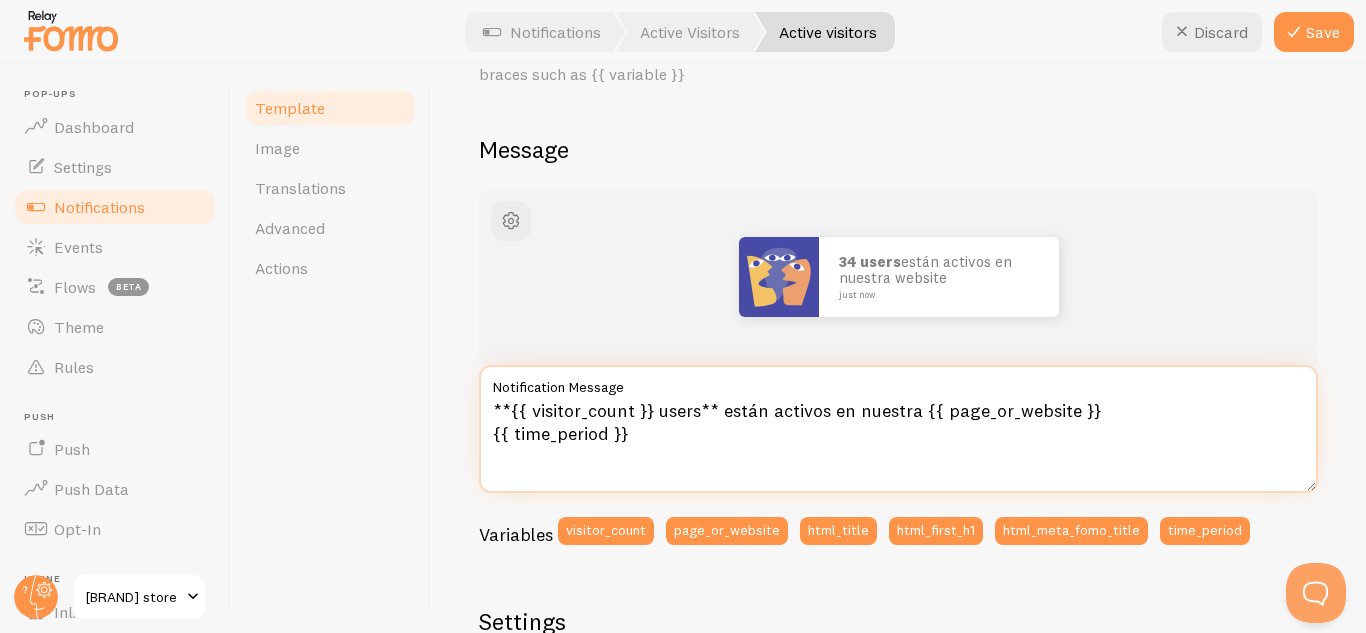 click on "**{{ visitor_count }} users** están activos en nuestra {{ page_or_website }}
{{ time_period }}" at bounding box center [898, 429] 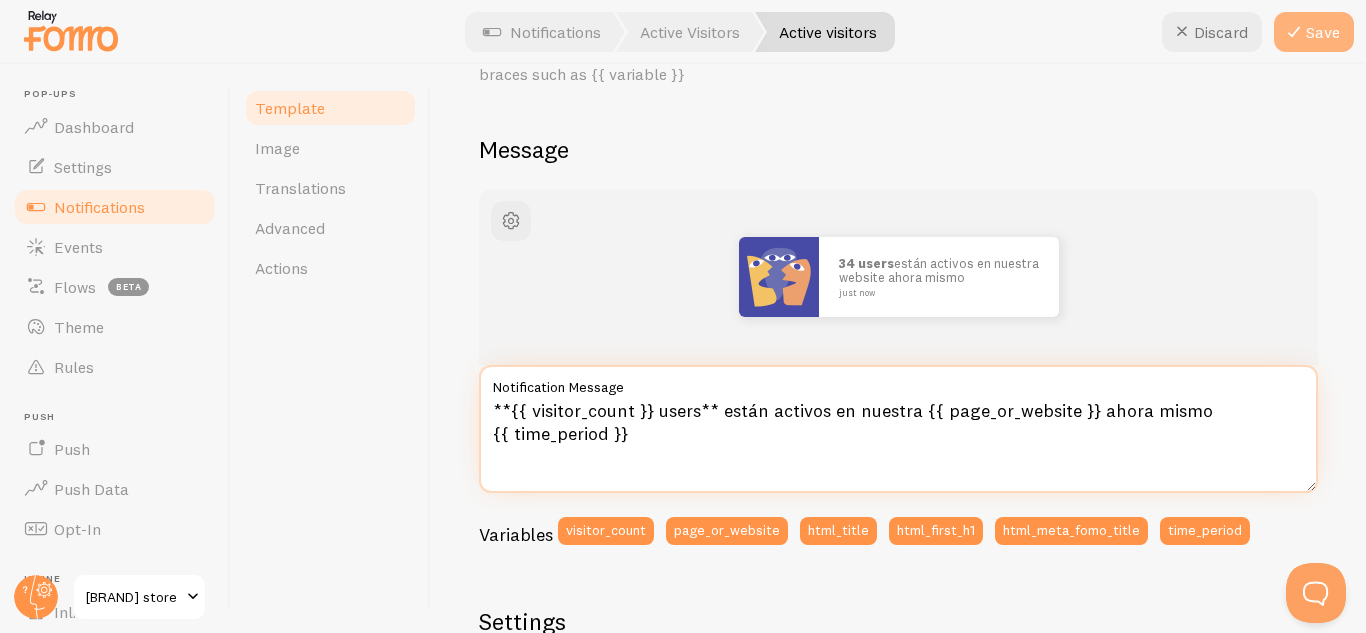 type on "**{{ visitor_count }} users** están activos en nuestra {{ page_or_website }} ahora mismo
{{ time_period }}" 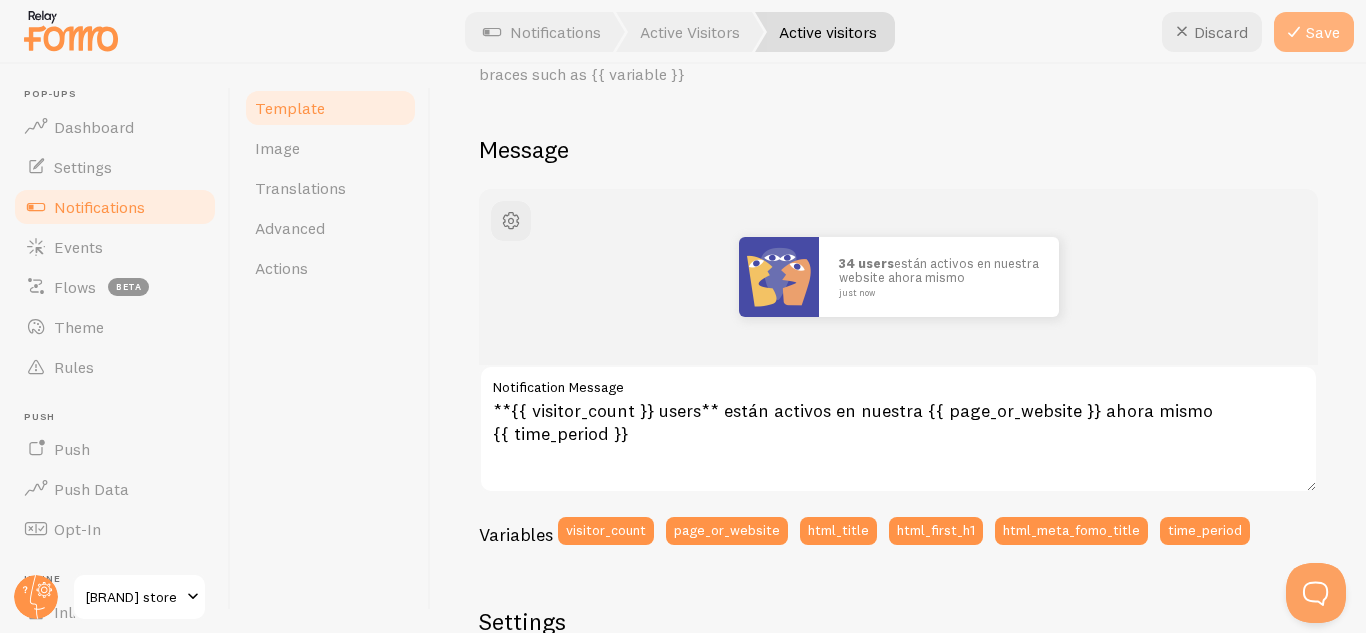 click on "Save" at bounding box center [1314, 32] 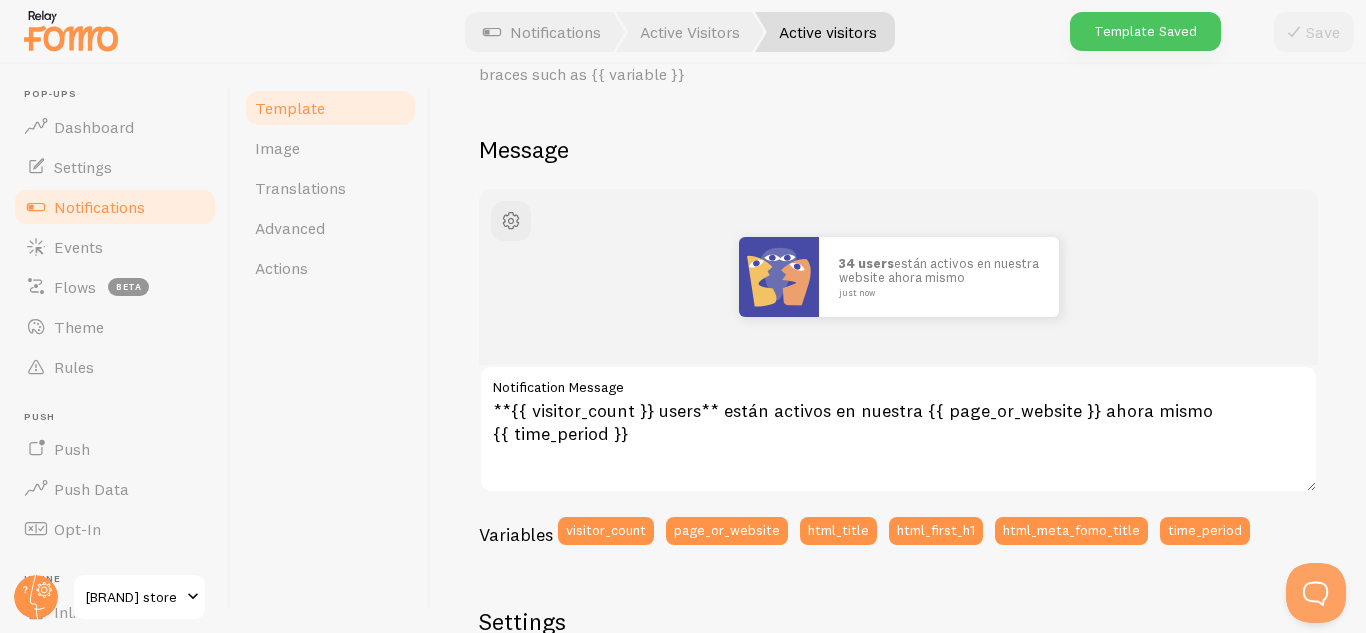 click on "Notifications" at bounding box center [115, 207] 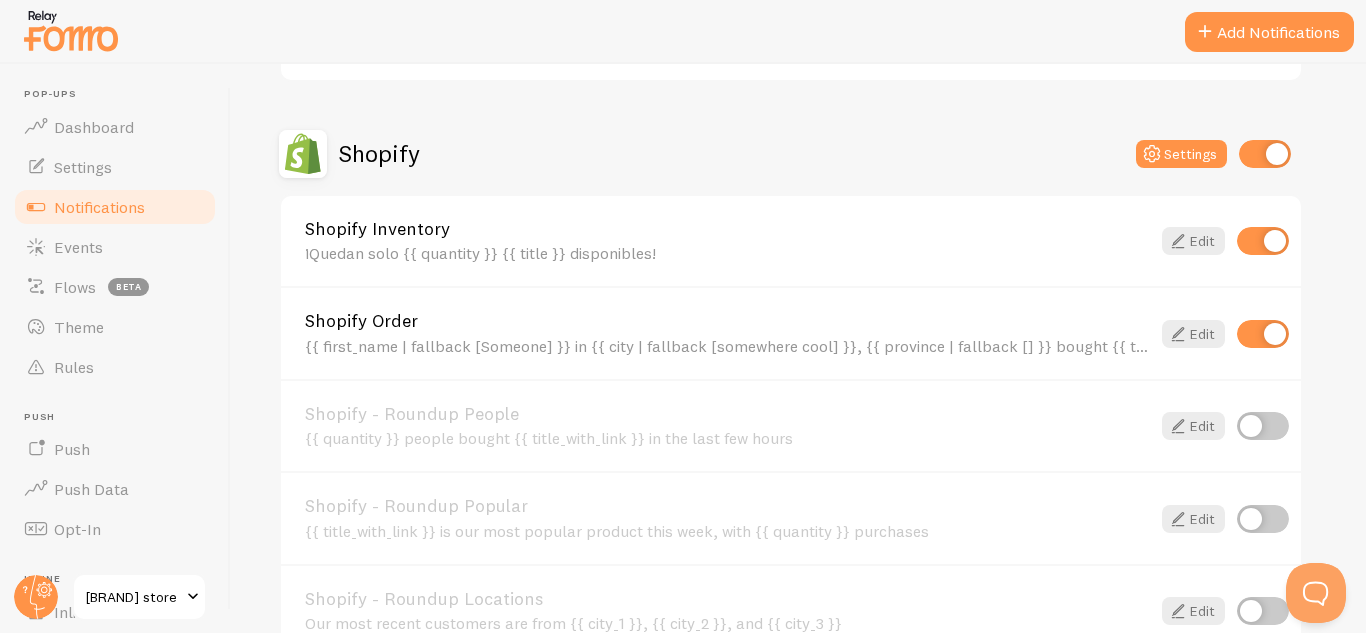 scroll, scrollTop: 653, scrollLeft: 0, axis: vertical 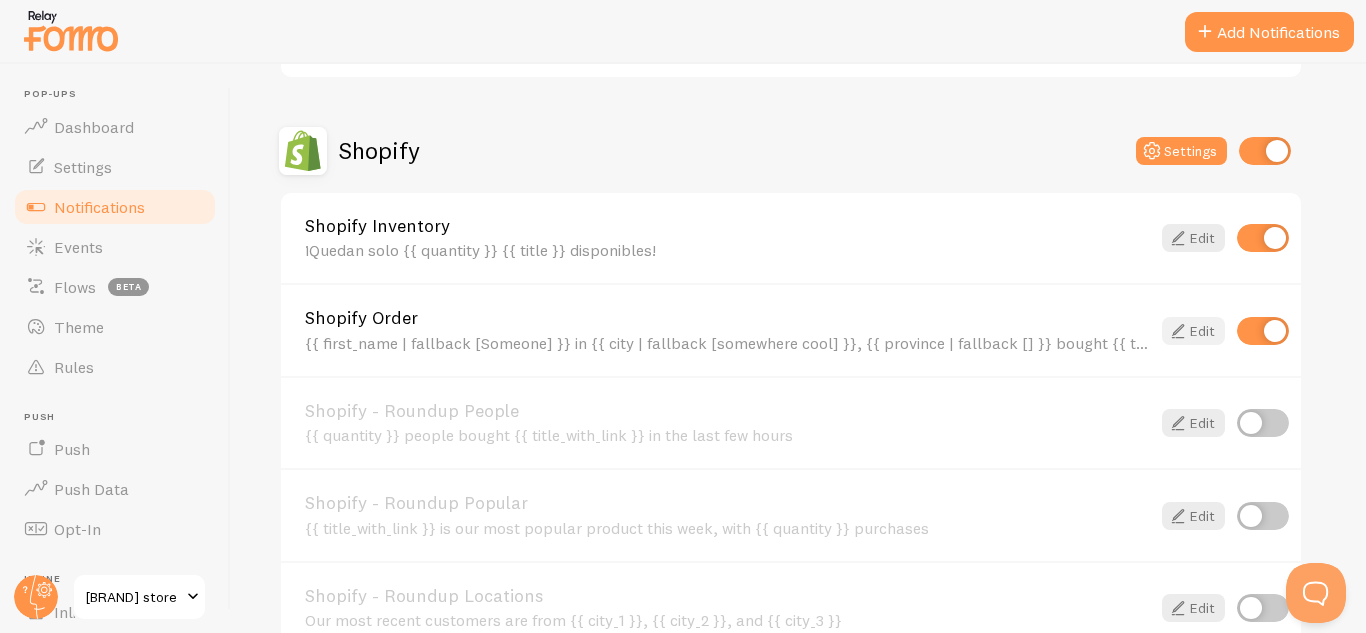 click on "Edit" at bounding box center (1193, 331) 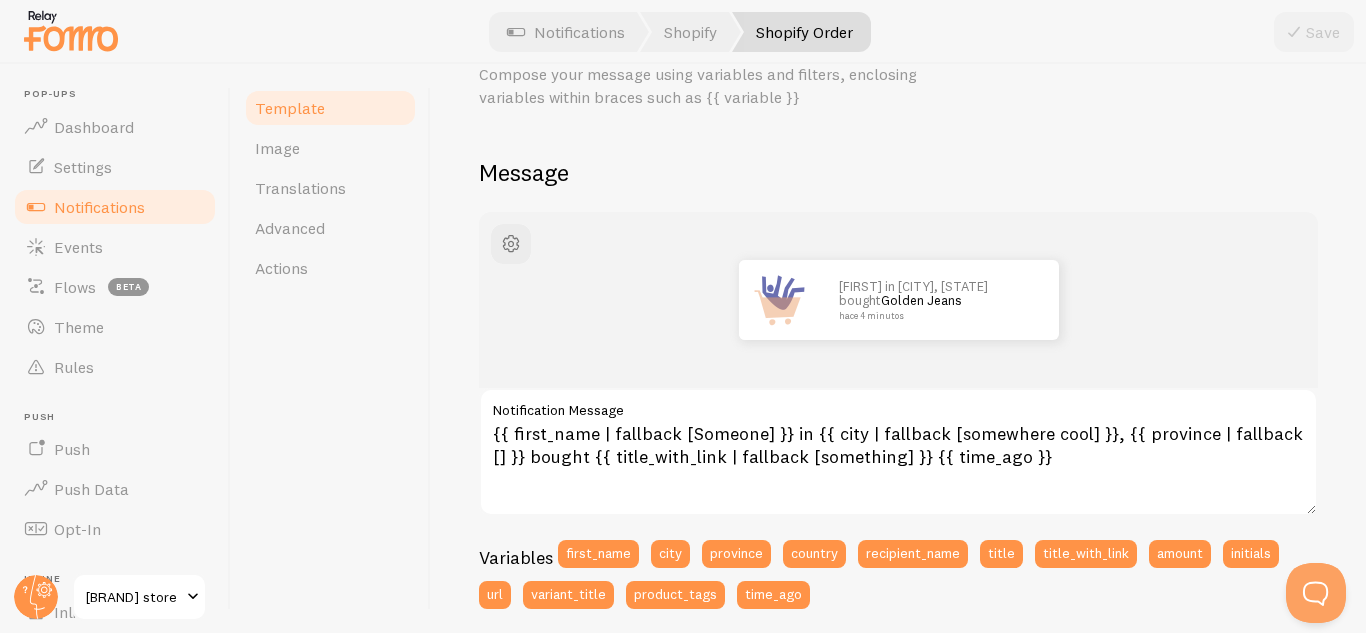scroll, scrollTop: 94, scrollLeft: 0, axis: vertical 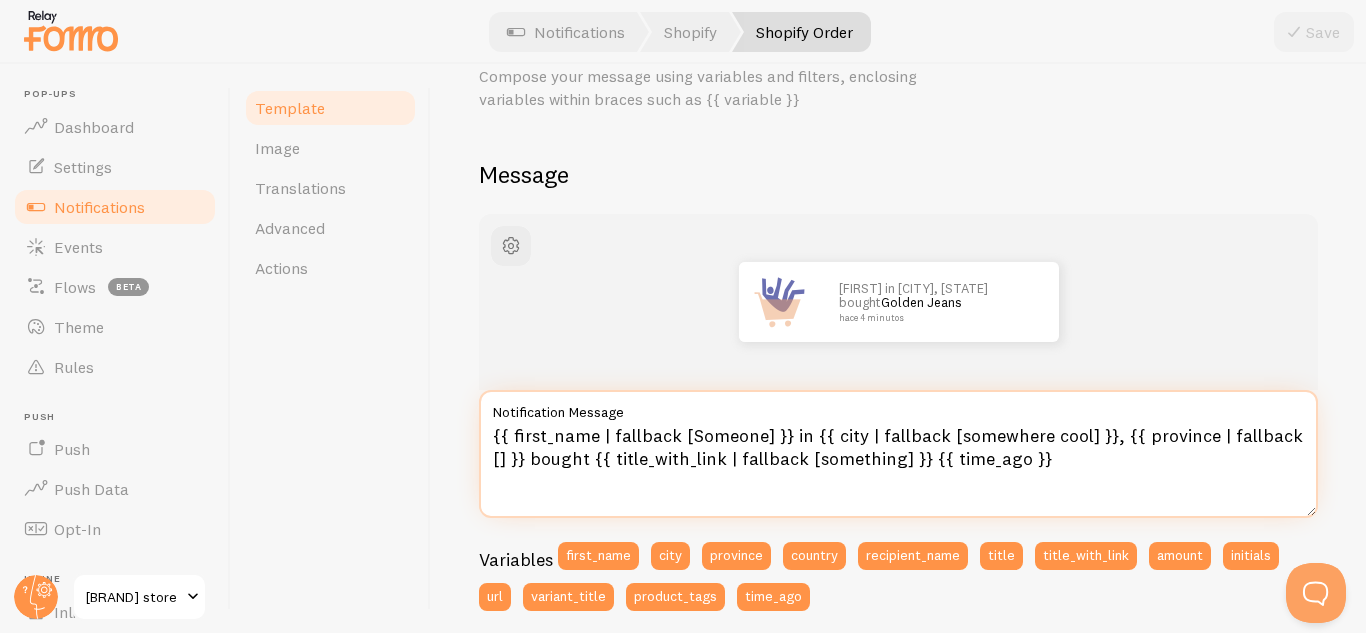 click on "{{ first_name | fallback [Someone] }} in {{ city | fallback [somewhere cool] }}, {{ province | fallback [] }} bought {{ title_with_link | fallback [something] }} {{ time_ago }}" at bounding box center [898, 454] 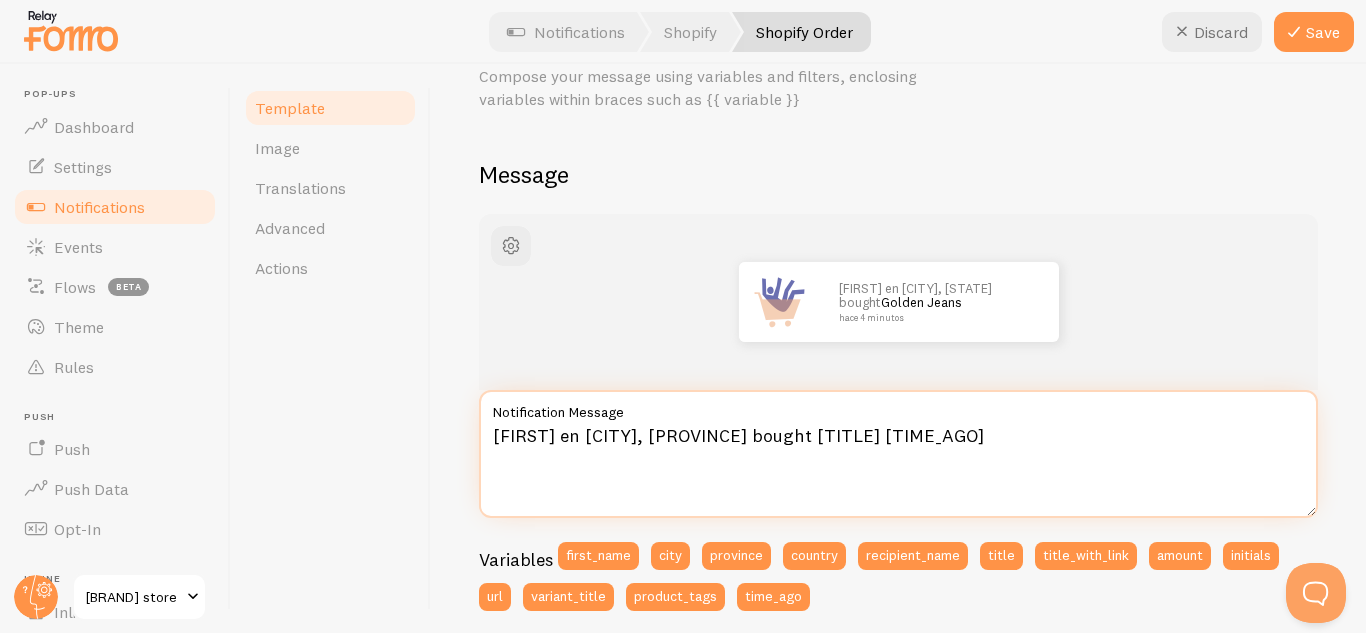 click on "[FIRST] en [CITY], [PROVINCE] bought [TITLE] [TIME_AGO]" at bounding box center [898, 454] 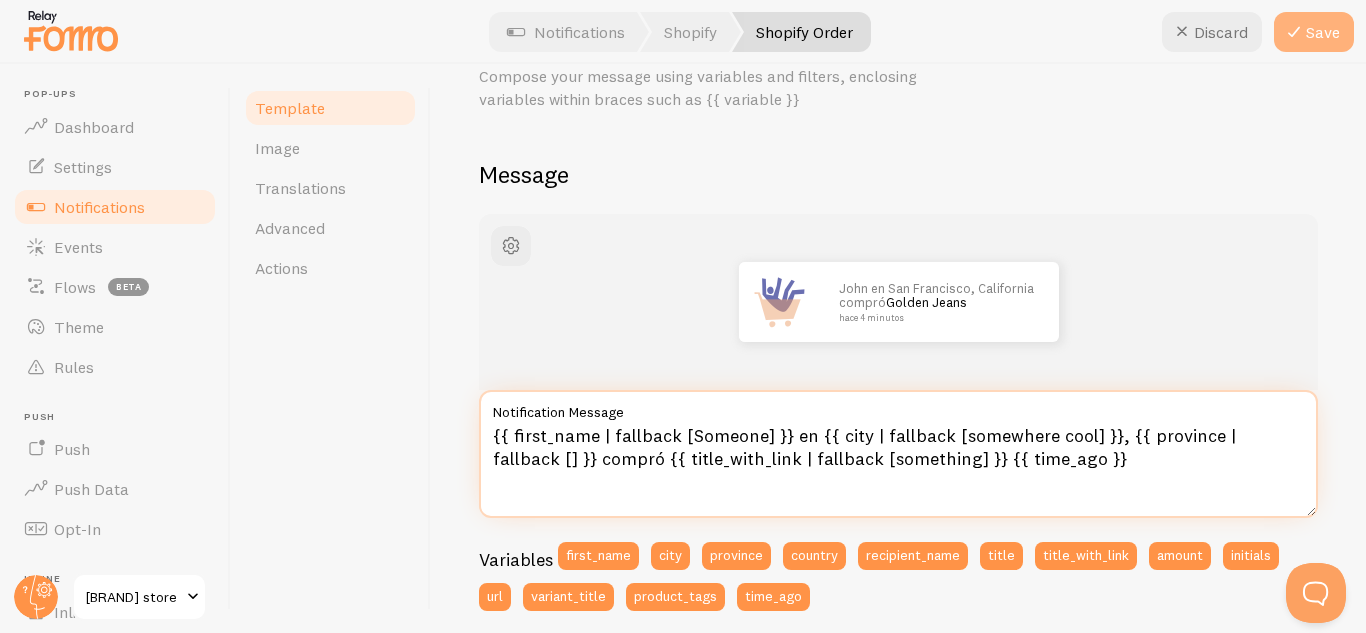 type on "{{ first_name | fallback [Someone] }} en {{ city | fallback [somewhere cool] }}, {{ province | fallback [] }} compró {{ title_with_link | fallback [something] }} {{ time_ago }}" 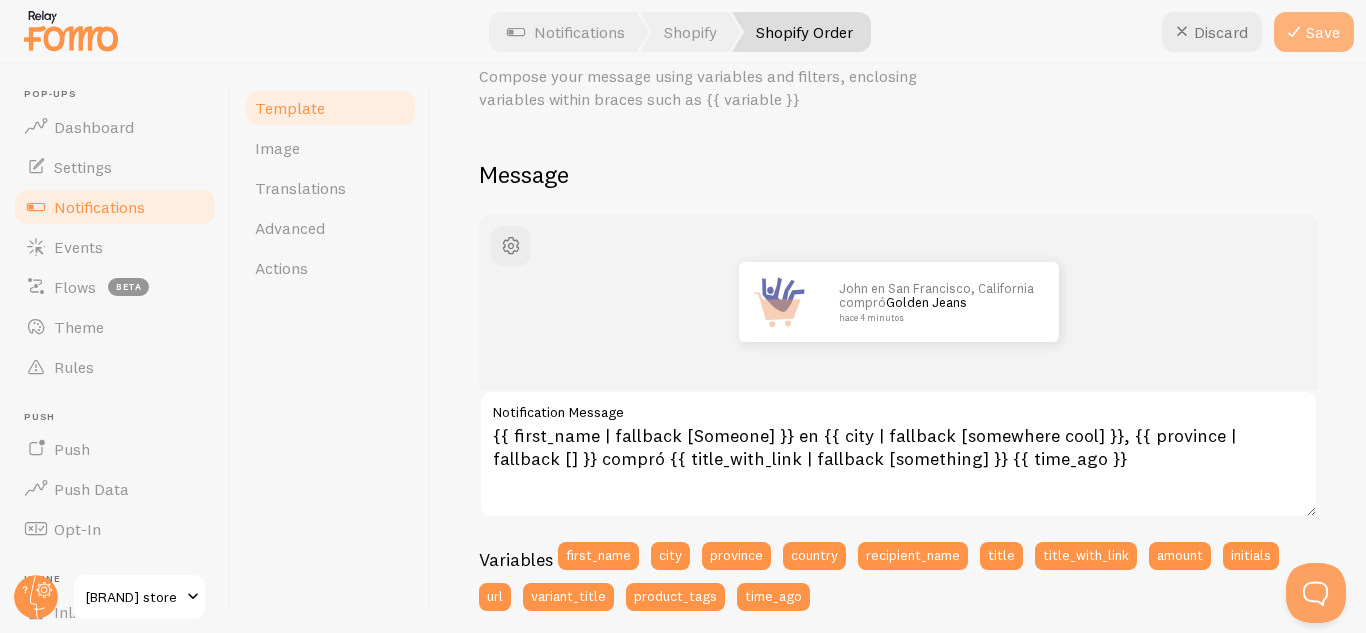 click on "Save" at bounding box center (1314, 32) 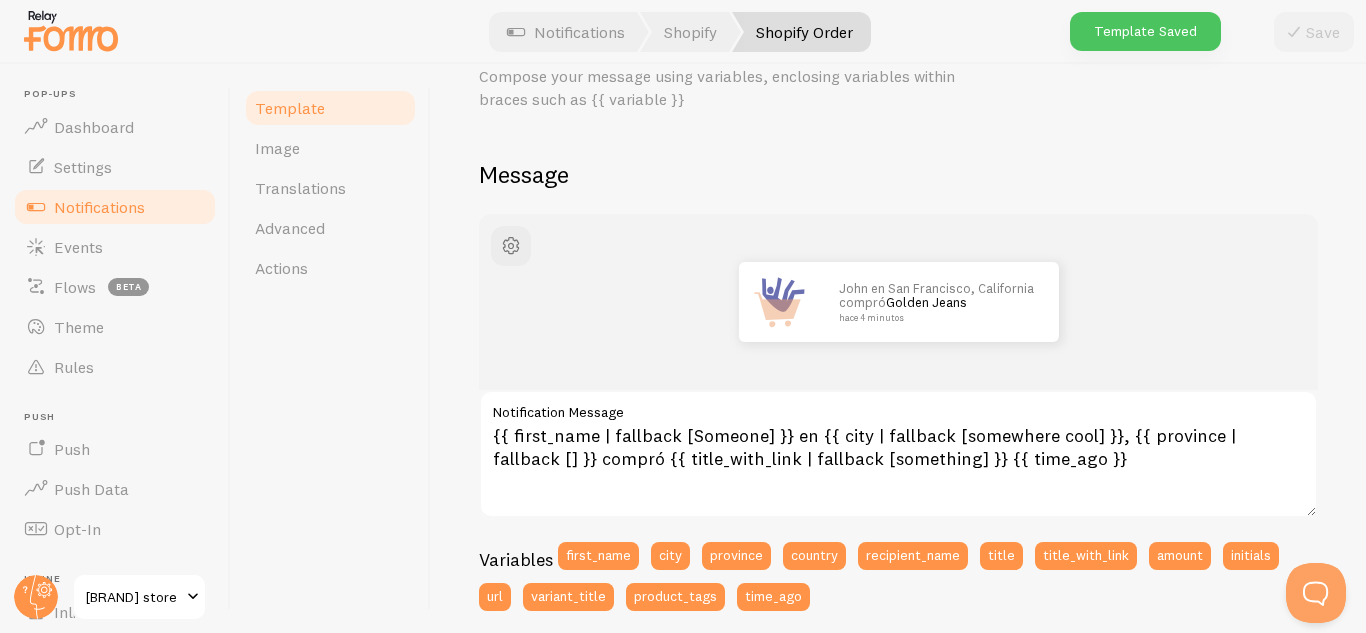 click on "Notifications" at bounding box center (99, 207) 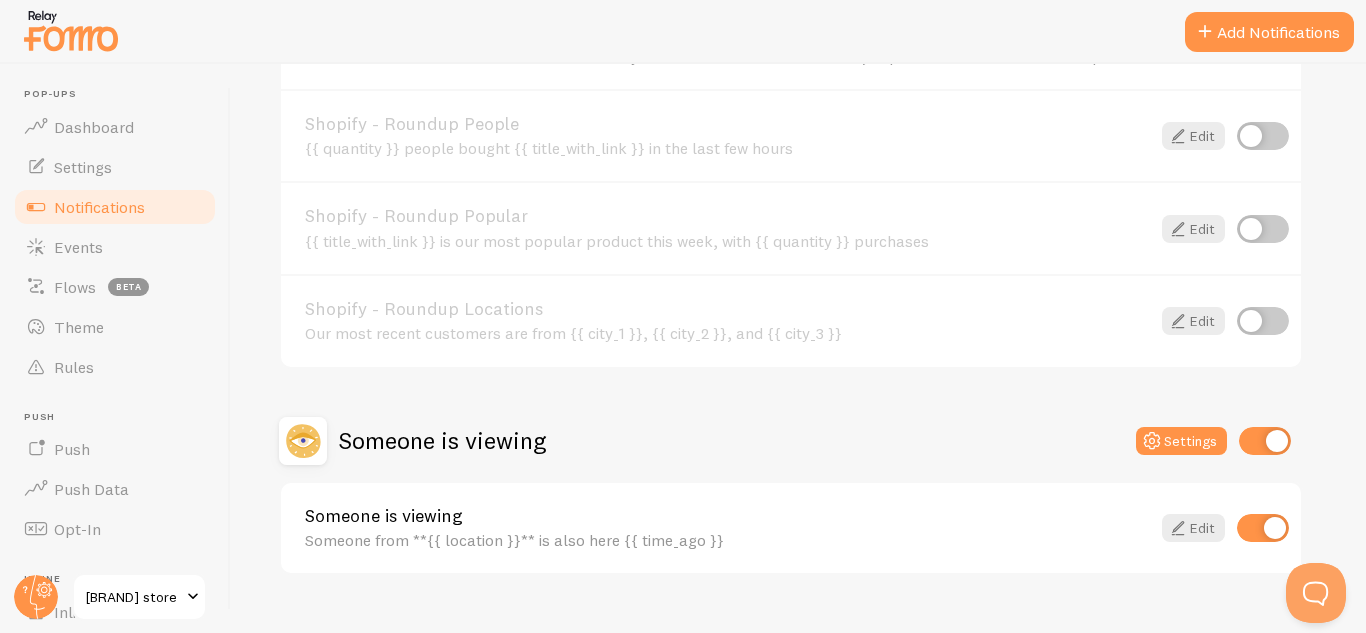 scroll, scrollTop: 978, scrollLeft: 0, axis: vertical 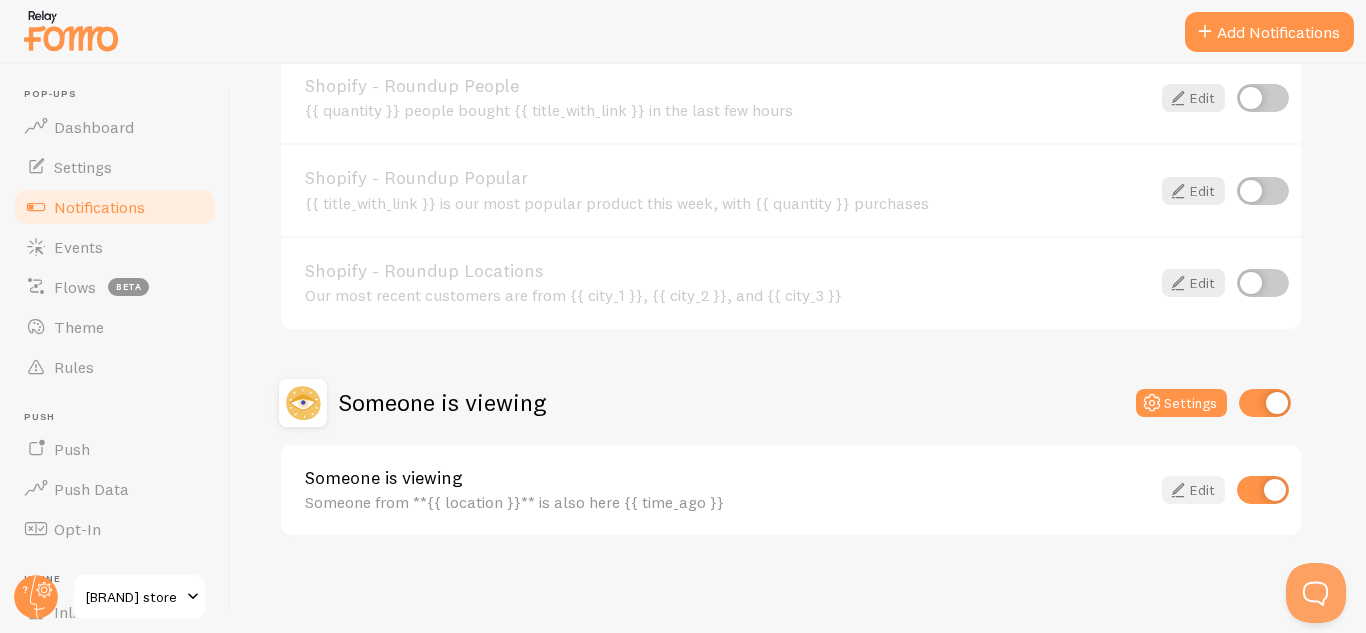 click on "Edit" at bounding box center [1193, 490] 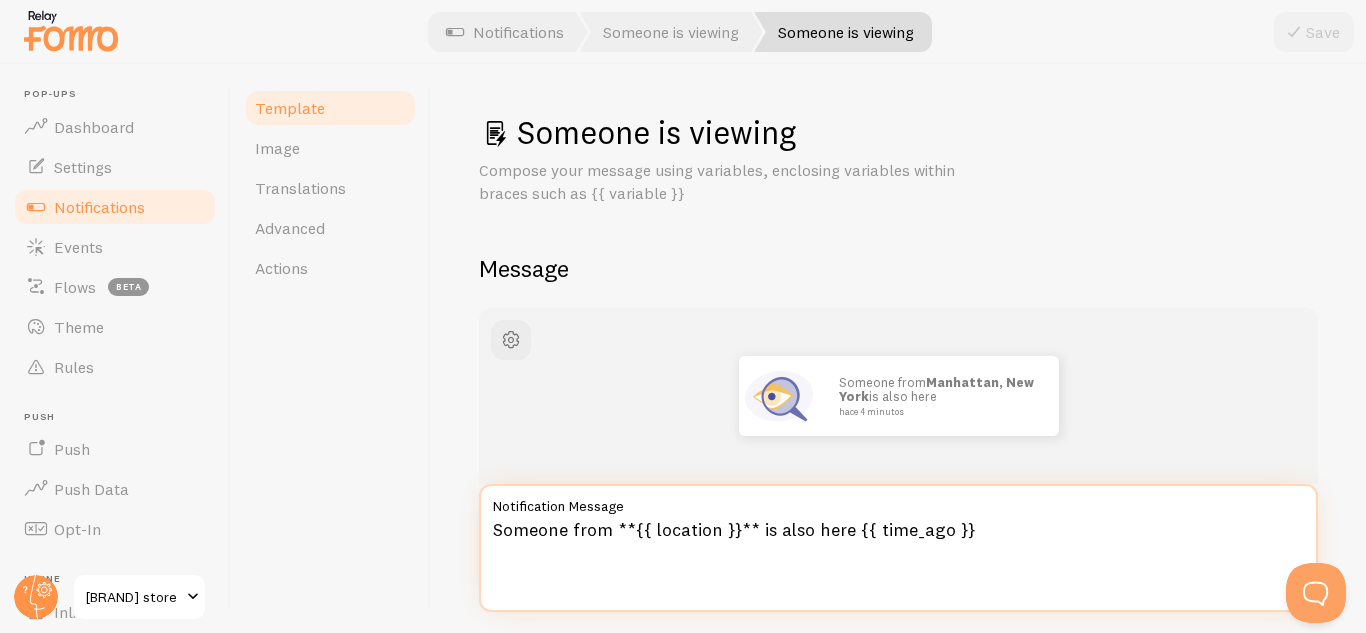 drag, startPoint x: 608, startPoint y: 536, endPoint x: 476, endPoint y: 530, distance: 132.13629 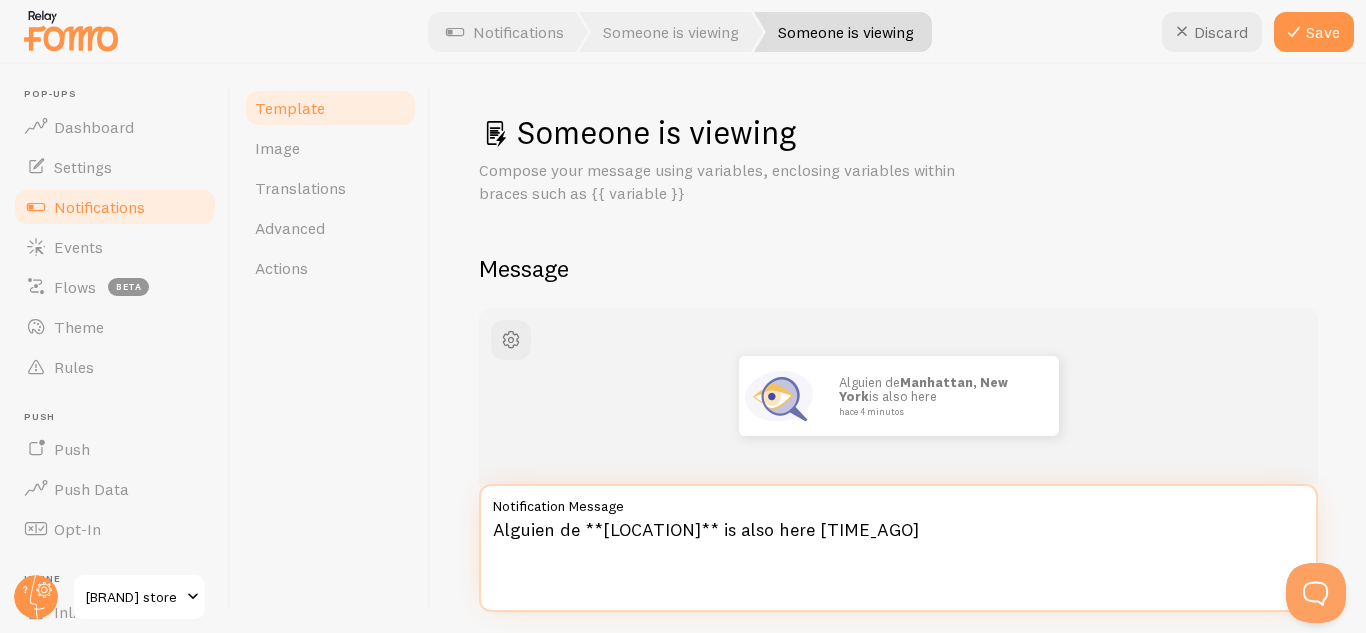 drag, startPoint x: 811, startPoint y: 532, endPoint x: 721, endPoint y: 533, distance: 90.005554 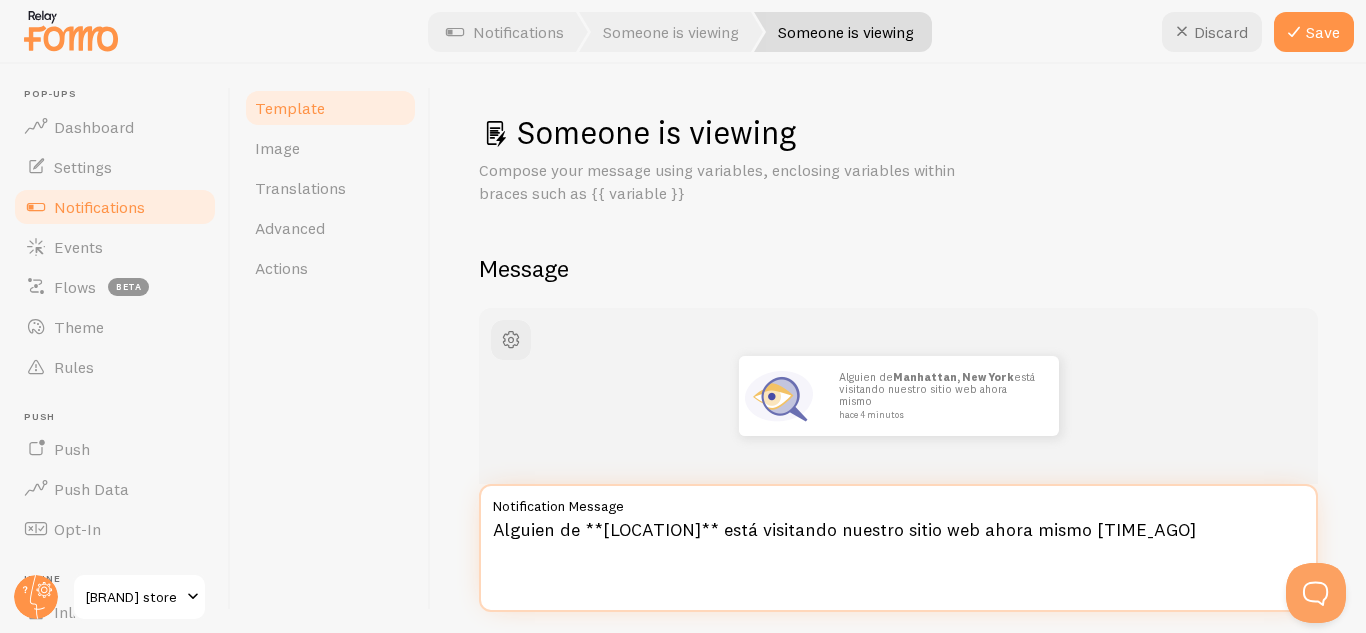 click on "Alguien de **[LOCATION]** está visitando nuestro sitio web ahora mismo [TIME_AGO]" at bounding box center [898, 548] 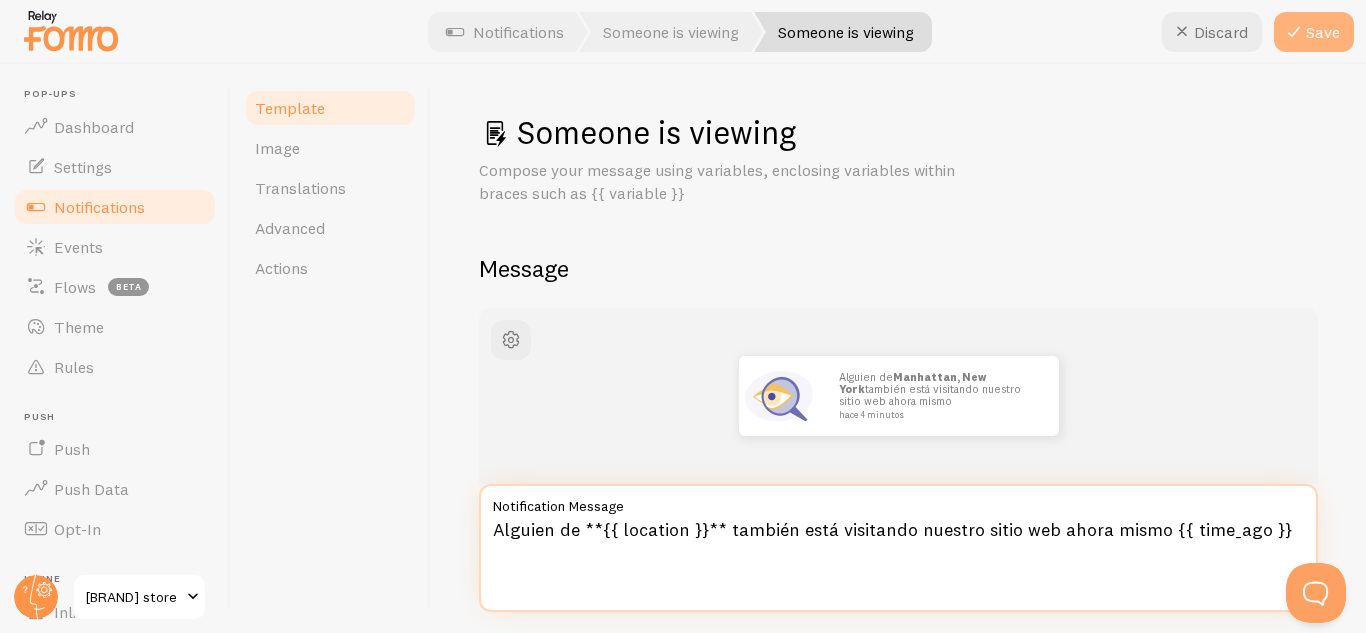 type on "Alguien de **{{ location }}** también está visitando nuestro sitio web ahora mismo {{ time_ago }}" 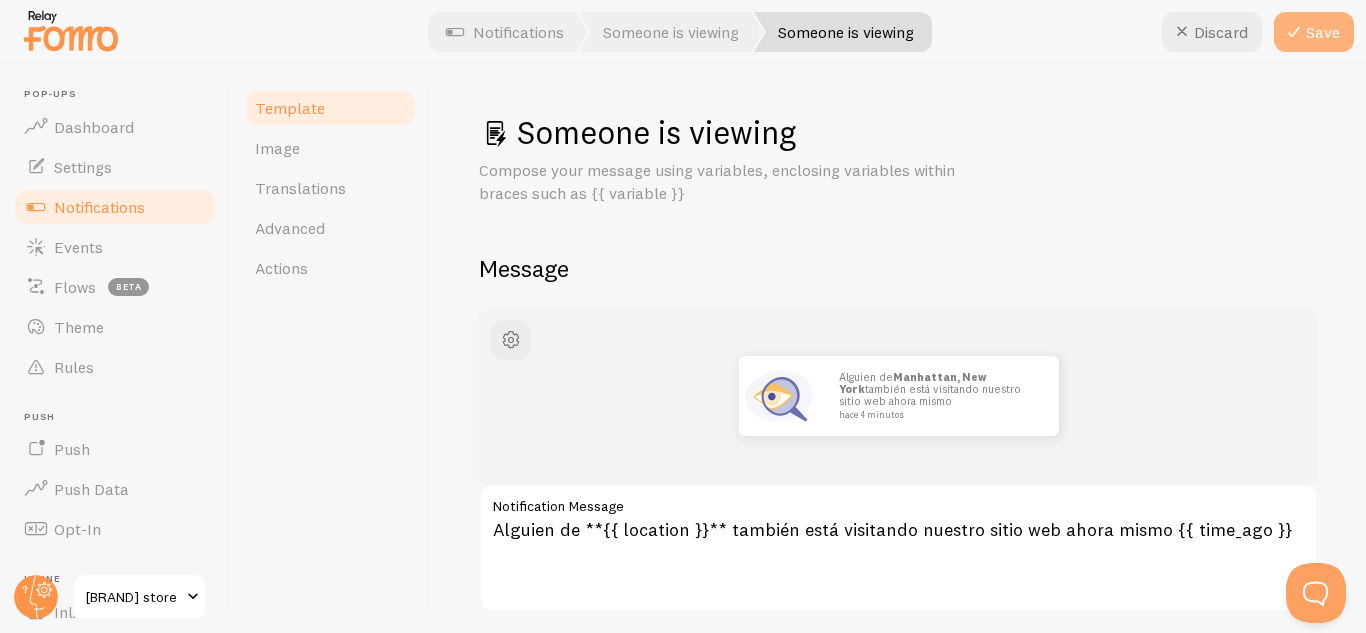 click on "Save" at bounding box center (1314, 32) 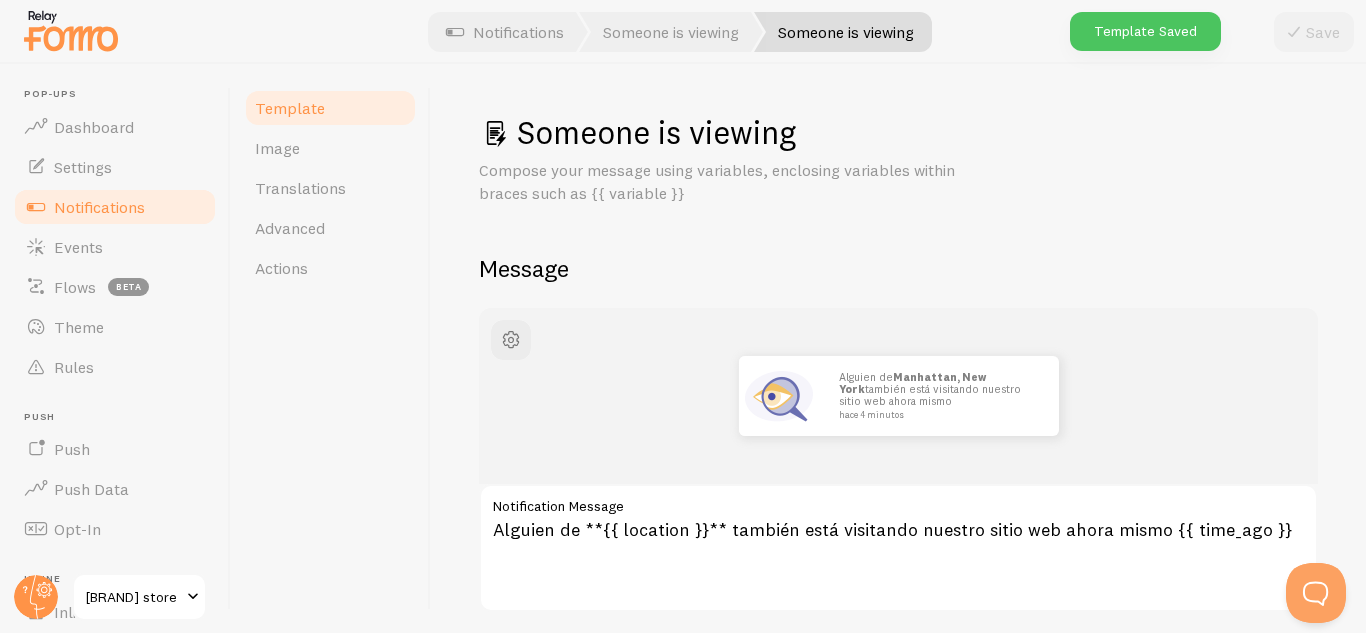 click on "Notifications" at bounding box center [99, 207] 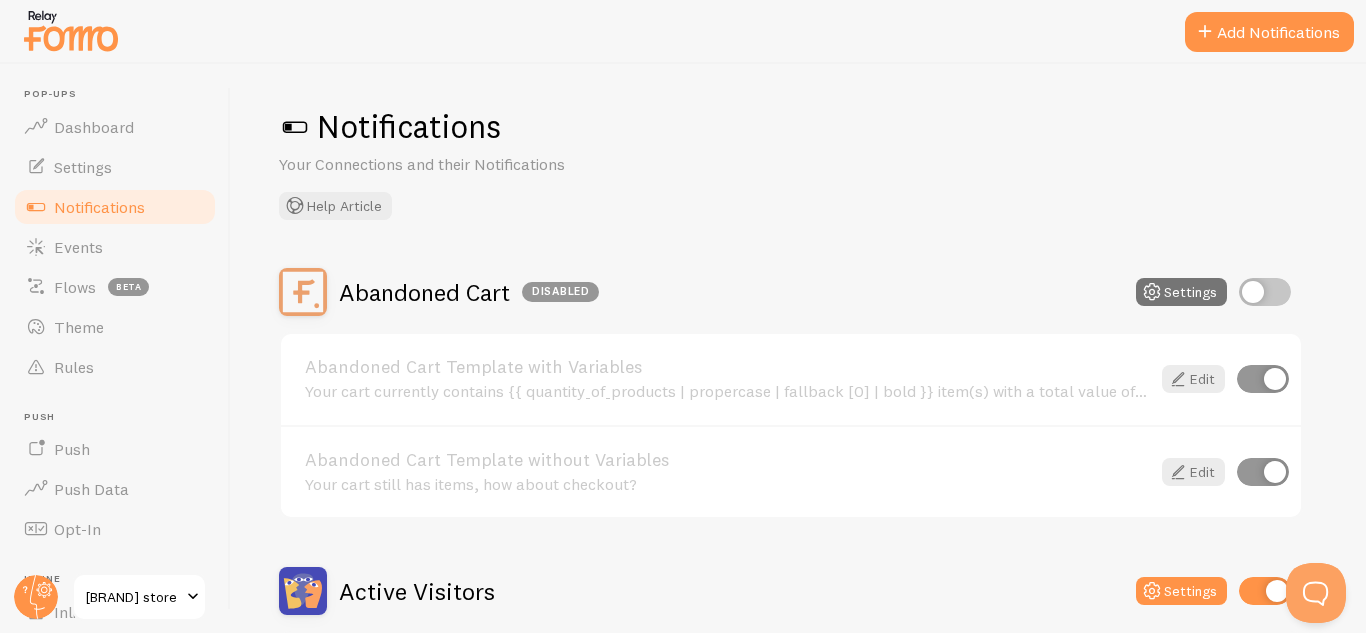 scroll, scrollTop: 0, scrollLeft: 0, axis: both 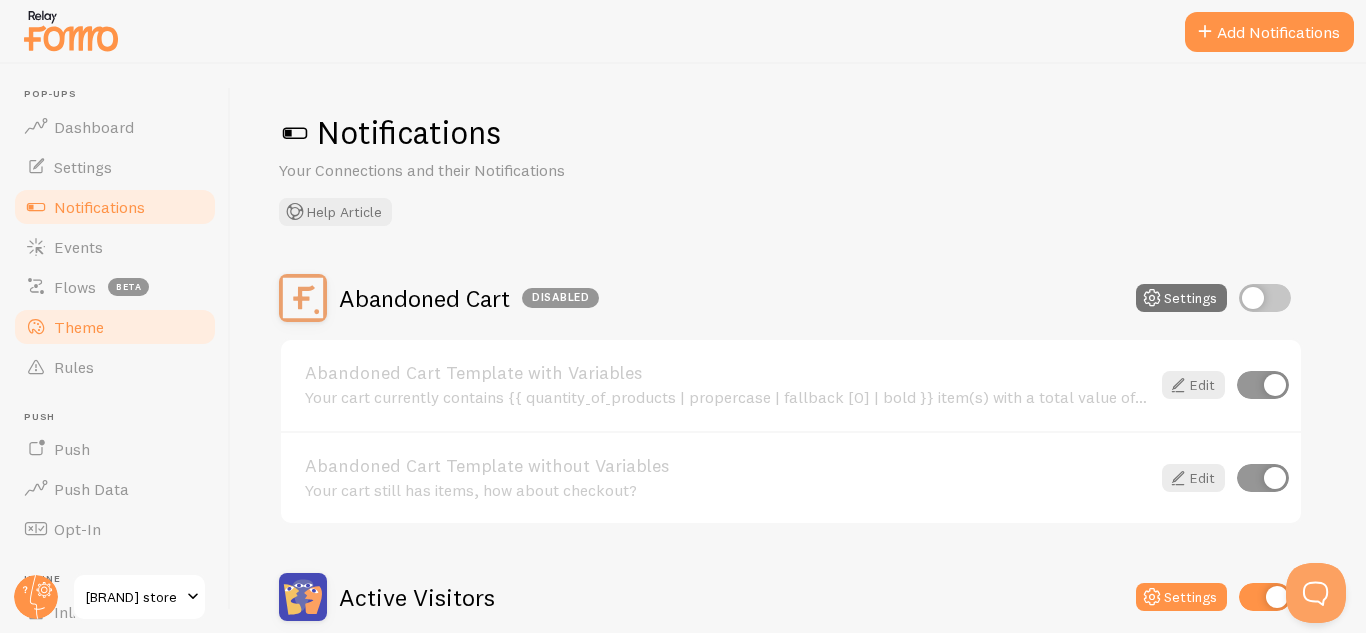 click on "Theme" at bounding box center [115, 327] 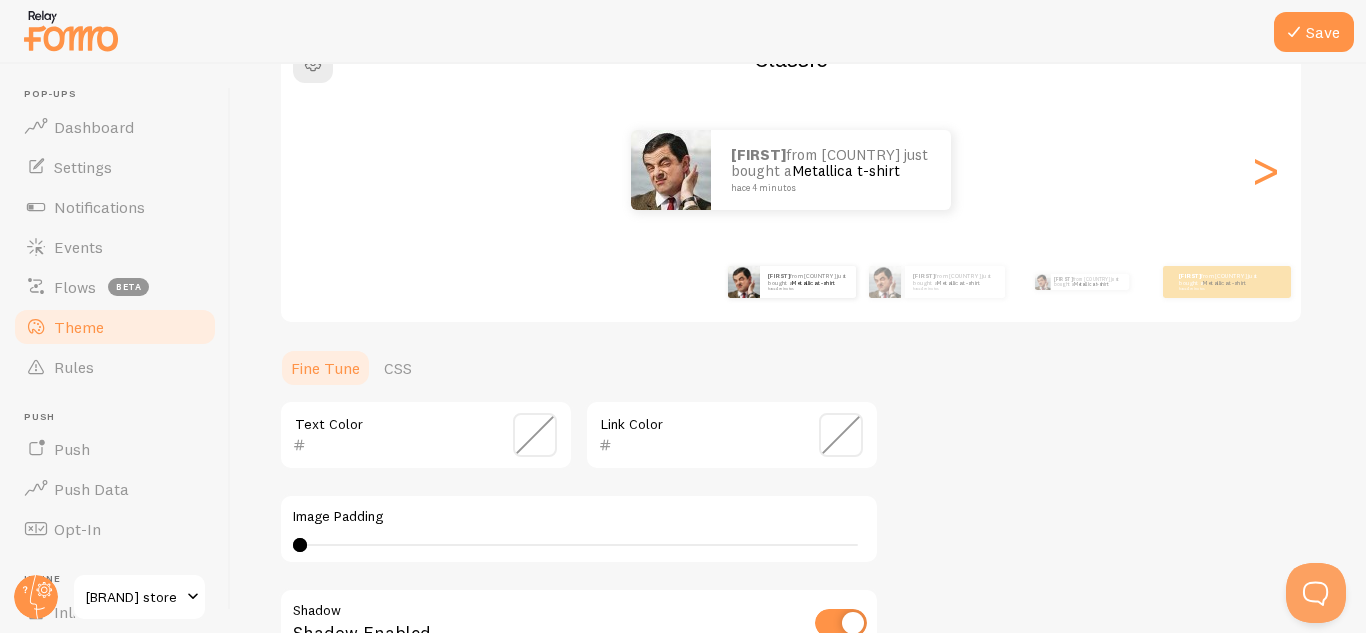 scroll, scrollTop: 209, scrollLeft: 0, axis: vertical 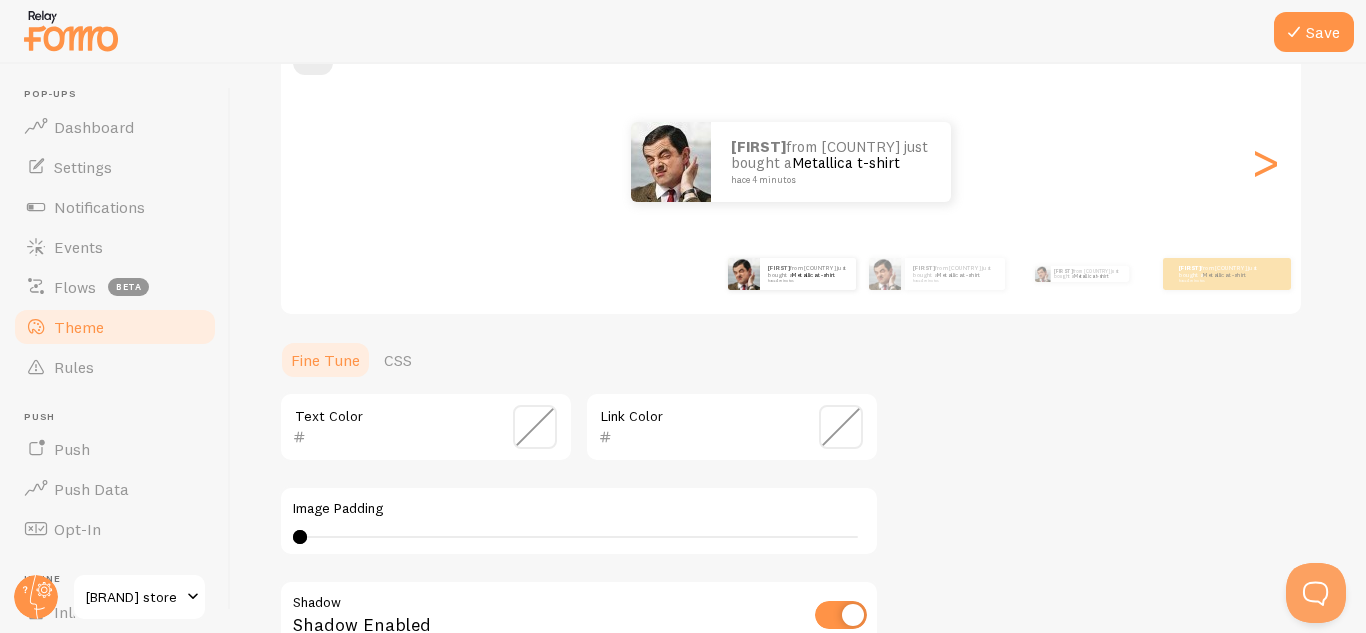 click at bounding box center (535, 427) 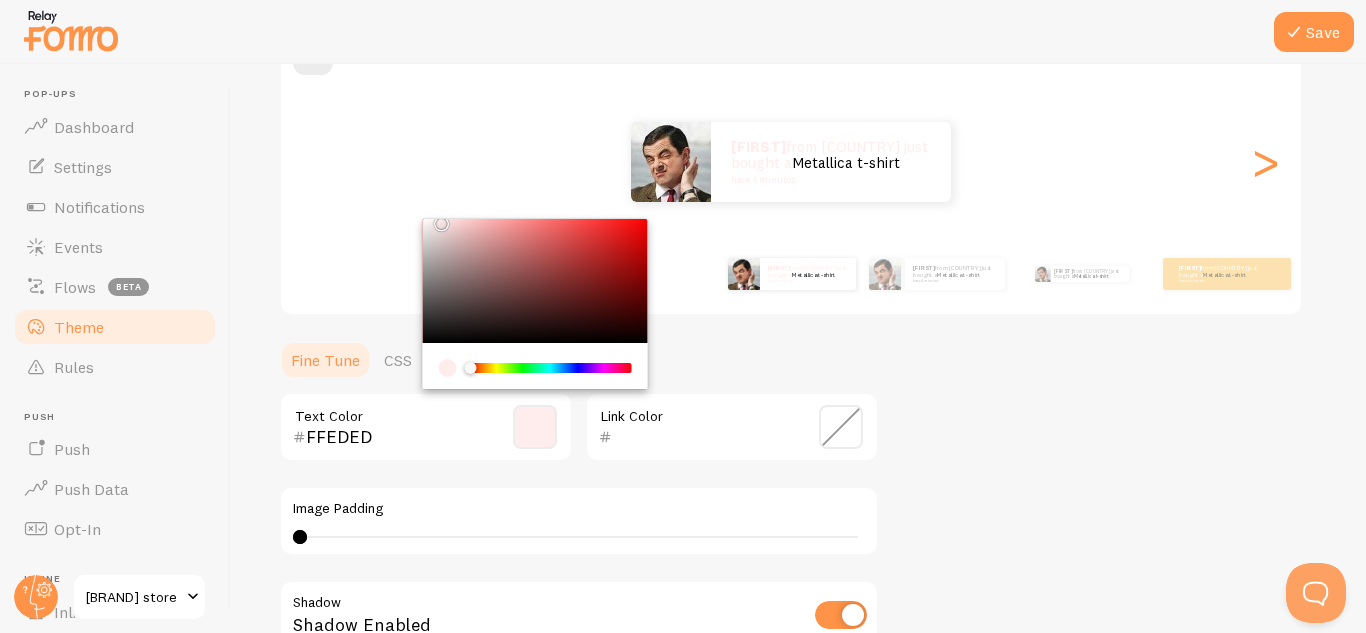 drag, startPoint x: 446, startPoint y: 277, endPoint x: 438, endPoint y: 178, distance: 99.32271 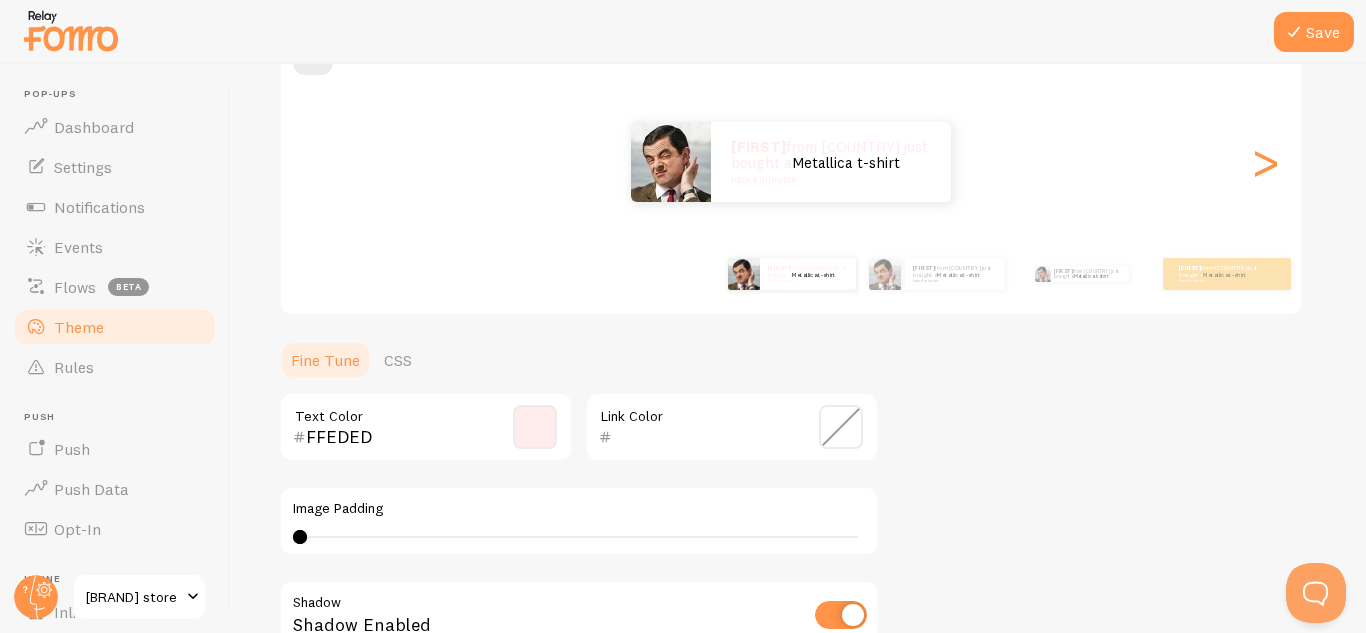 click on "Fine Tune
CSS" at bounding box center [579, 360] 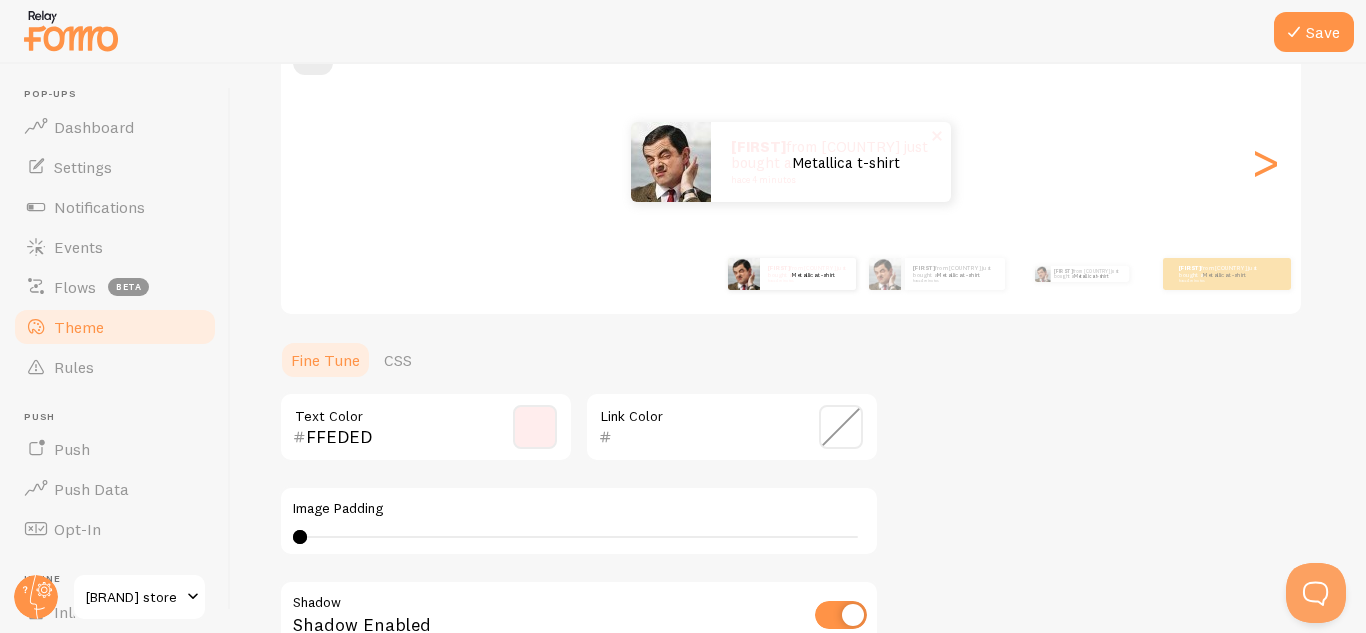 click on "Metallica t-shirt" at bounding box center (846, 162) 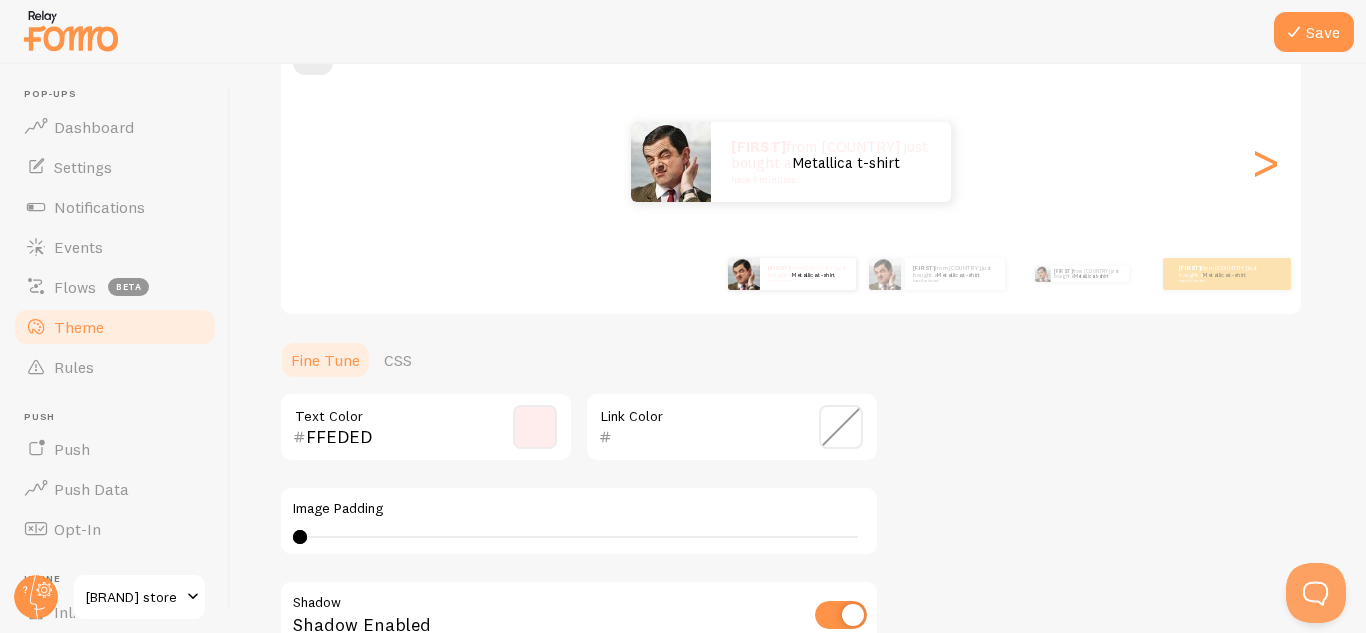 click at bounding box center (535, 427) 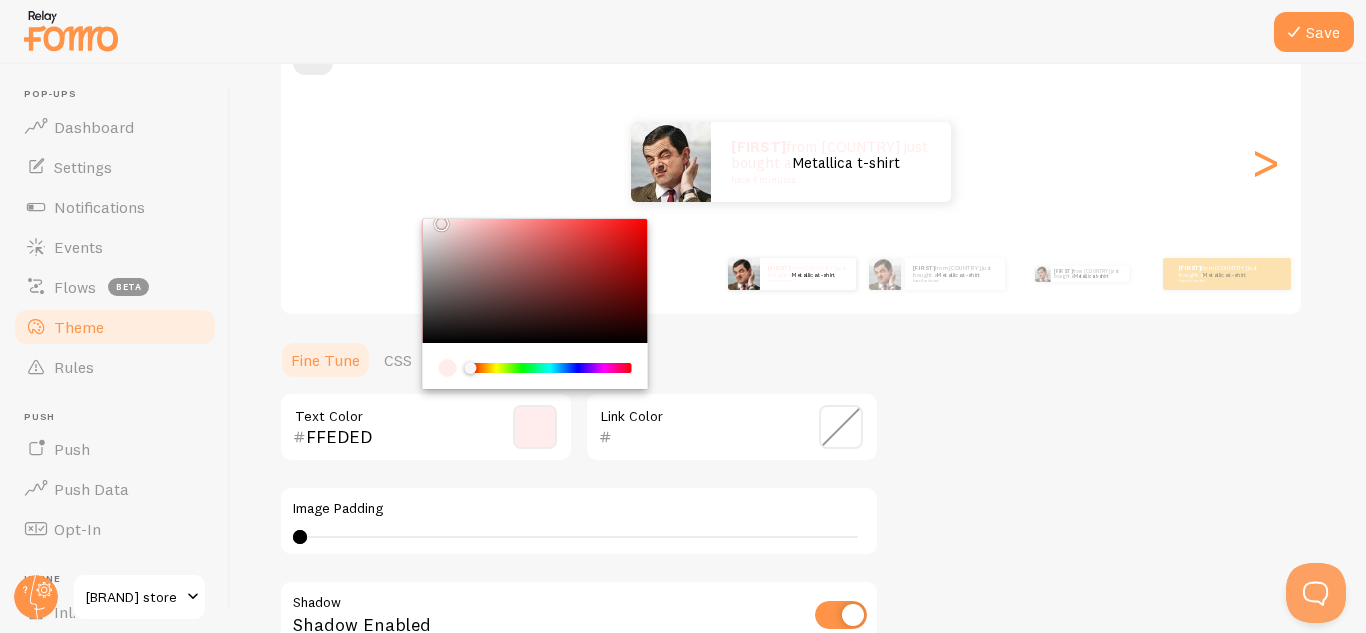 click at bounding box center (535, 281) 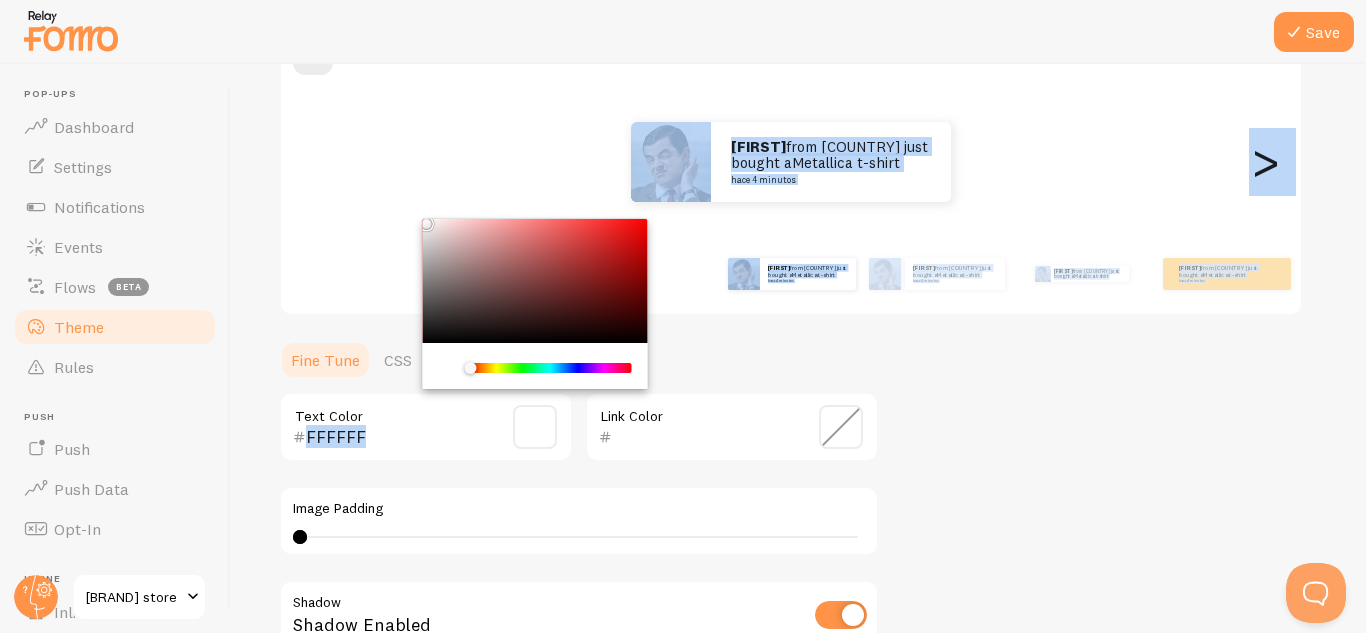 drag, startPoint x: 378, startPoint y: 159, endPoint x: 430, endPoint y: 235, distance: 92.086914 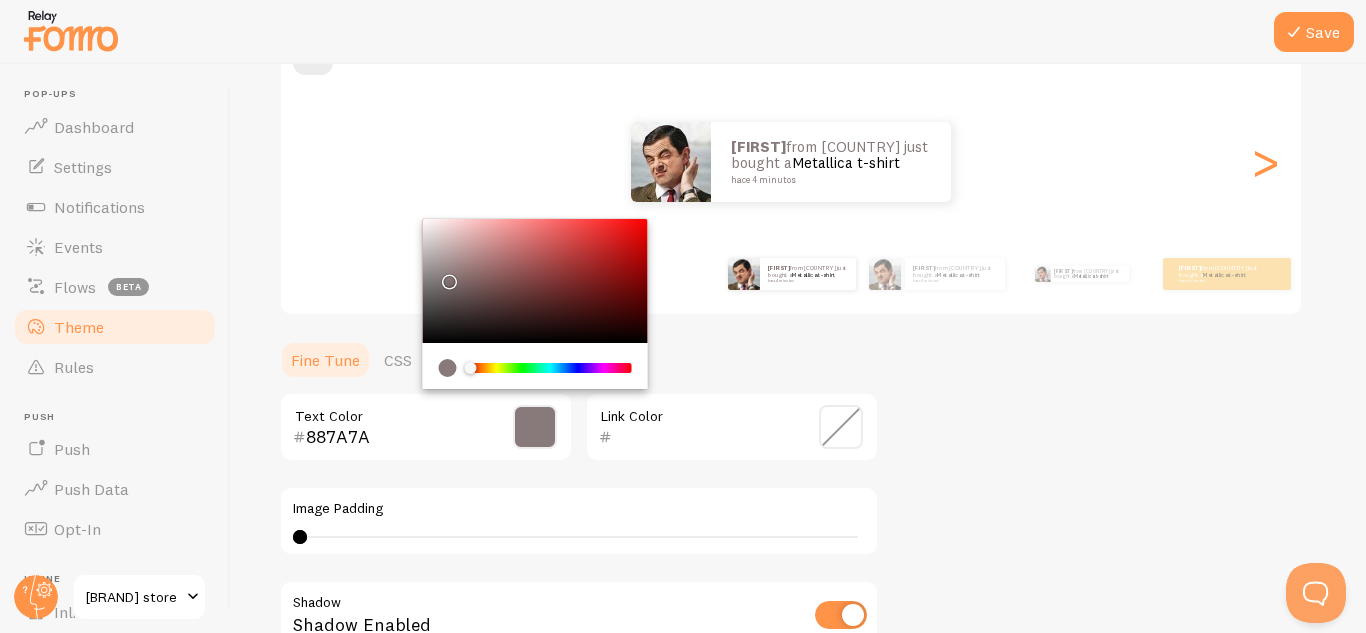 type on "000000" 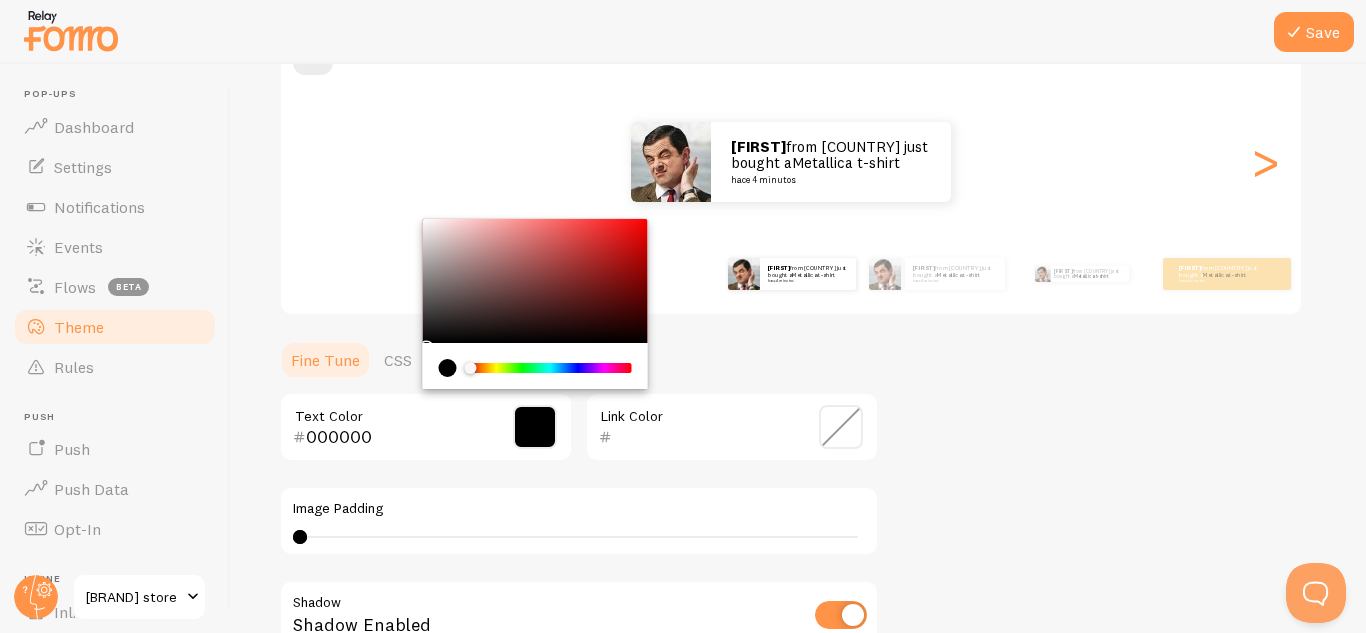 click at bounding box center (841, 427) 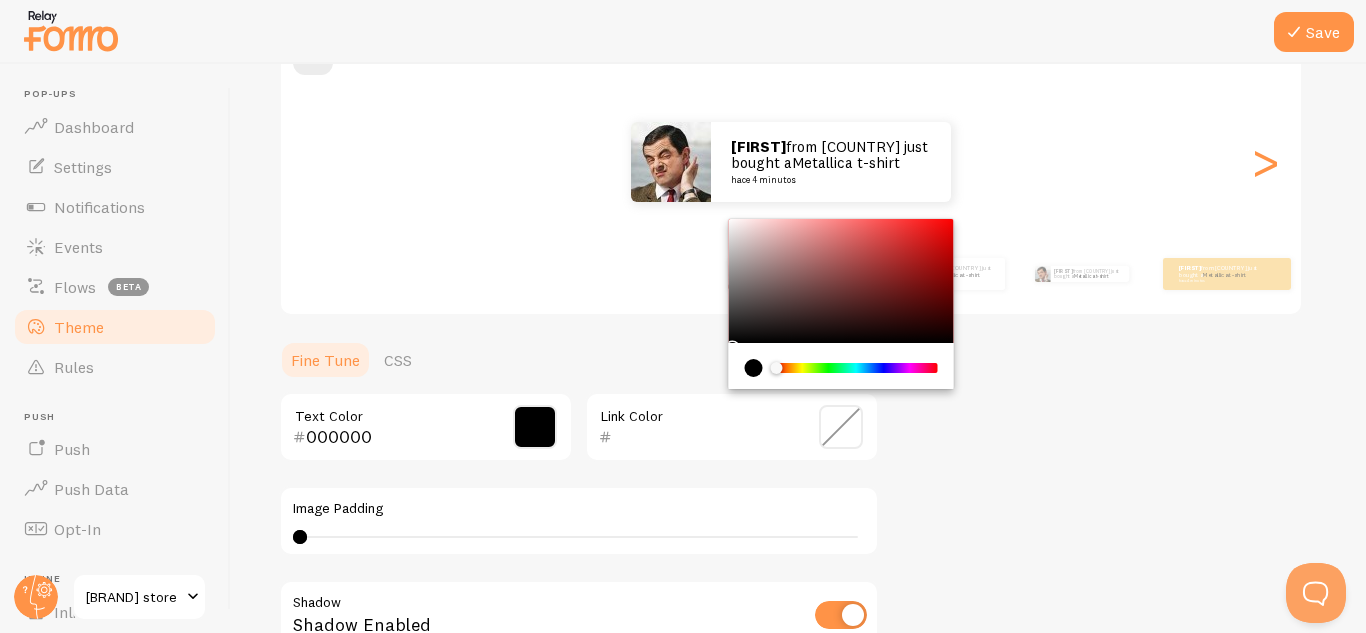 click on "Theme
Choose a theme for your notifications
Classic
[FIRST] from [COUNTRY] just bought a Metallica t-shirt   hace 4 minutos   [FIRST] from [COUNTRY] just bought a Metallica t-shirt   hace 4 minutos   [FIRST] from [COUNTRY] just bought a Metallica t-shirt   hace 4 minutos   [FIRST] from [COUNTRY] just bought a Metallica t-shirt   hace 4 minutos   [FIRST] from [COUNTRY] just bought a Metallica t-shirt   hace 4 minutos   [FIRST] from [COUNTRY] just bought a Metallica t-shirt   hace 4 minutos   [FIRST] from [COUNTRY] just bought a Metallica t-shirt   hace 4 minutos   [FIRST] from [COUNTRY] just bought a Metallica t-shirt   hace 4 minutos   [FIRST] from [COUNTRY] just bought a Metallica t-shirt   hace 4 minutos   [FIRST] from [COUNTRY] just bought a Metallica t-shirt   hace 4 minutos   [FIRST] from [COUNTRY] just bought a Metallica t-shirt   hace 4 minutos   [FIRST] from [COUNTRY] just bought a Metallica t-shirt   hace 4 minutos   [FIRST] from [COUNTRY] just bought a" at bounding box center (798, 377) 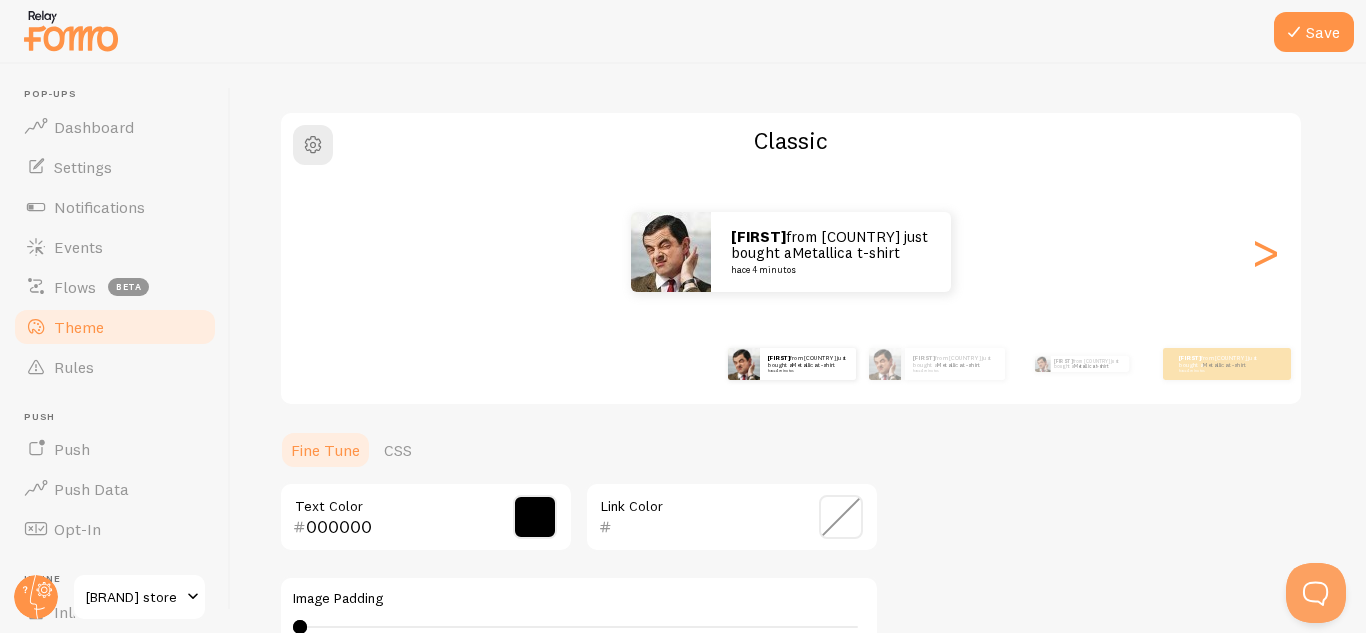 scroll, scrollTop: 90, scrollLeft: 0, axis: vertical 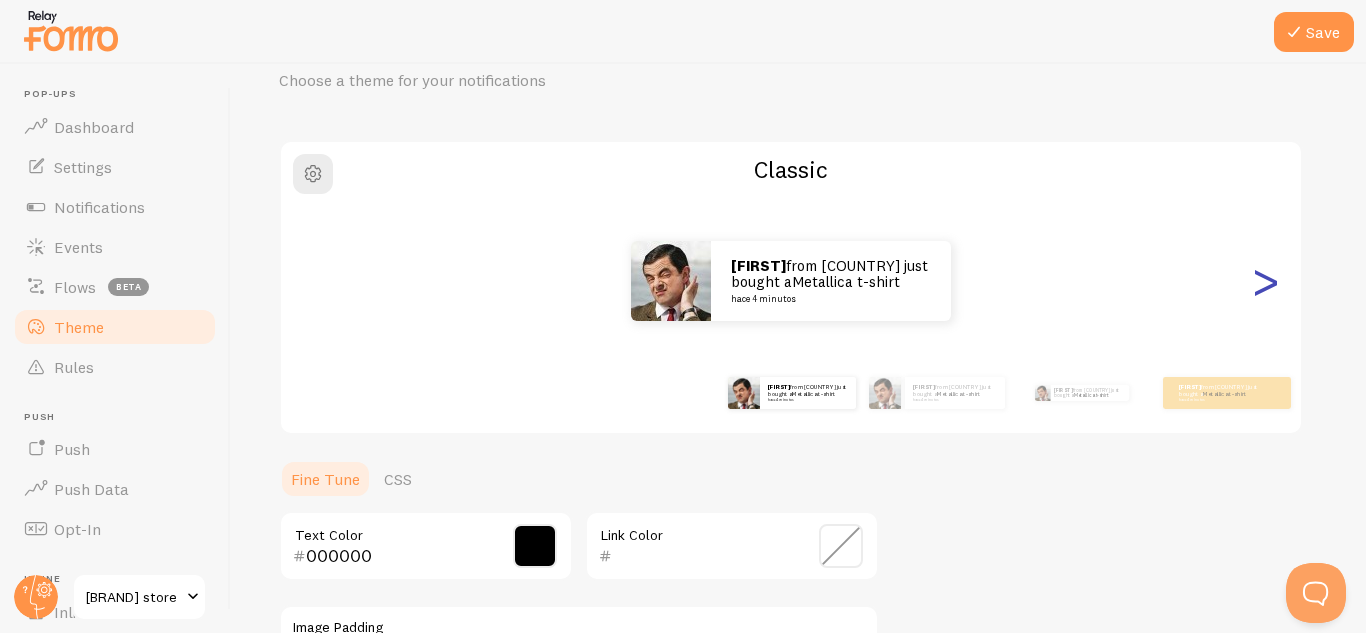 click on ">" at bounding box center [1265, 281] 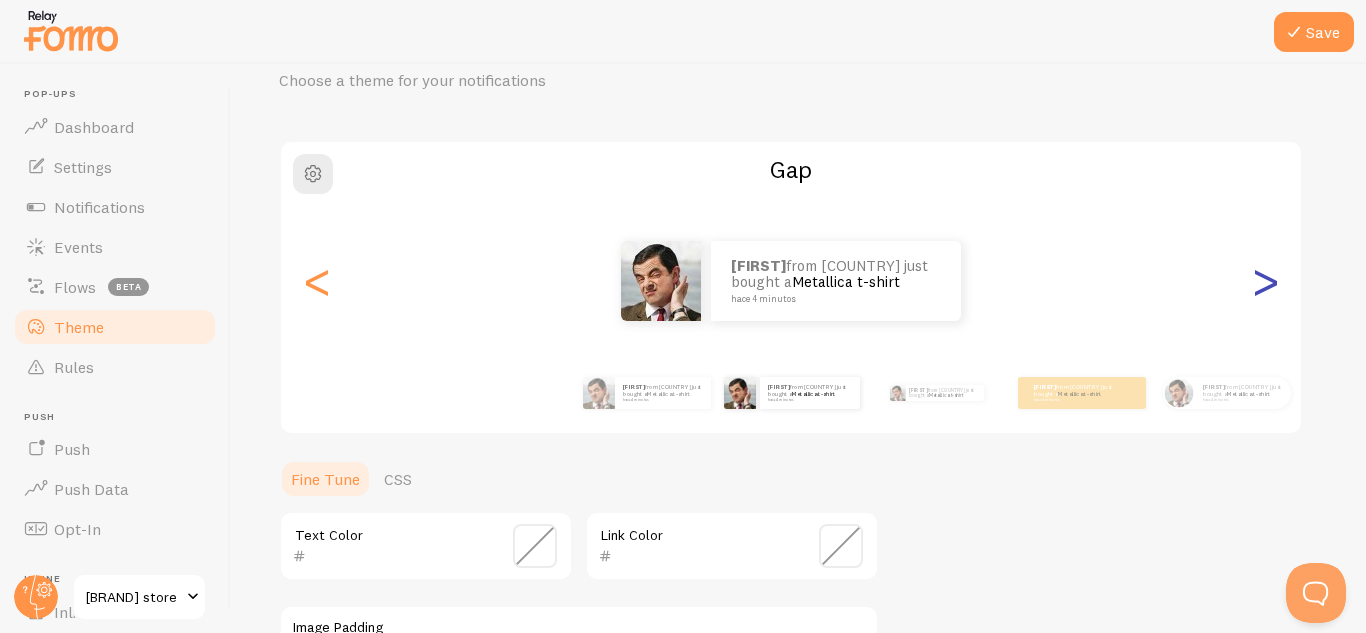 click on ">" at bounding box center (1265, 281) 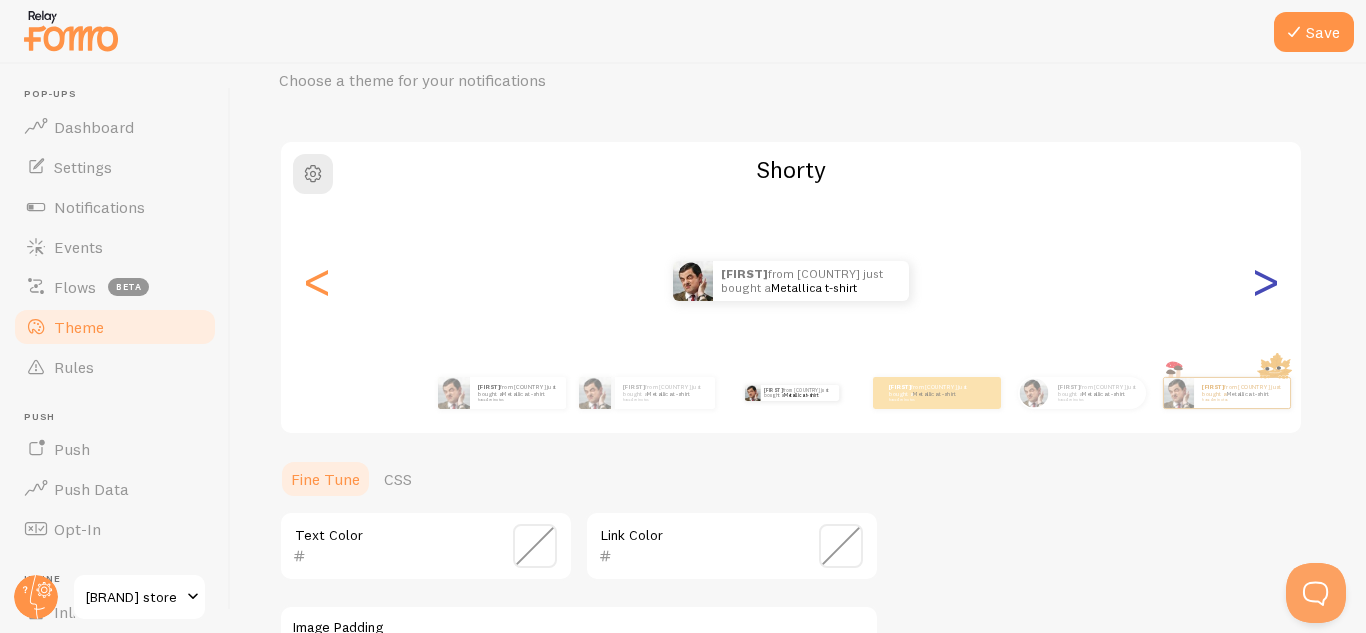 click on ">" at bounding box center (1265, 281) 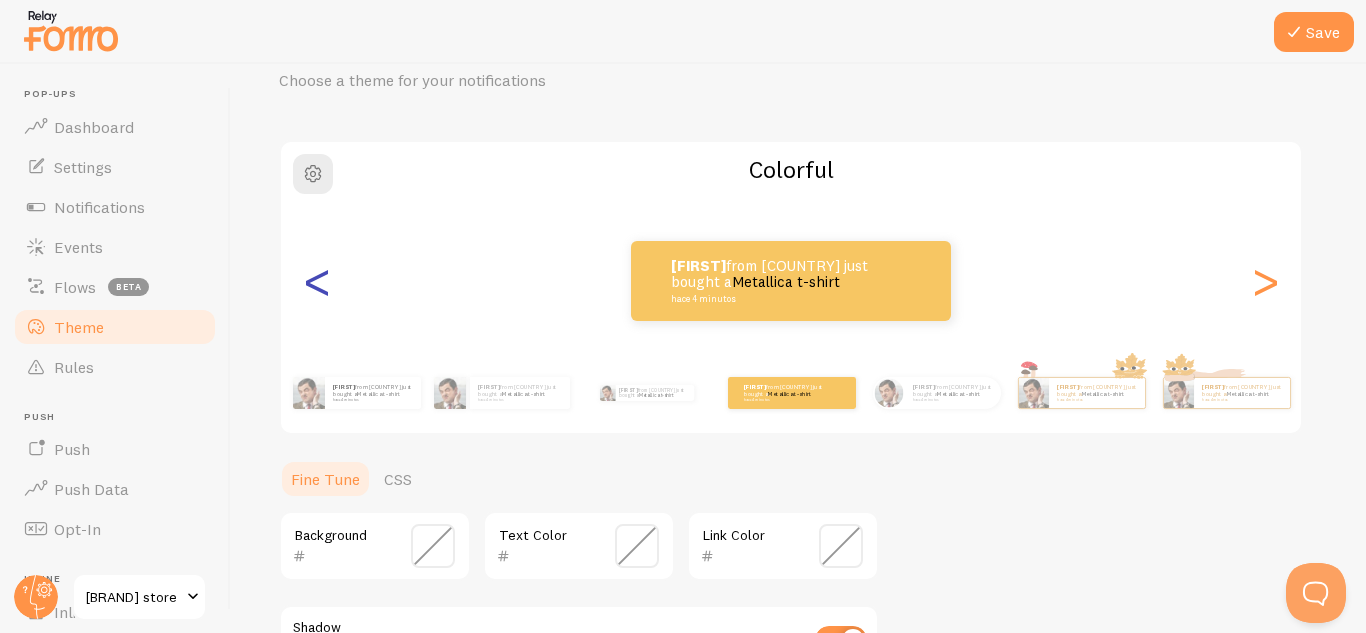 click on "<" at bounding box center (317, 281) 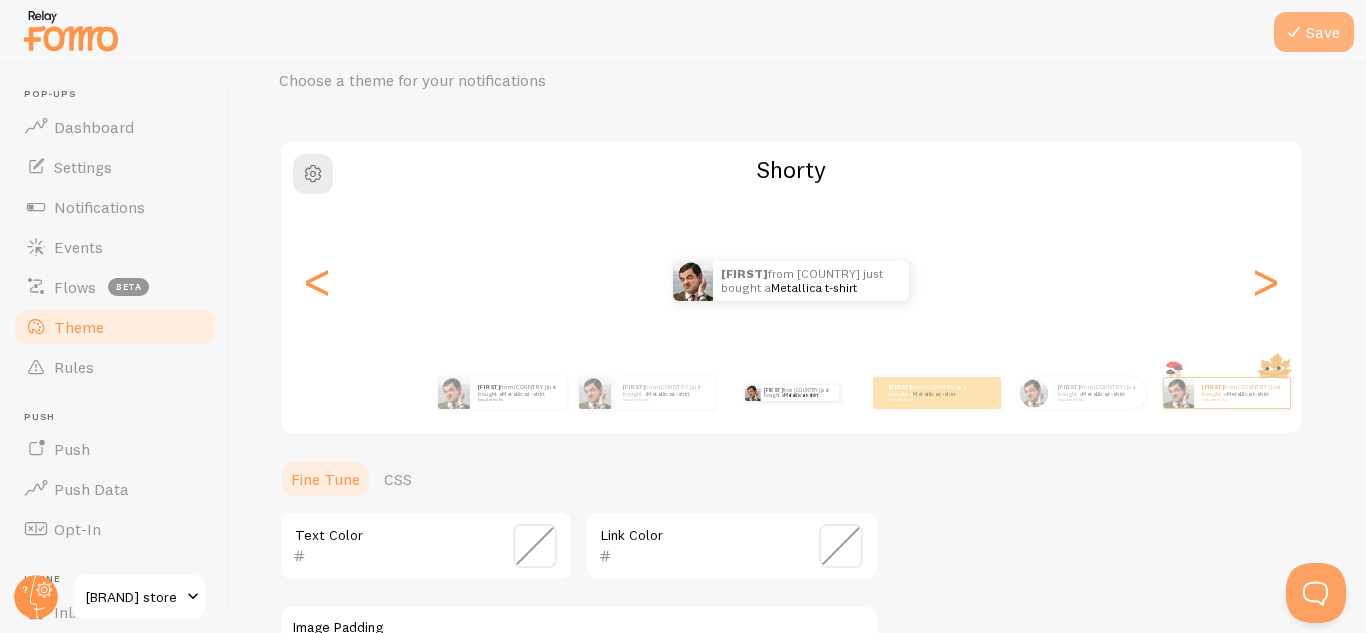 click on "Save" at bounding box center [1314, 32] 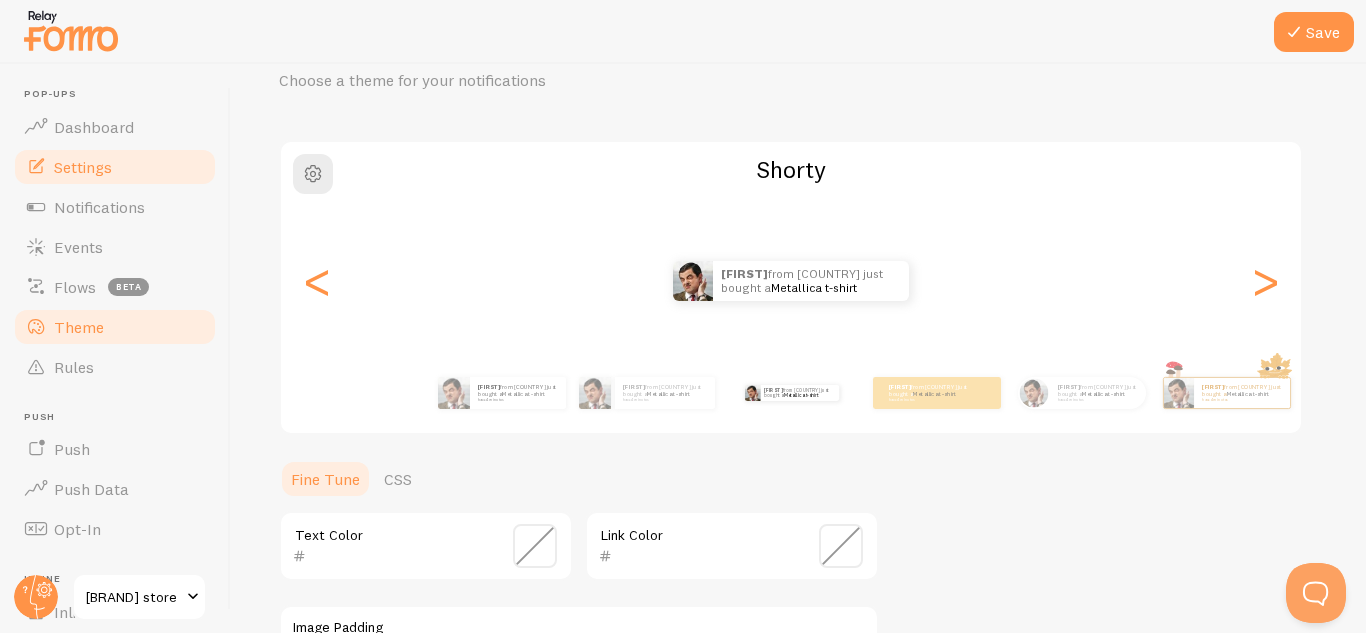 click on "Settings" at bounding box center [115, 167] 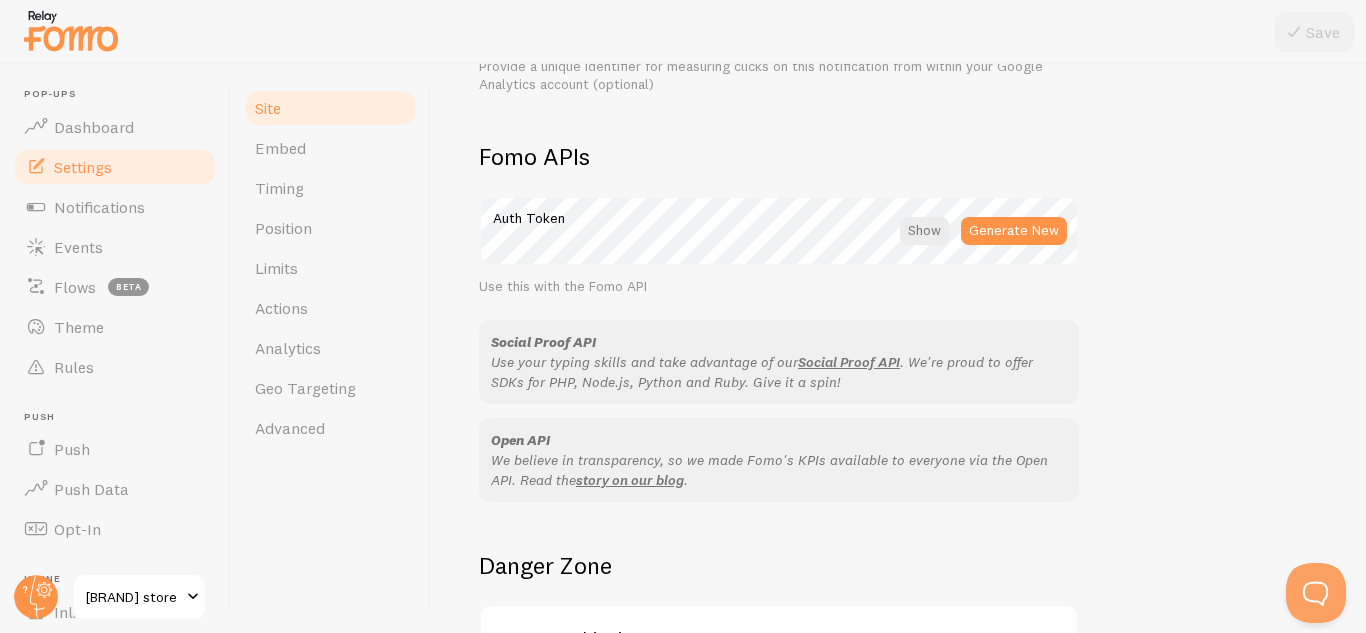 scroll, scrollTop: 1255, scrollLeft: 0, axis: vertical 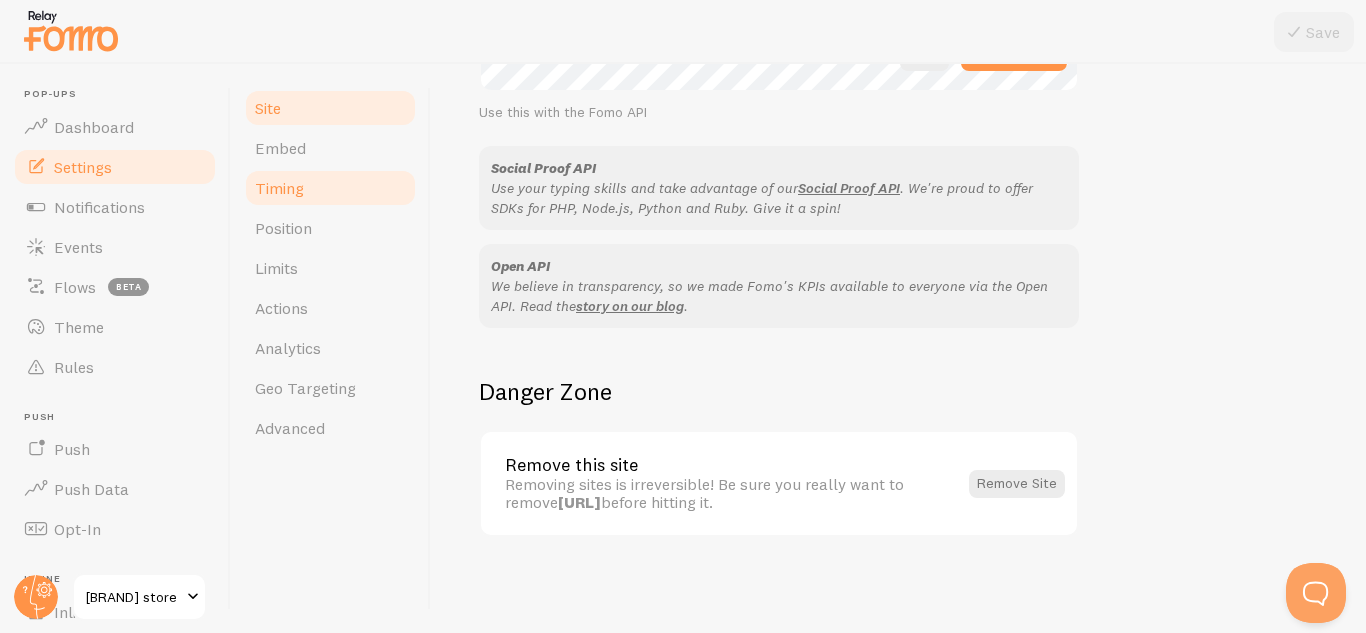 click on "Timing" at bounding box center [330, 188] 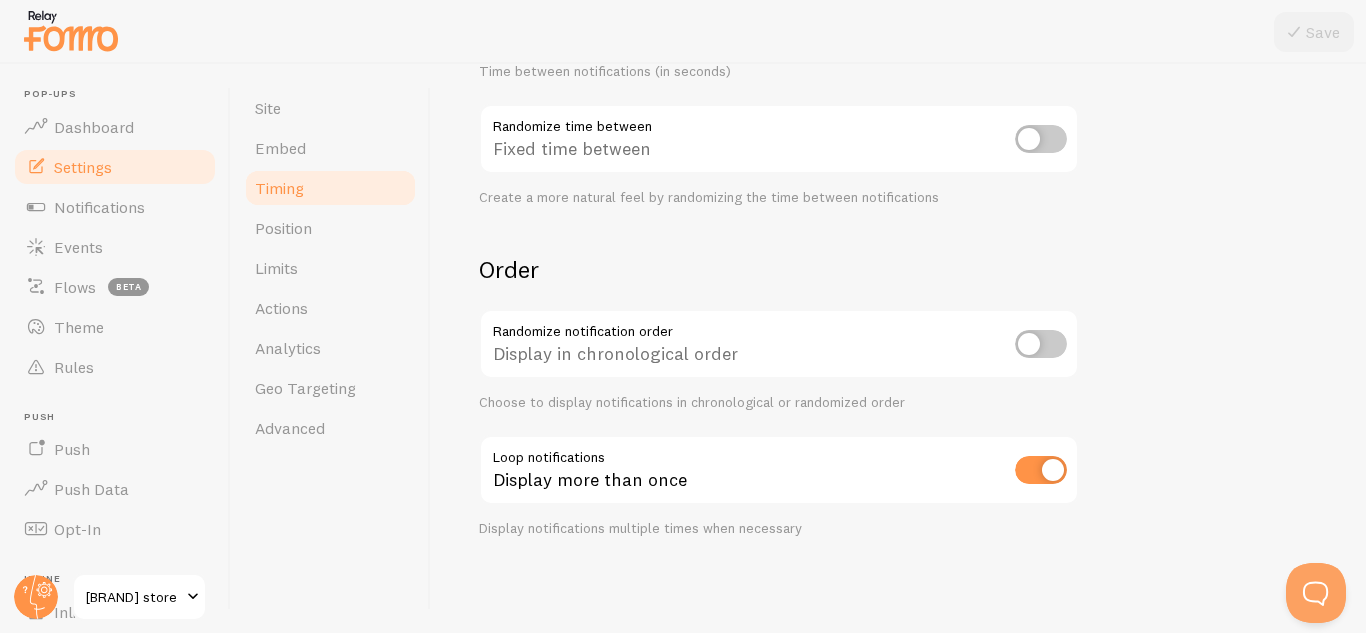 scroll, scrollTop: 0, scrollLeft: 0, axis: both 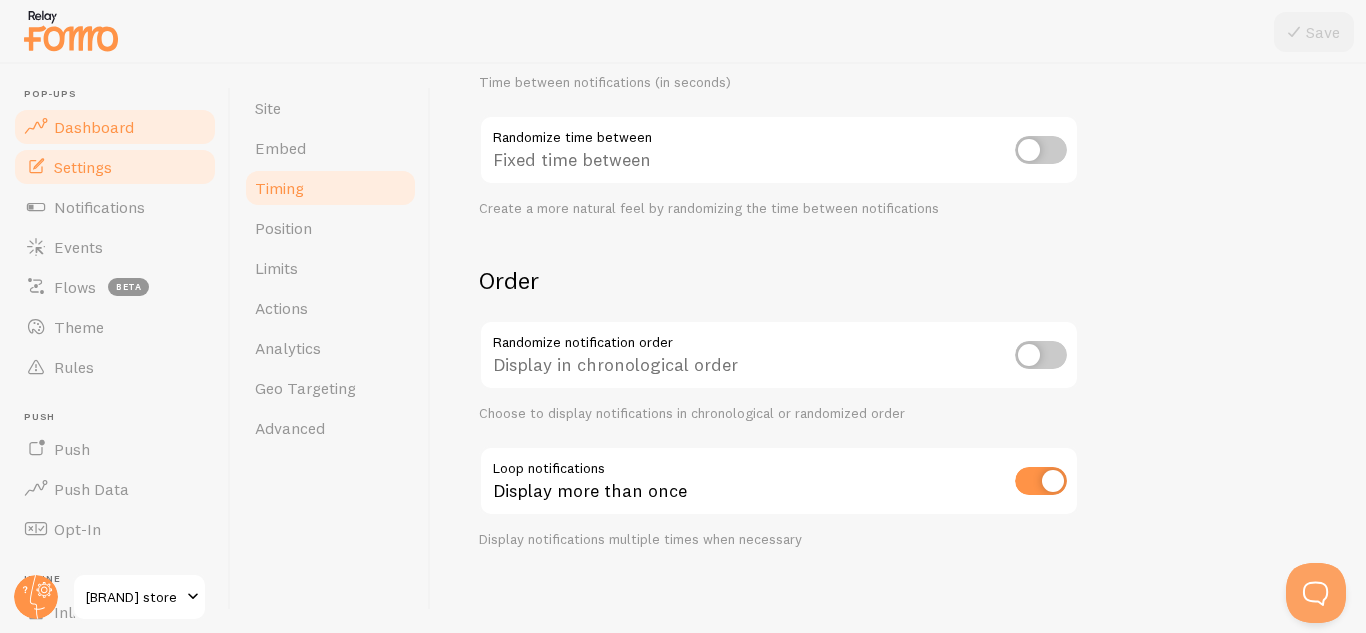 click on "Dashboard" at bounding box center [94, 127] 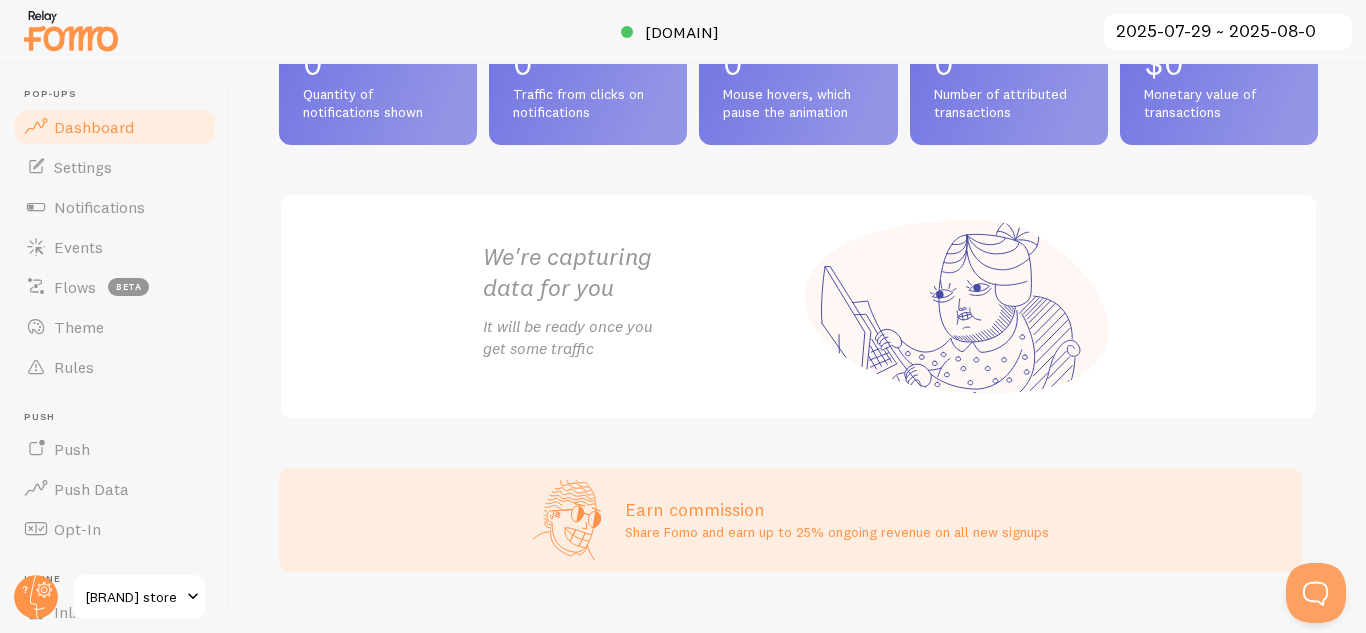 scroll, scrollTop: 187, scrollLeft: 0, axis: vertical 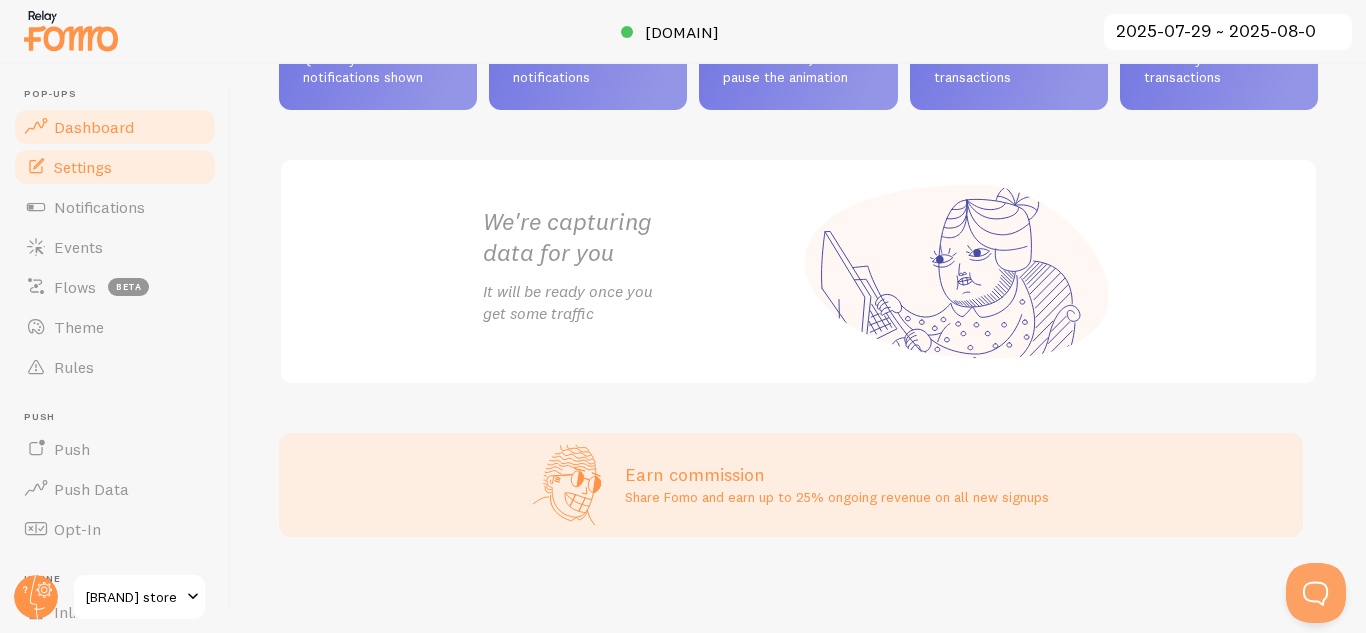 click on "Settings" at bounding box center [115, 167] 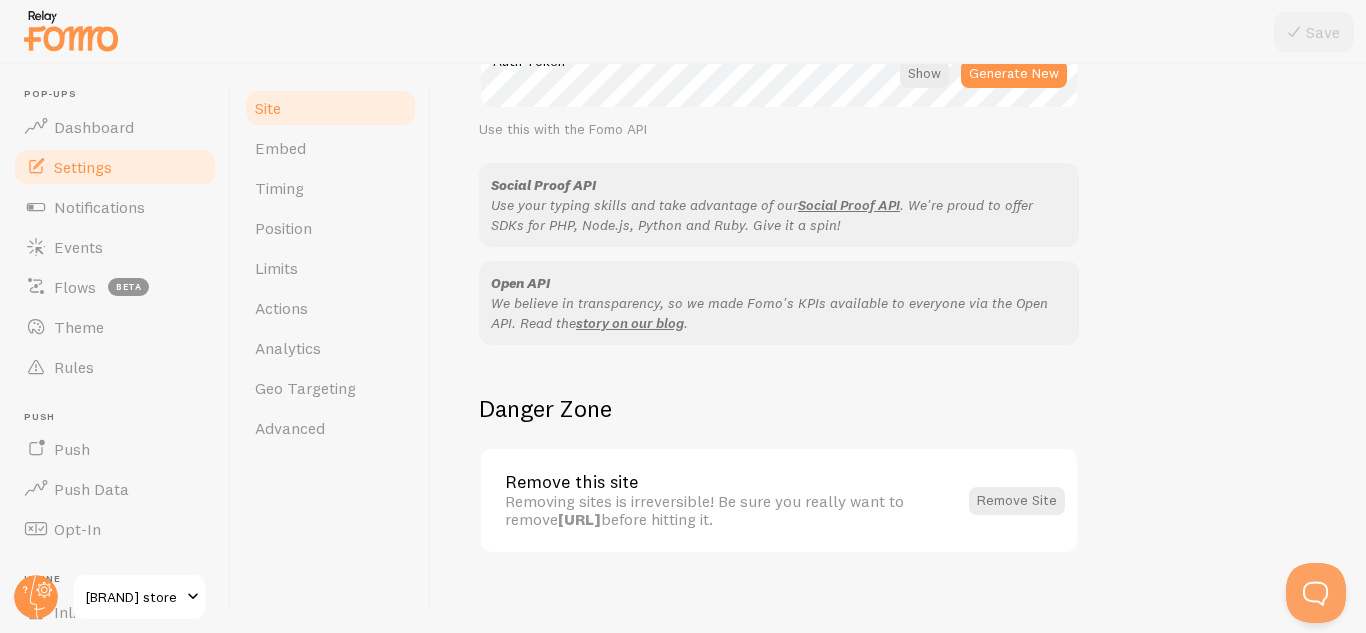 scroll, scrollTop: 1255, scrollLeft: 0, axis: vertical 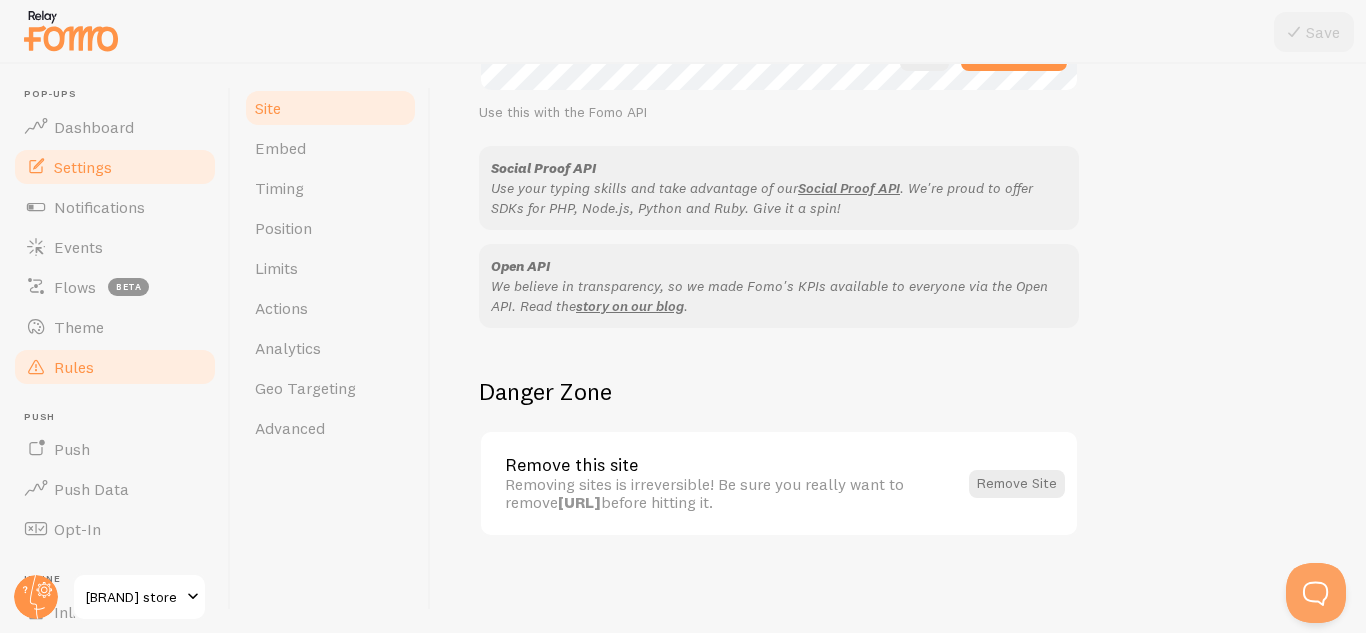 click on "Rules" at bounding box center [74, 367] 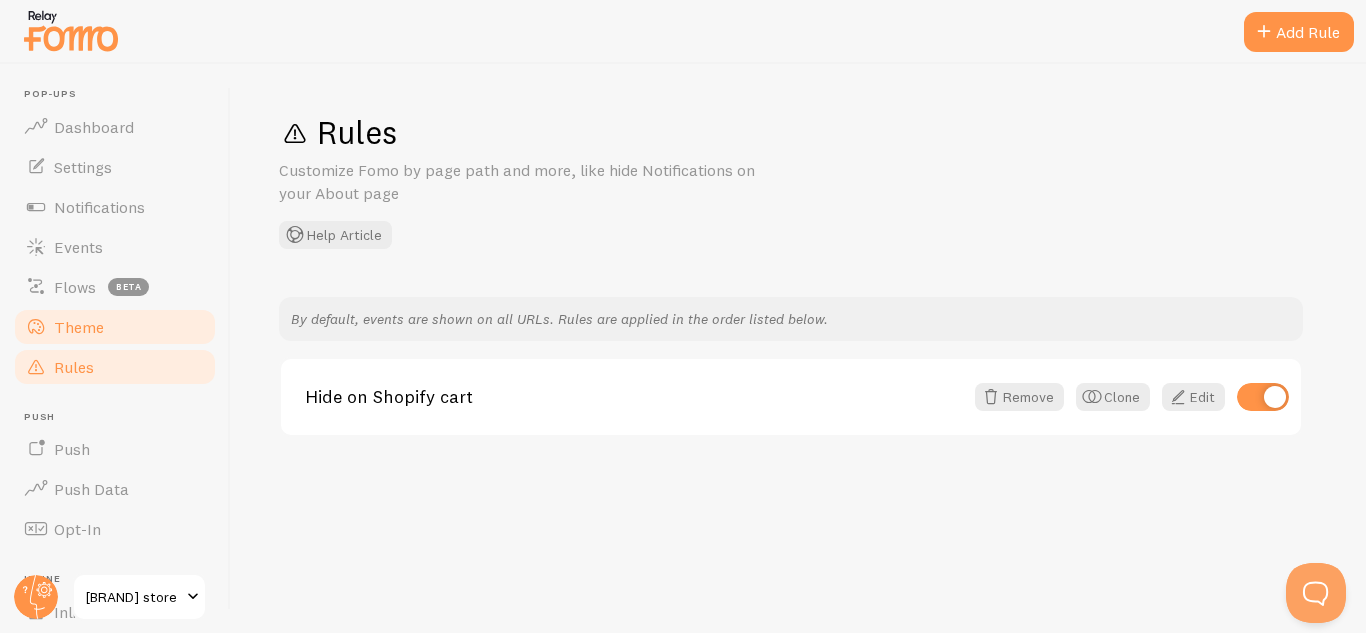 click on "Theme" at bounding box center [79, 327] 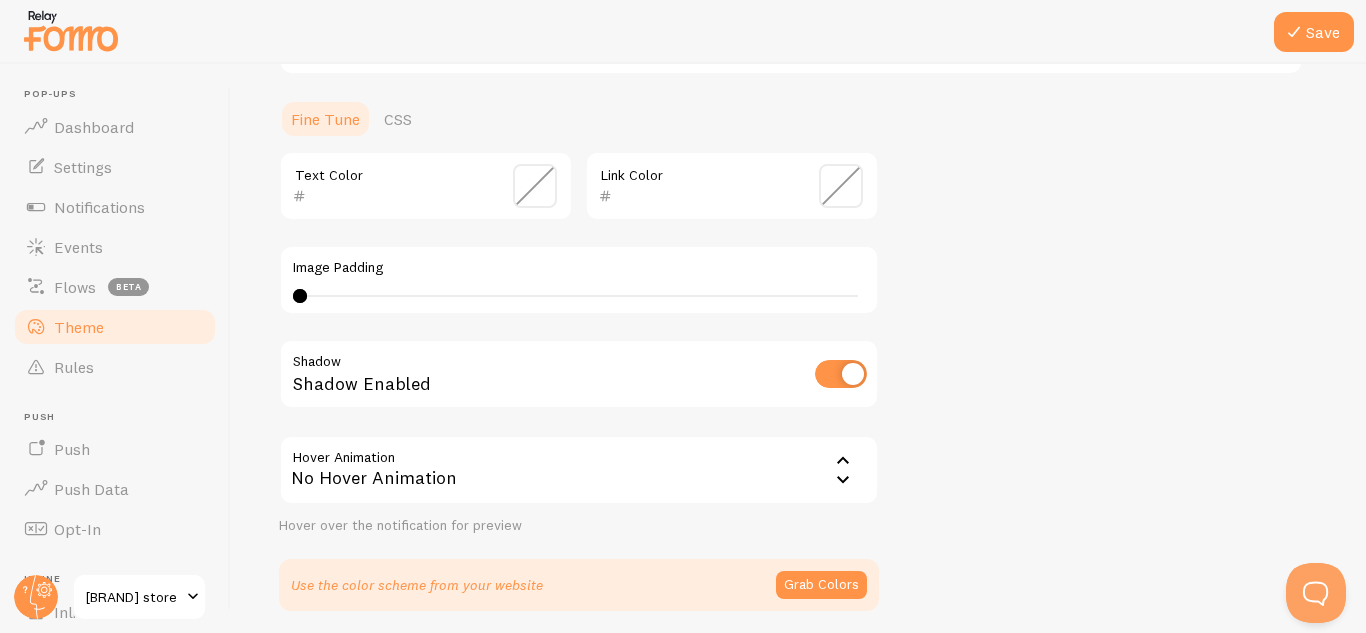scroll, scrollTop: 524, scrollLeft: 0, axis: vertical 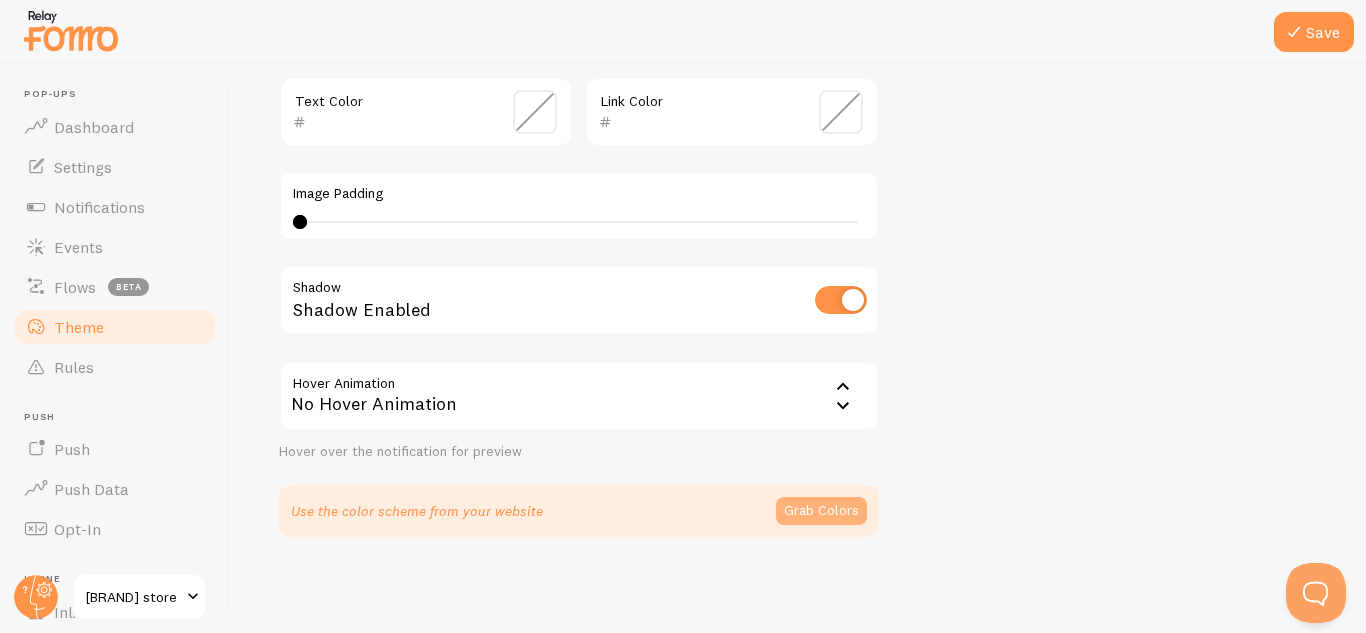 click on "Grab Colors" at bounding box center (821, 511) 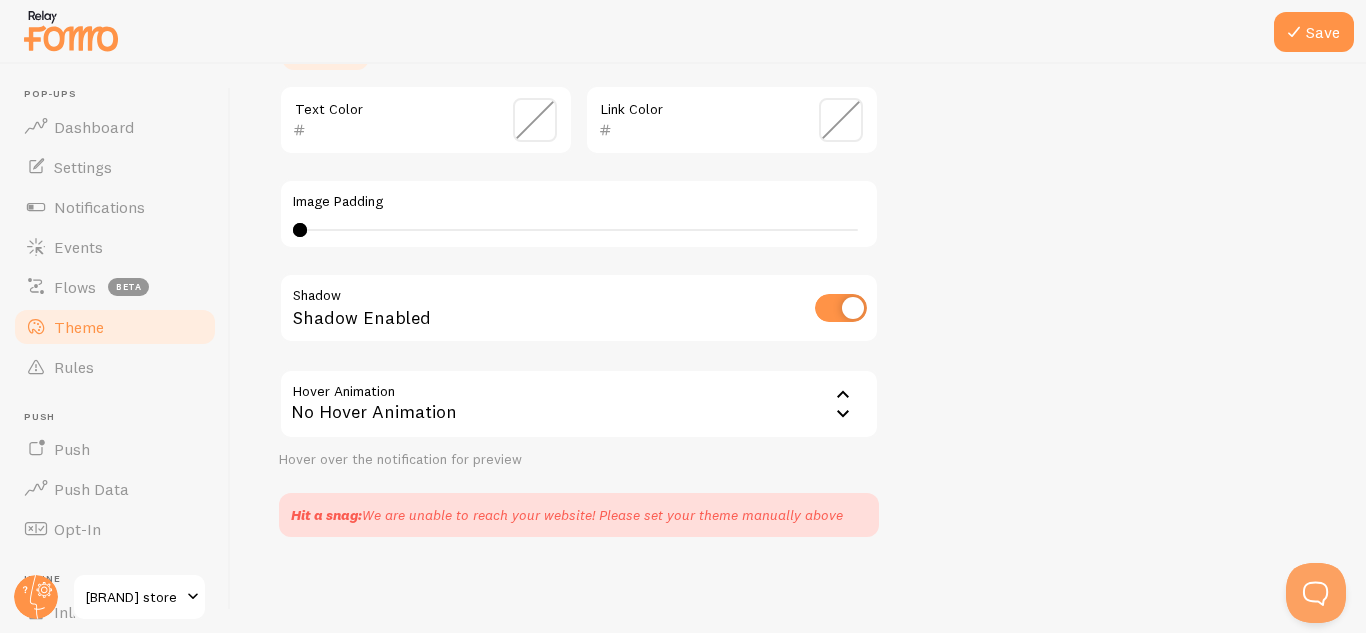 scroll, scrollTop: 516, scrollLeft: 0, axis: vertical 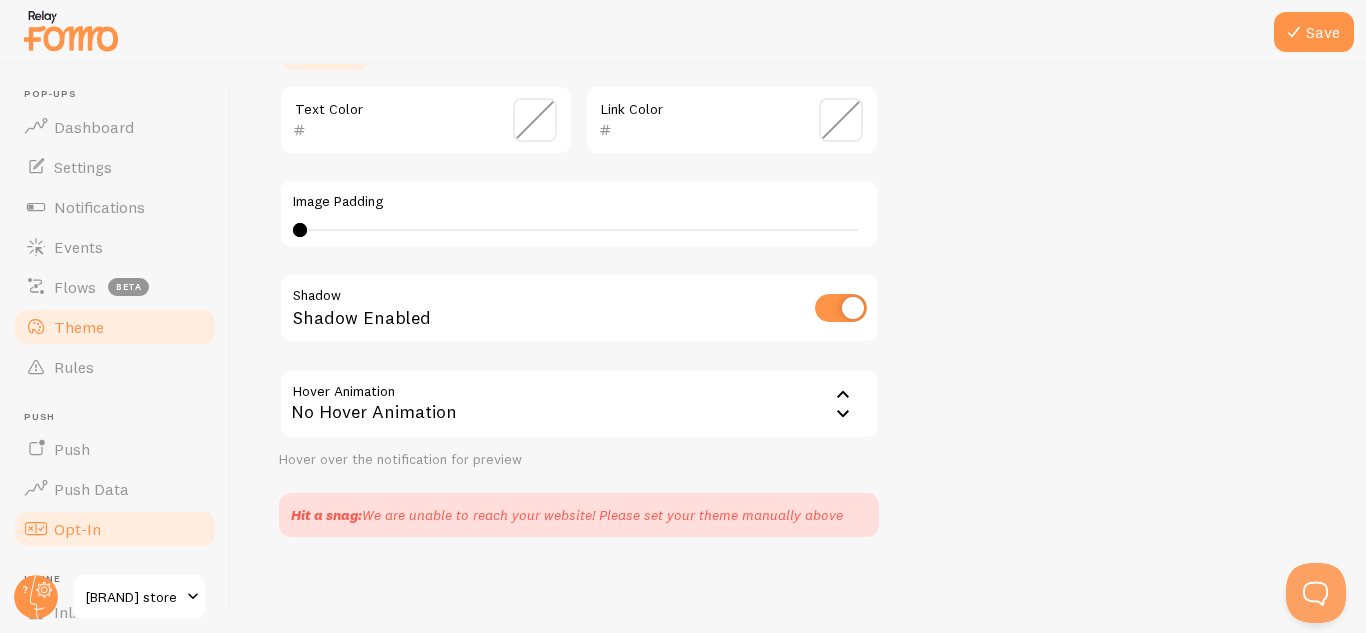 click on "Opt-In" at bounding box center (77, 529) 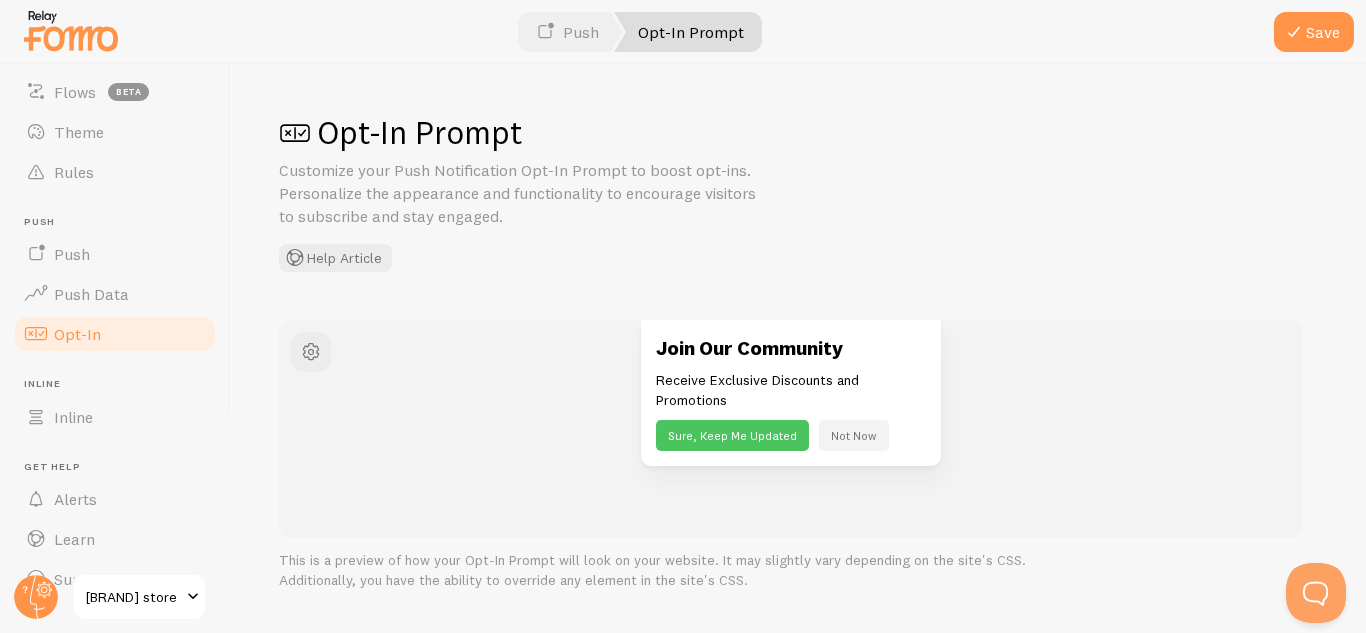 scroll, scrollTop: 233, scrollLeft: 0, axis: vertical 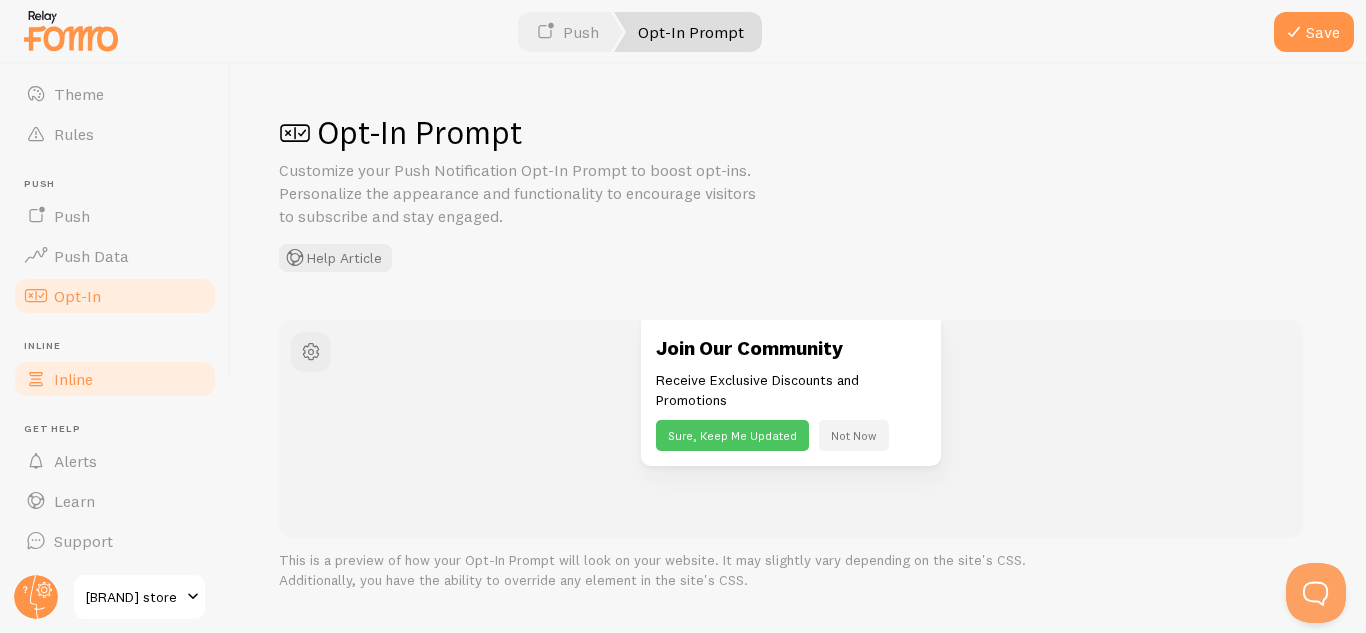 click on "Inline" at bounding box center (115, 379) 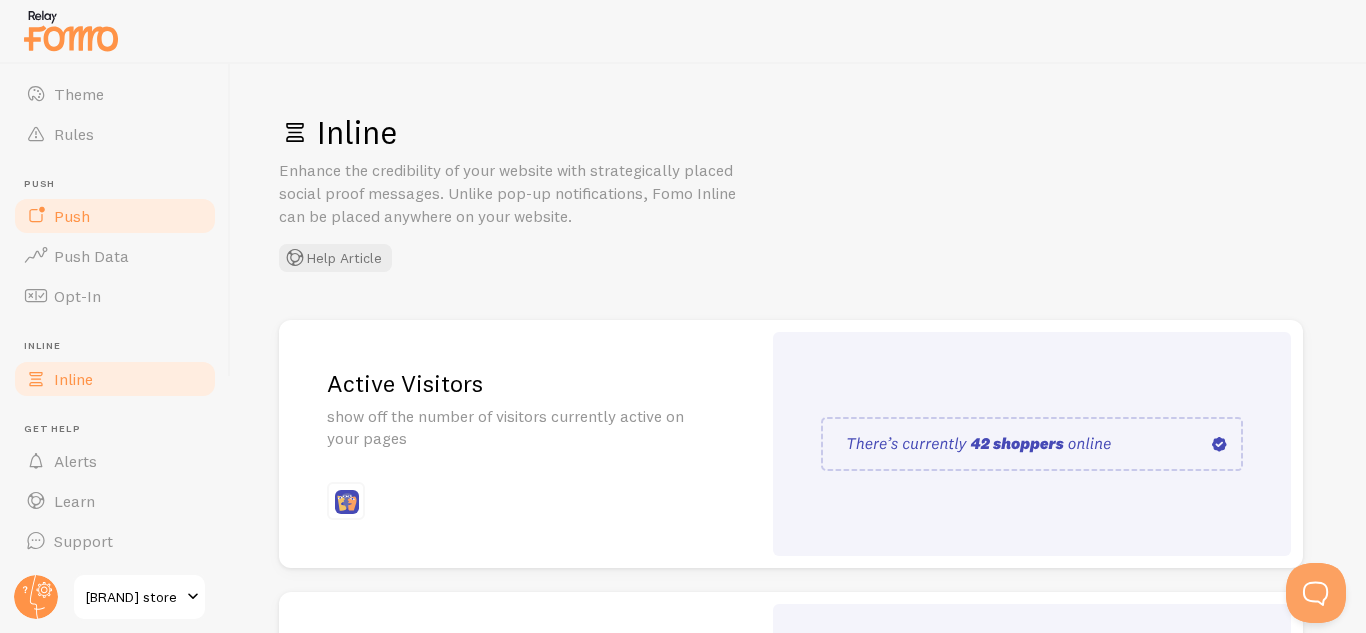 click on "Push" at bounding box center [115, 216] 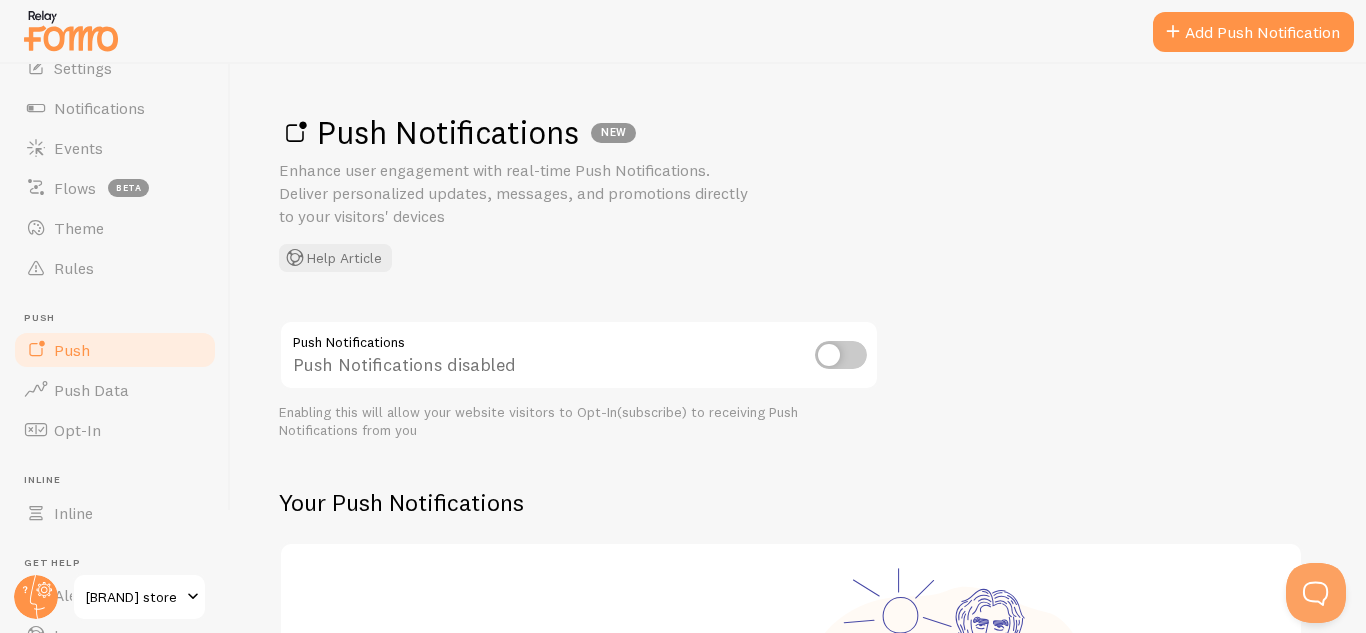 scroll, scrollTop: 0, scrollLeft: 0, axis: both 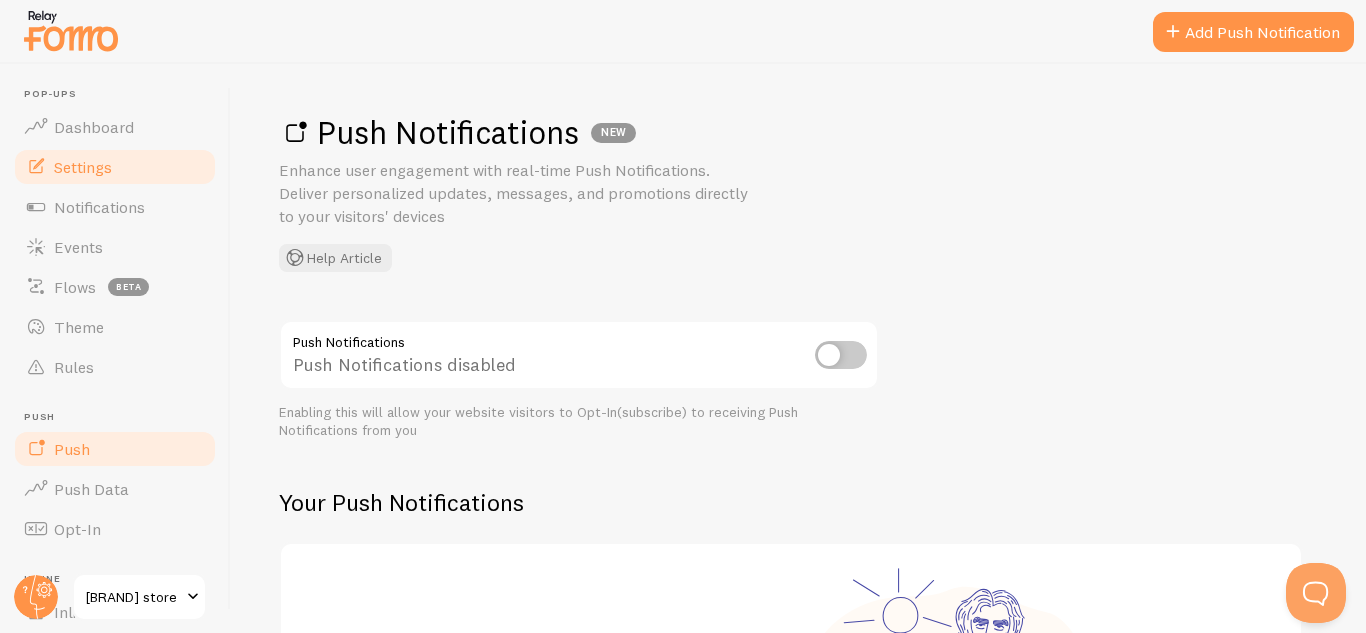 click on "Settings" at bounding box center (83, 167) 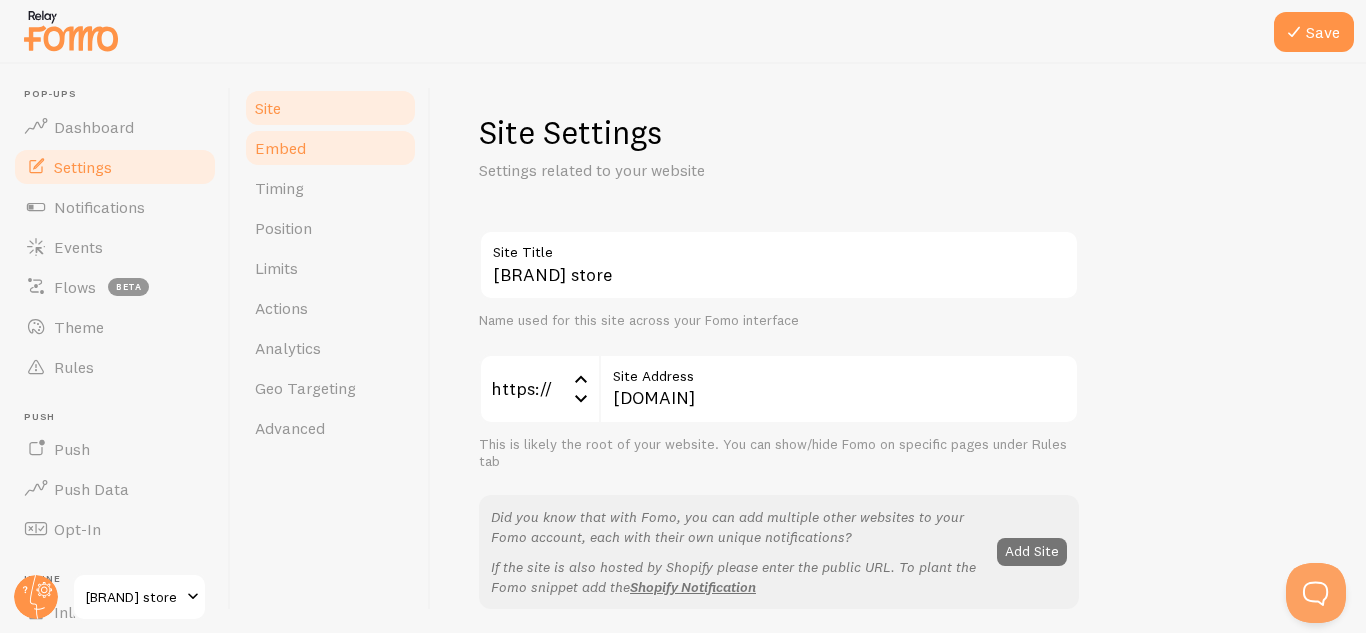 click on "Embed" at bounding box center (330, 148) 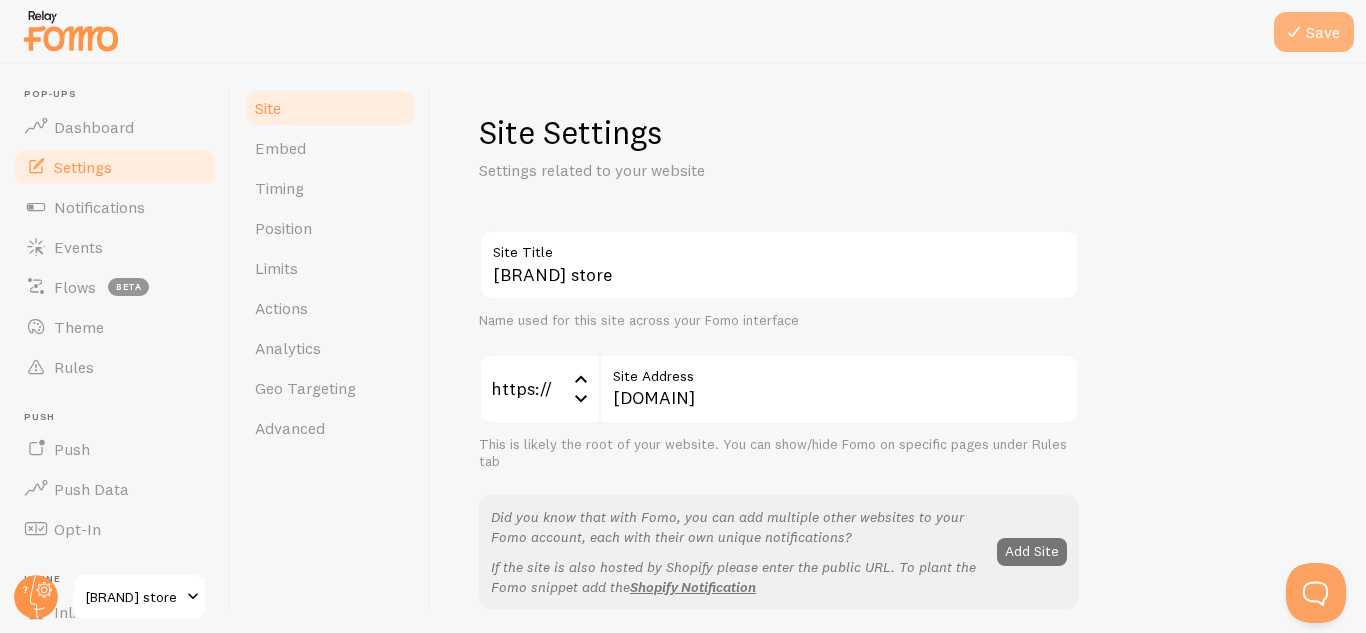 click on "Save" at bounding box center (1314, 32) 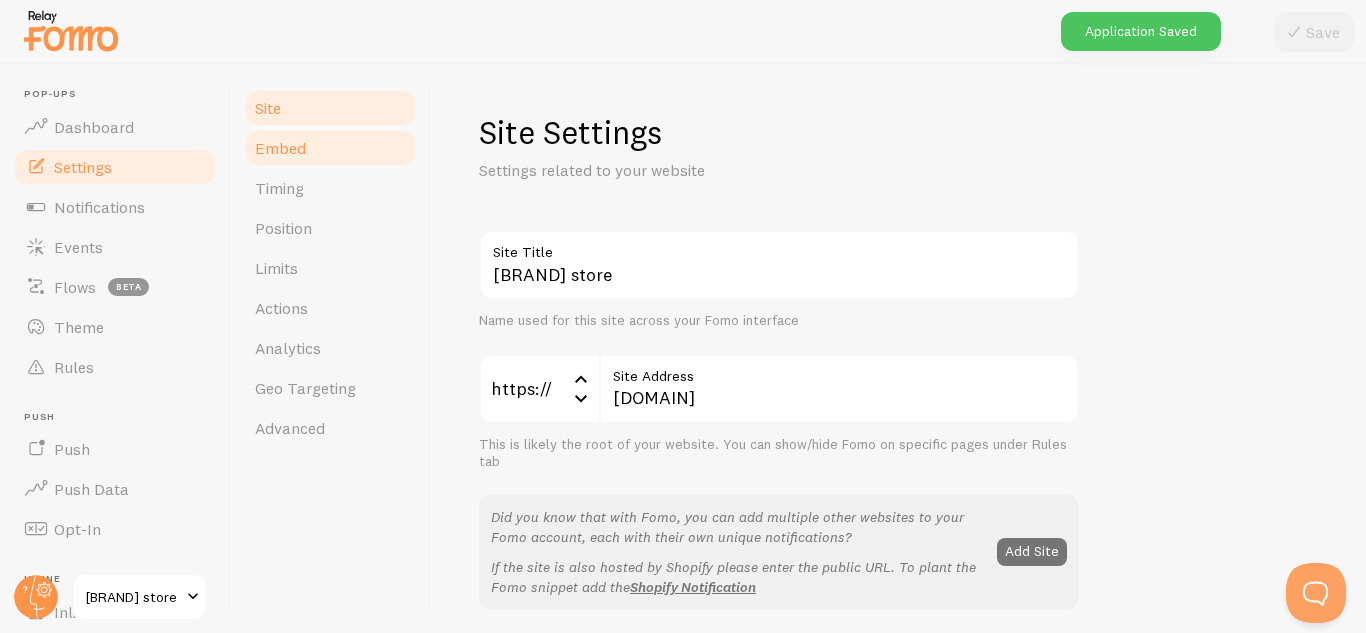 click on "Embed" at bounding box center [280, 148] 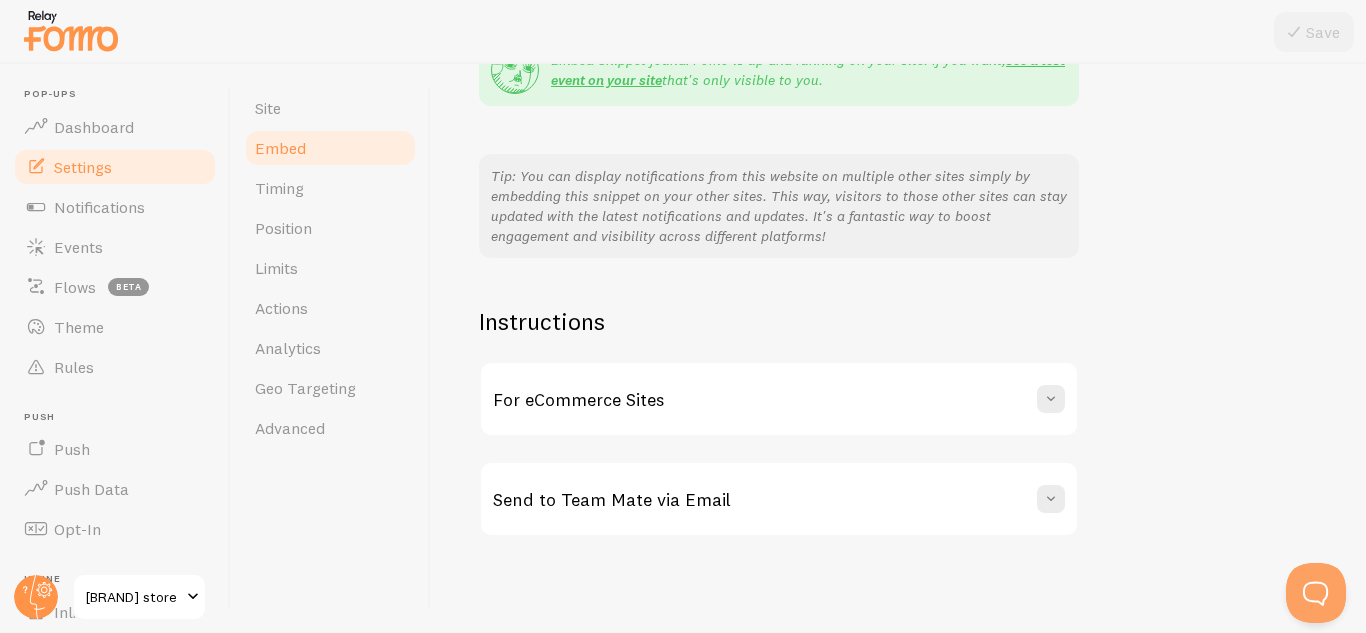 scroll, scrollTop: 0, scrollLeft: 0, axis: both 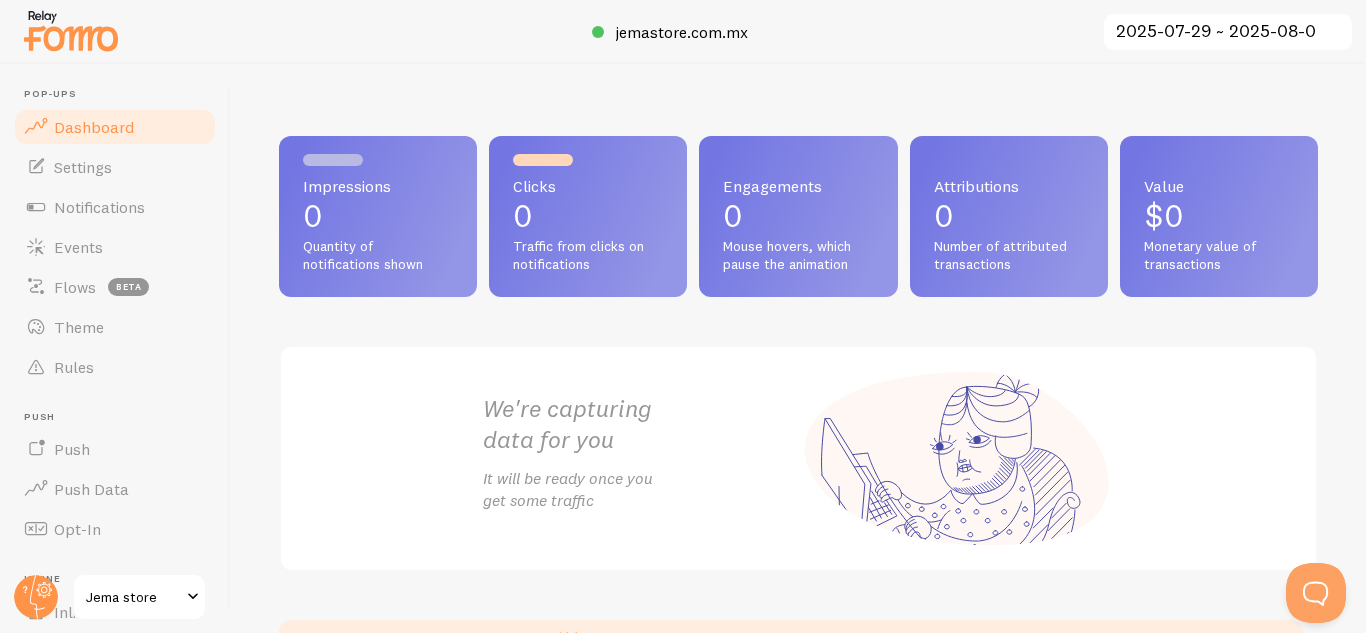 click on "2025-07-29 ~ 2025-08-04" at bounding box center (1228, 32) 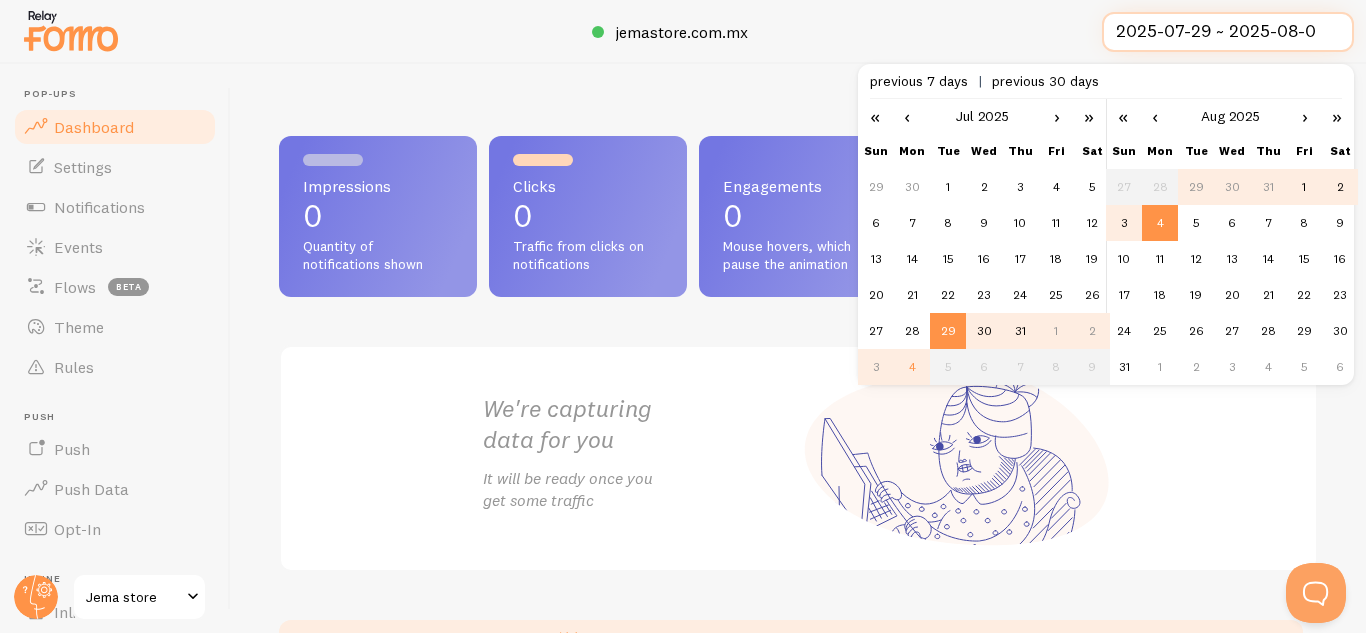scroll, scrollTop: 0, scrollLeft: 3, axis: horizontal 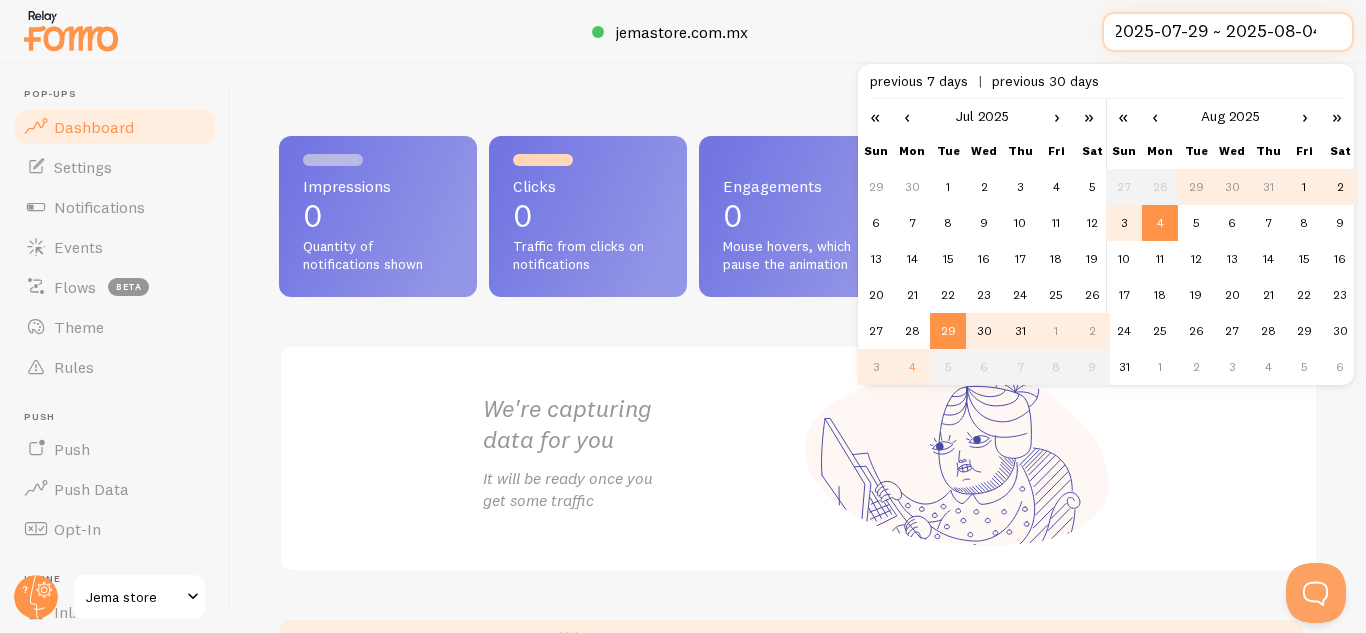 click on "2025-07-29 ~ 2025-08-04" at bounding box center (1228, 32) 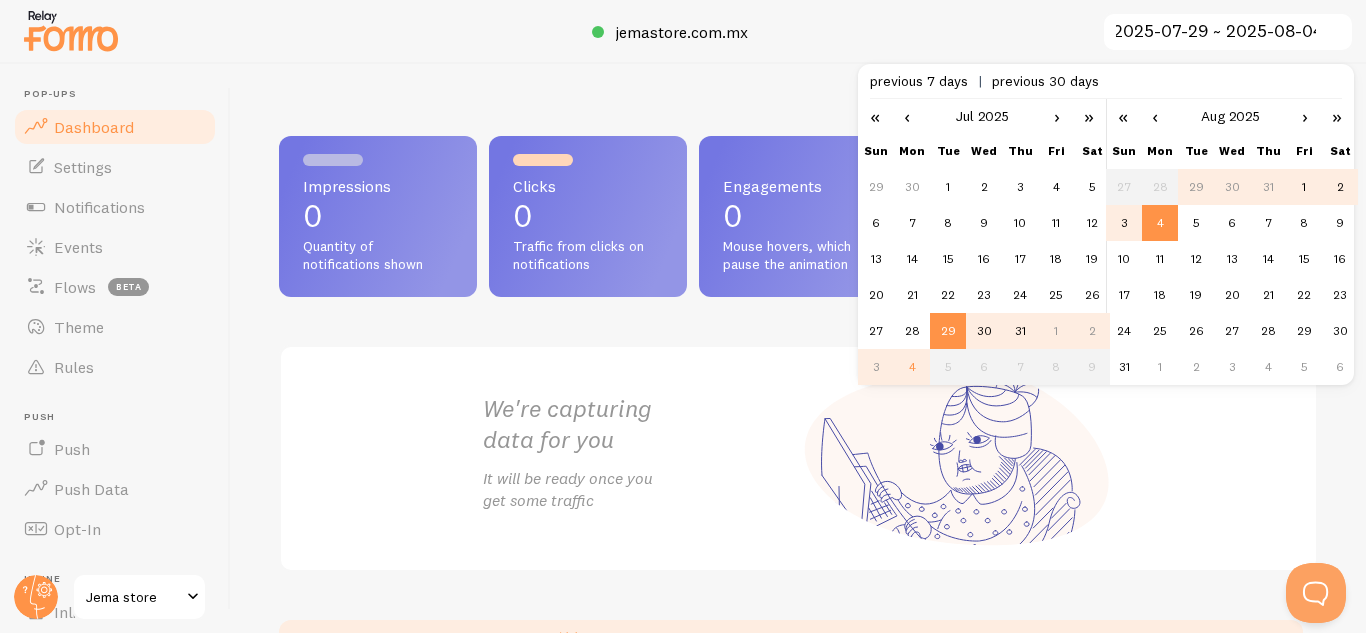 scroll, scrollTop: 0, scrollLeft: 0, axis: both 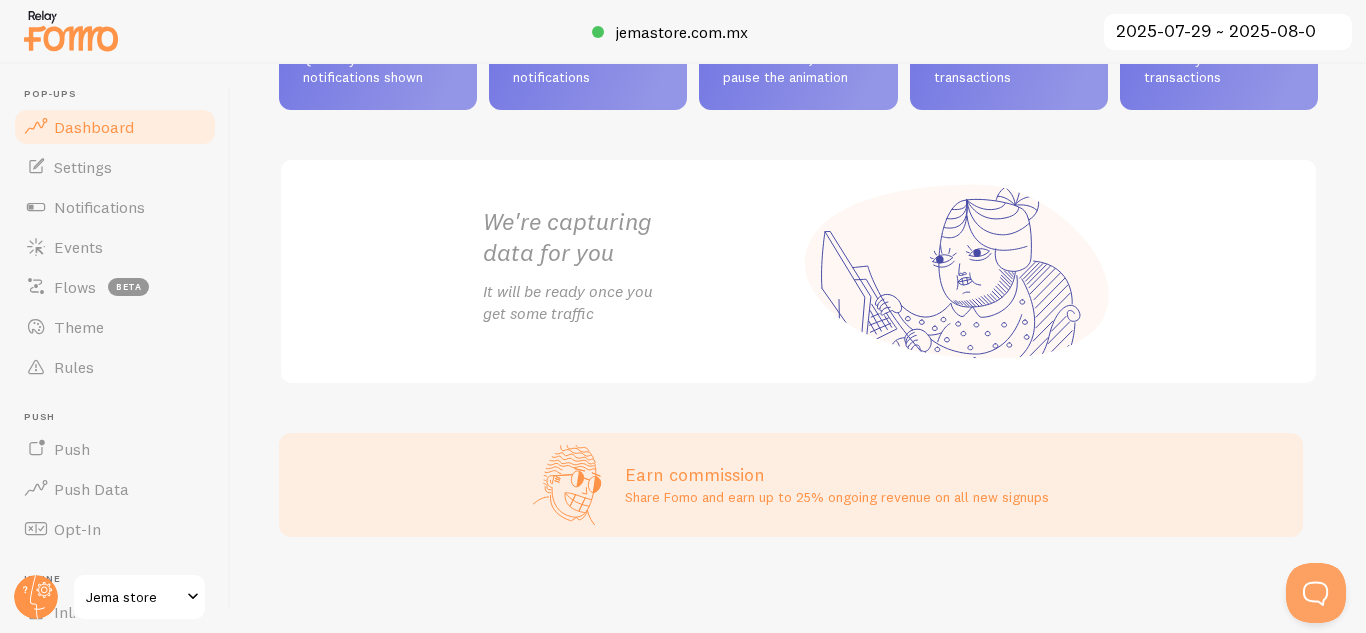 click at bounding box center (193, 597) 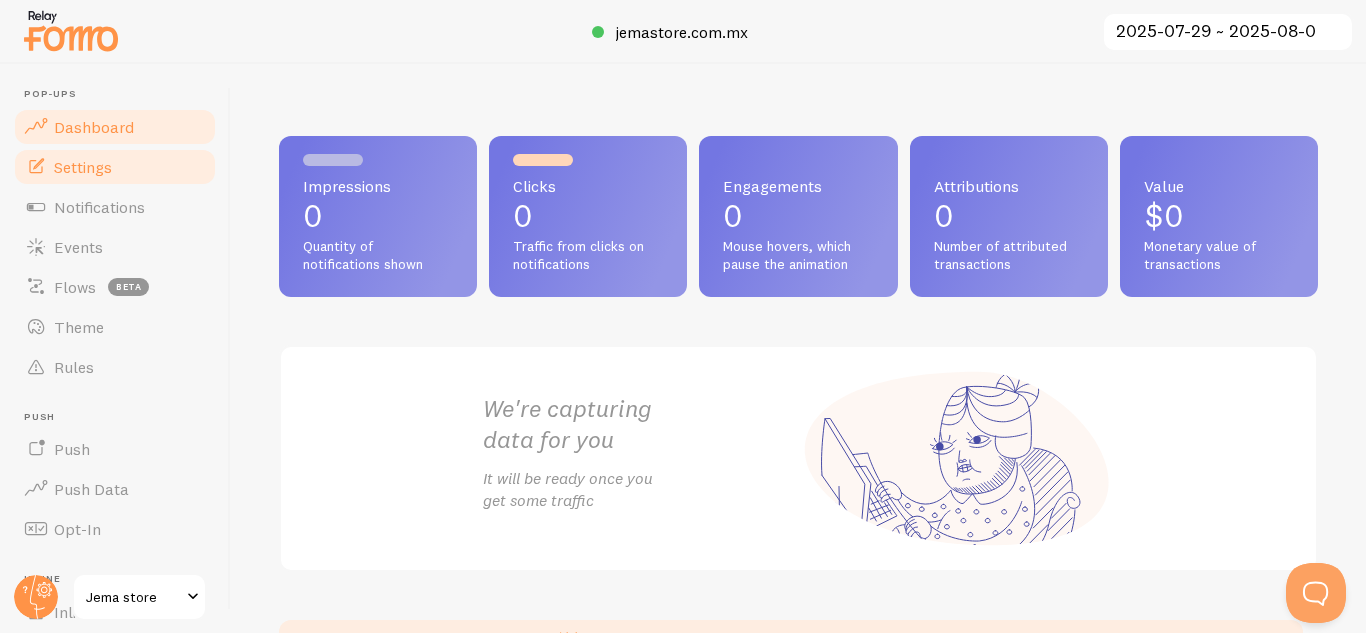 click on "Settings" at bounding box center [115, 167] 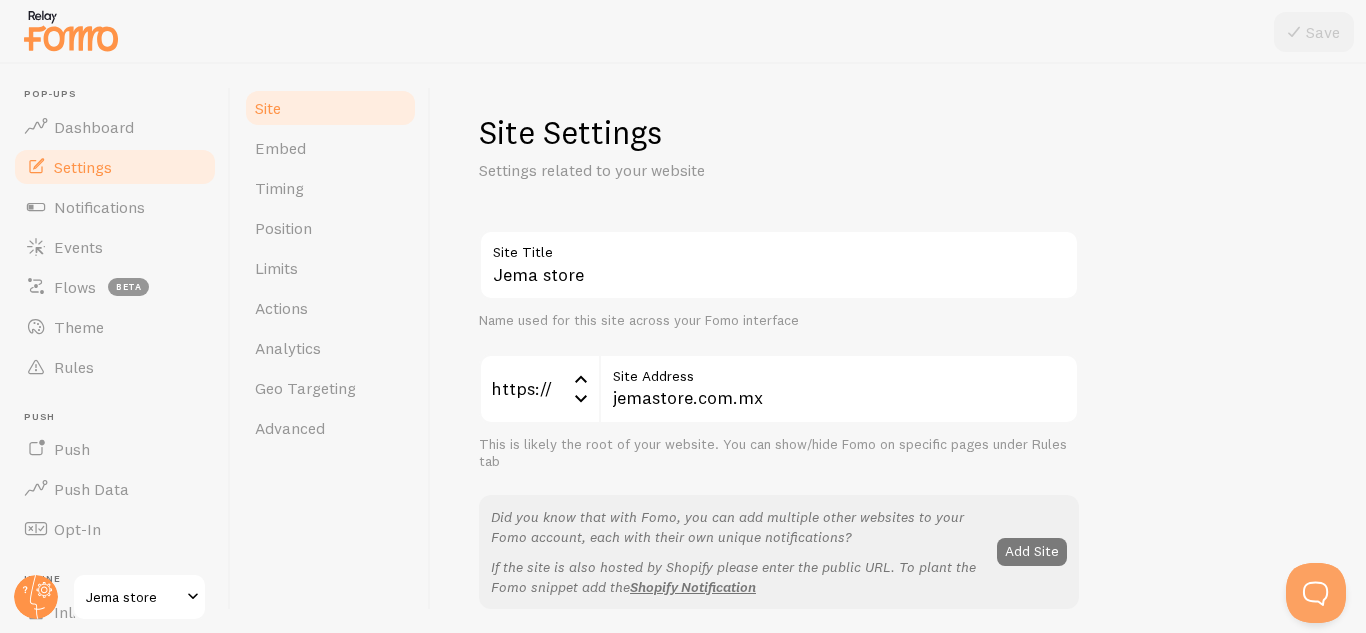 click on "Add Site" at bounding box center [1032, 552] 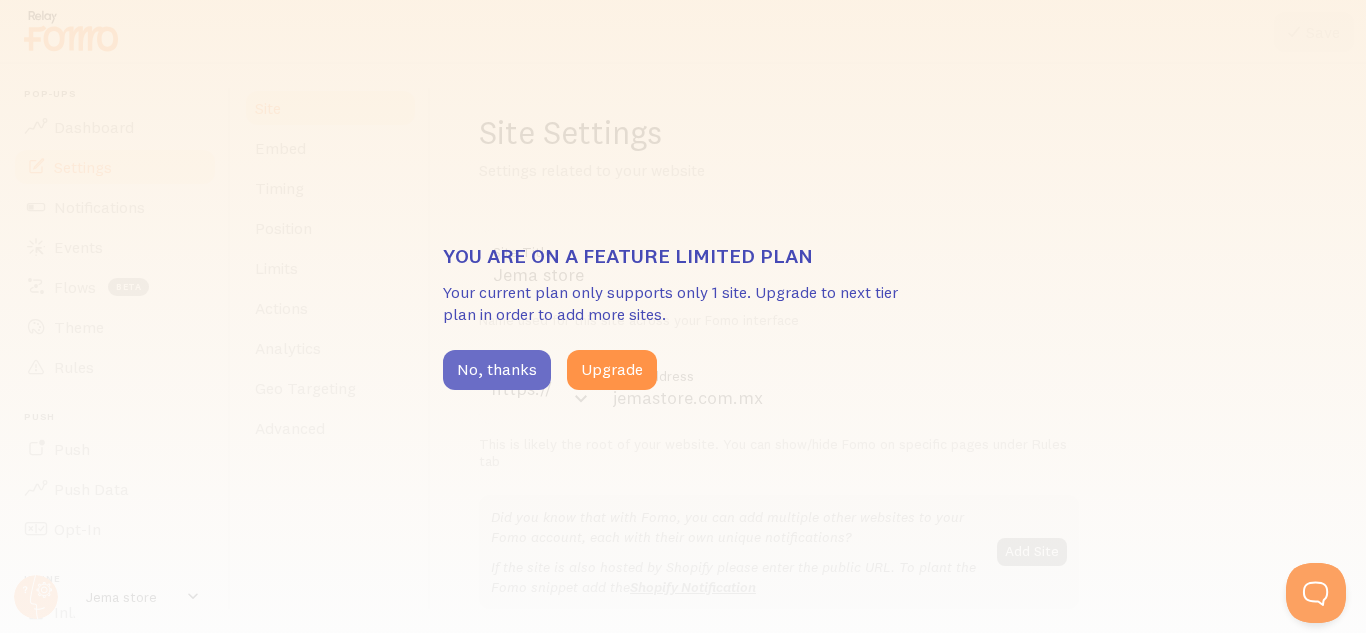 click on "No, thanks" at bounding box center (497, 370) 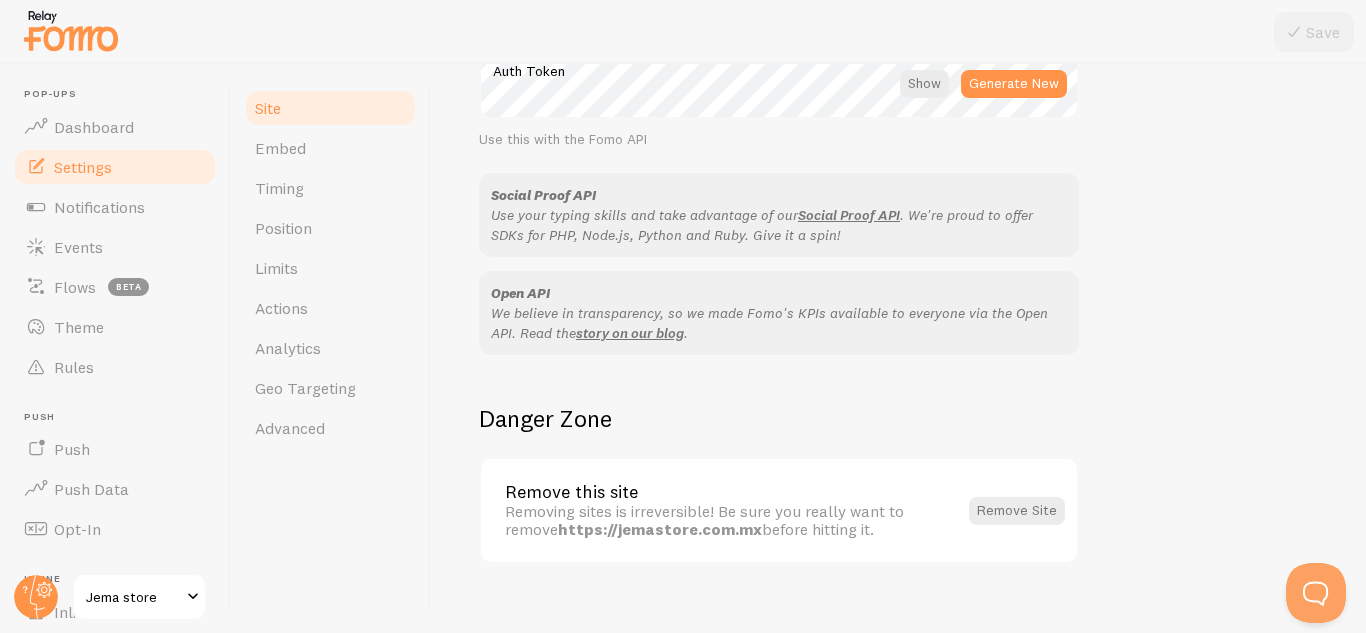 scroll, scrollTop: 1255, scrollLeft: 0, axis: vertical 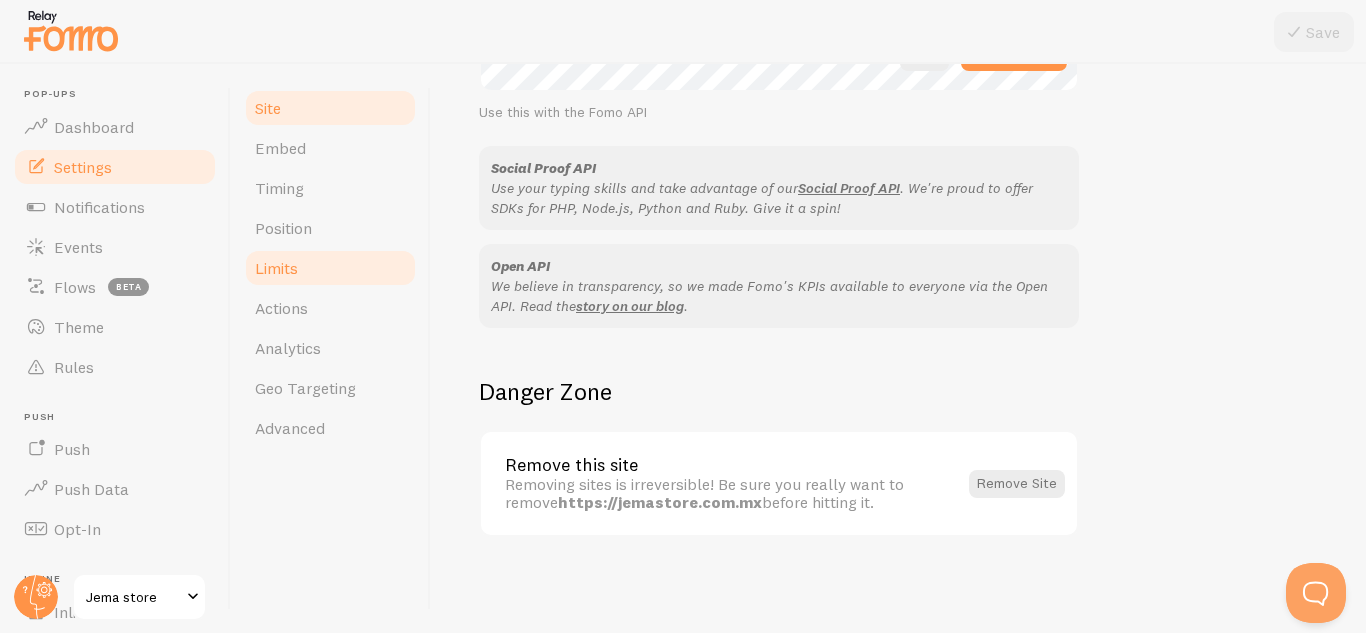click on "Limits" at bounding box center (330, 268) 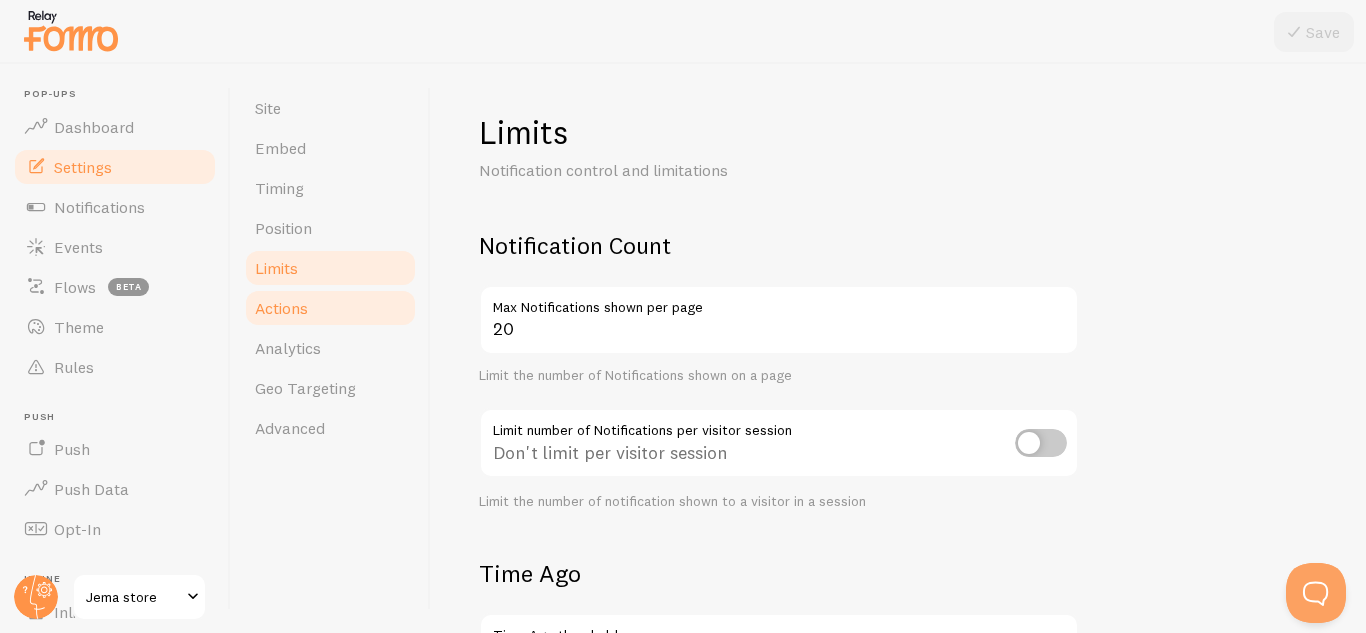 click on "Actions" at bounding box center [330, 308] 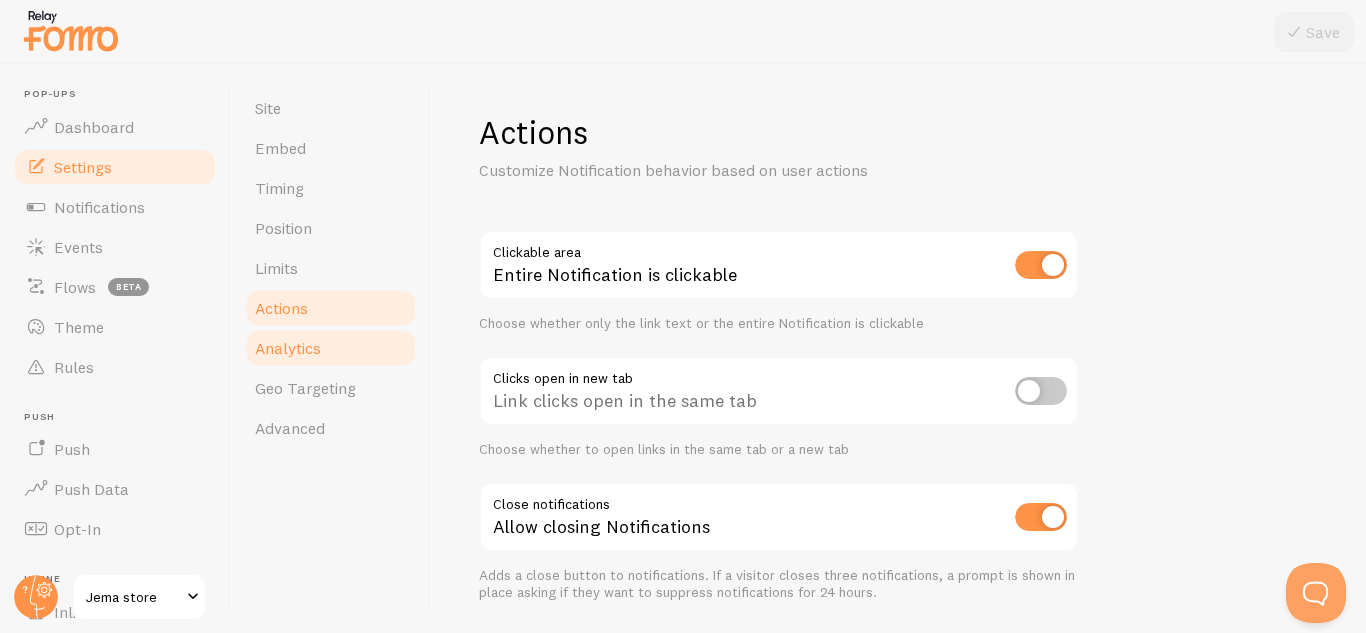 click on "Analytics" at bounding box center [330, 348] 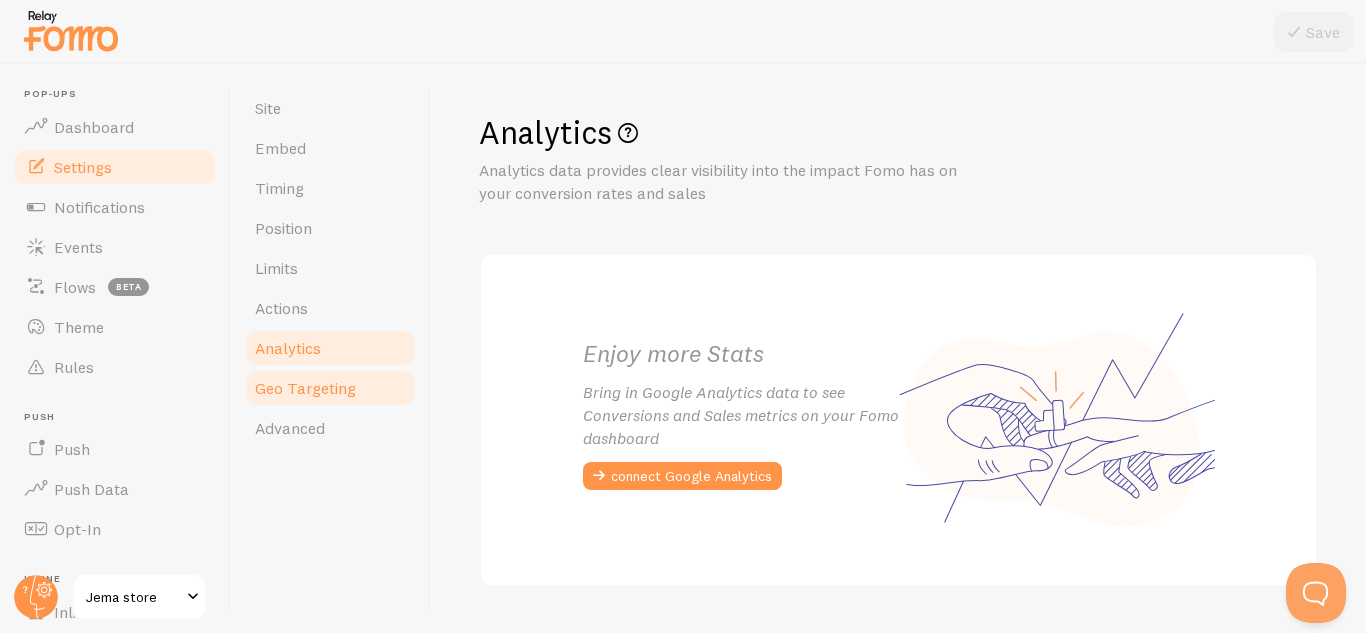 click on "Geo Targeting" at bounding box center [330, 388] 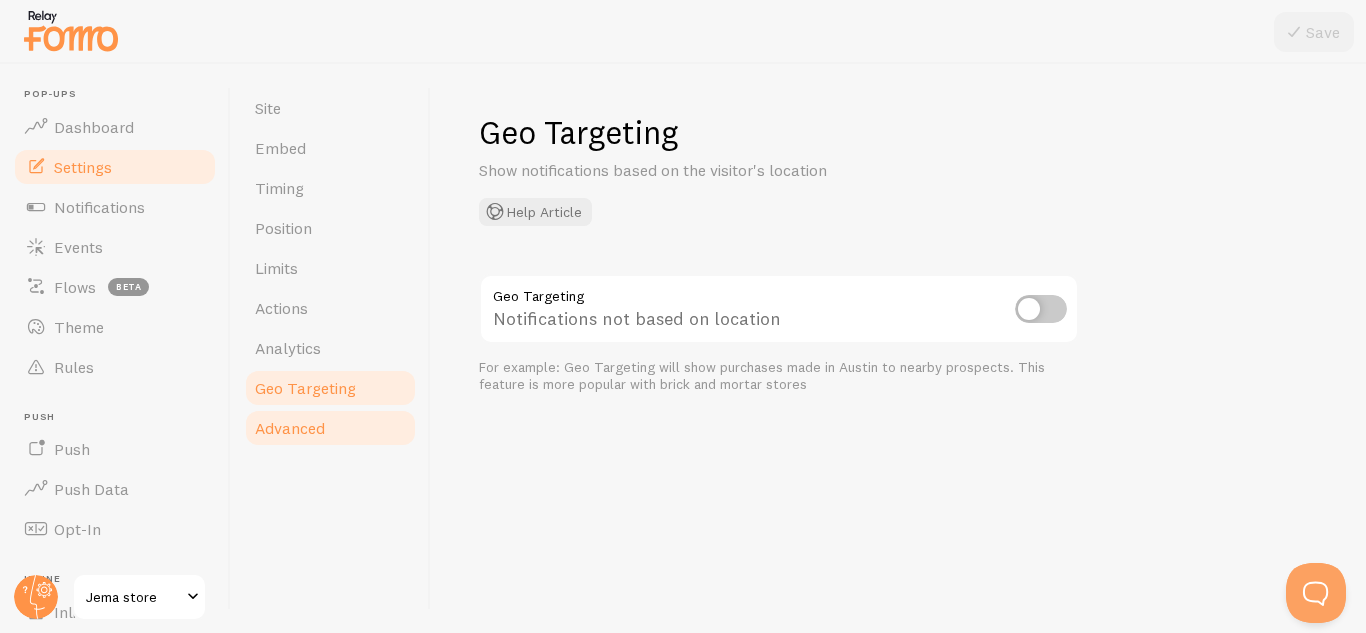 click on "Advanced" at bounding box center (330, 428) 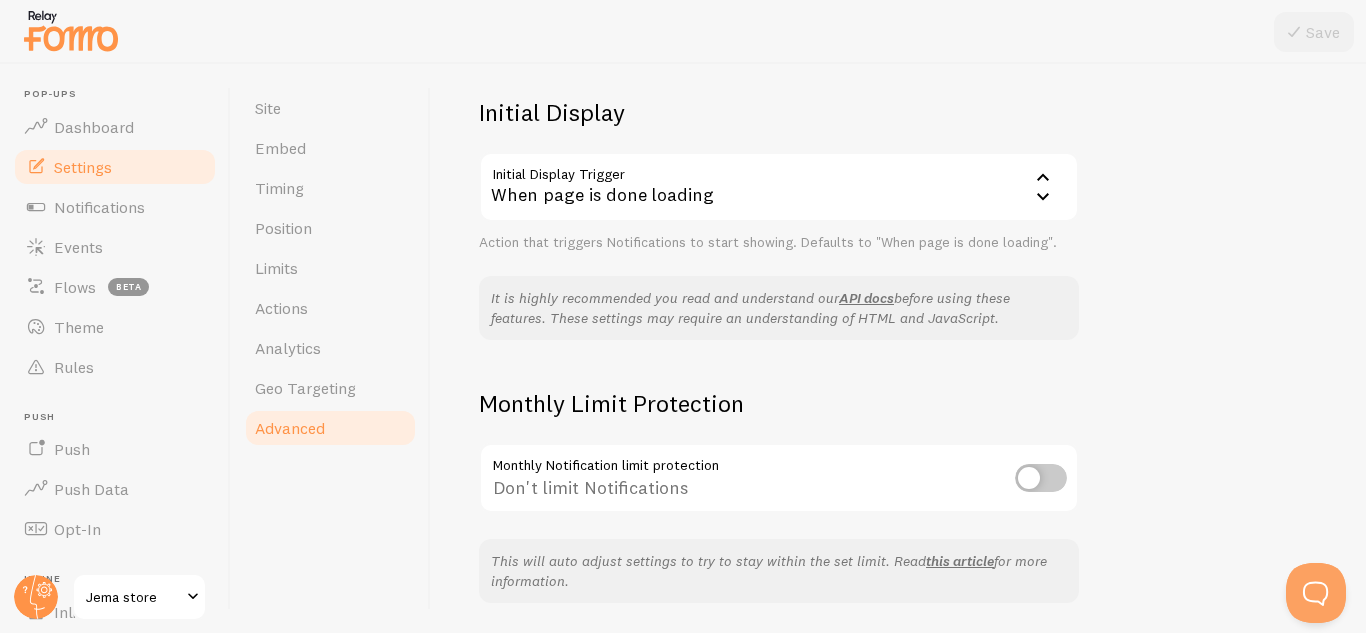 scroll, scrollTop: 527, scrollLeft: 0, axis: vertical 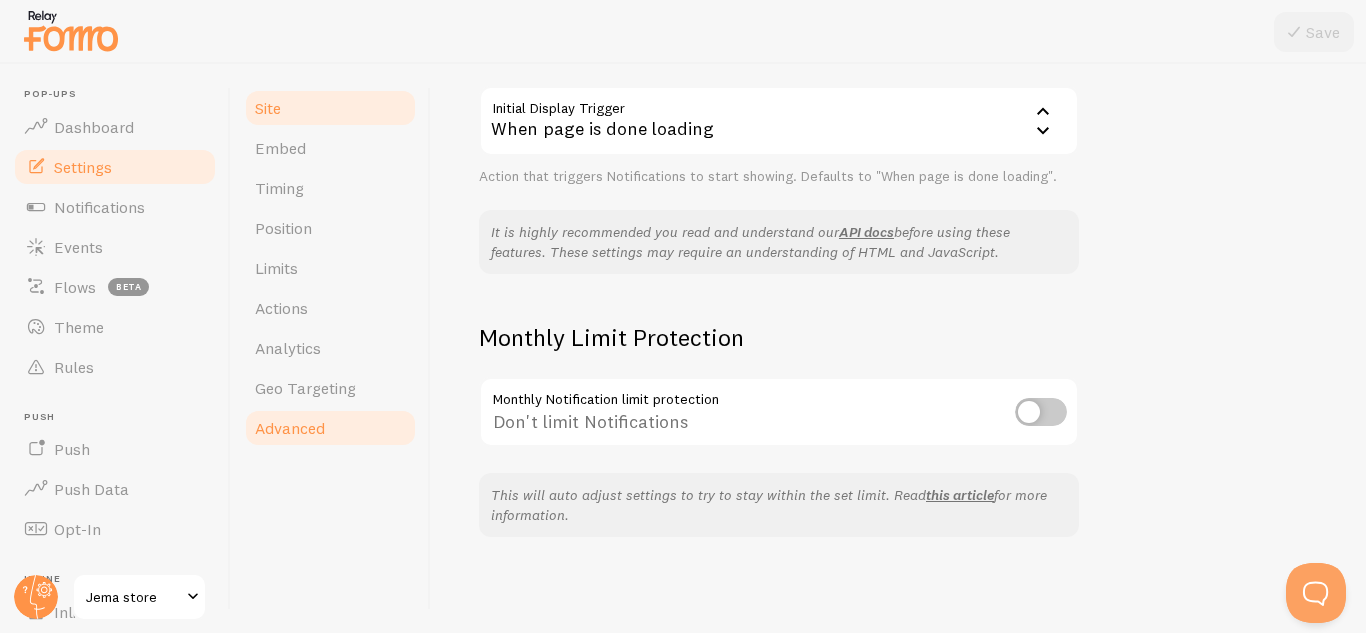 click on "Site" at bounding box center [330, 108] 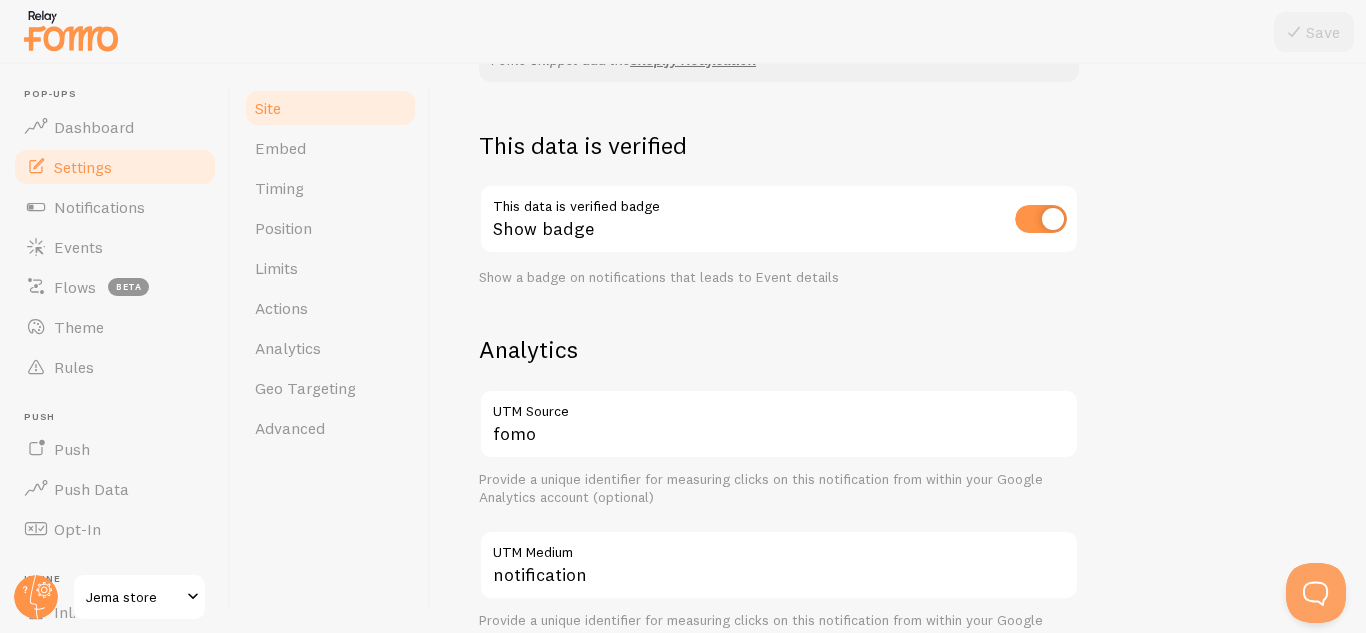 scroll, scrollTop: 0, scrollLeft: 0, axis: both 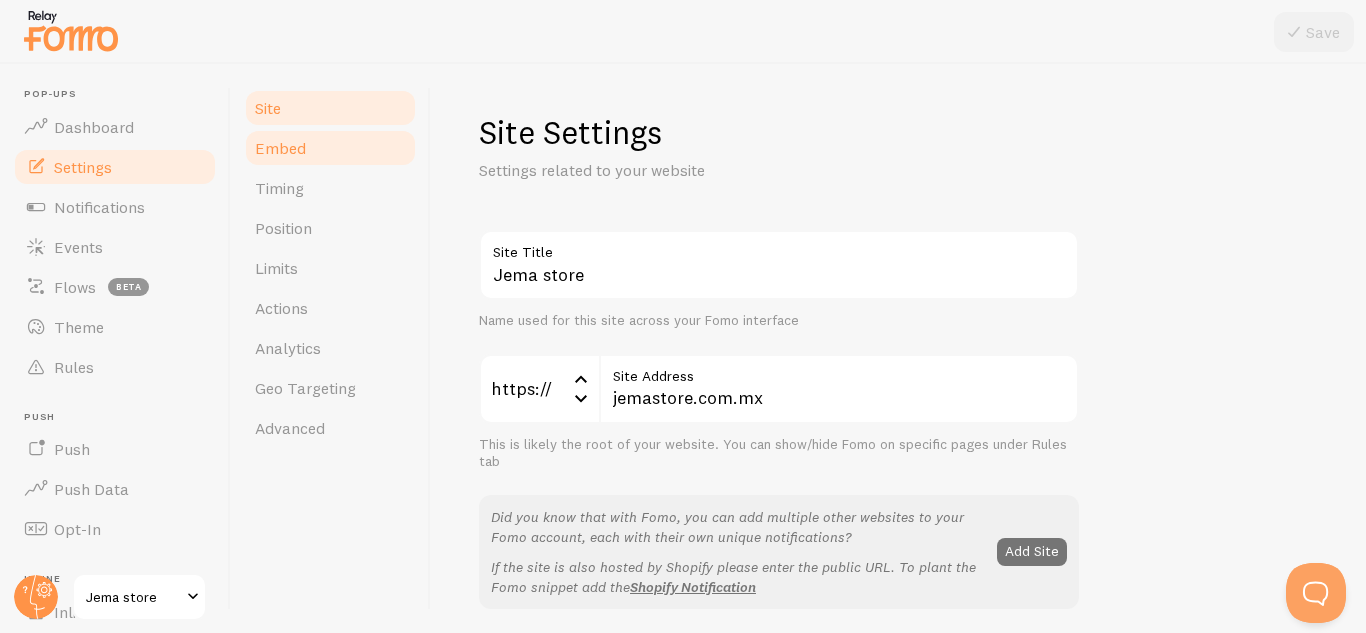 click on "Embed" at bounding box center [330, 148] 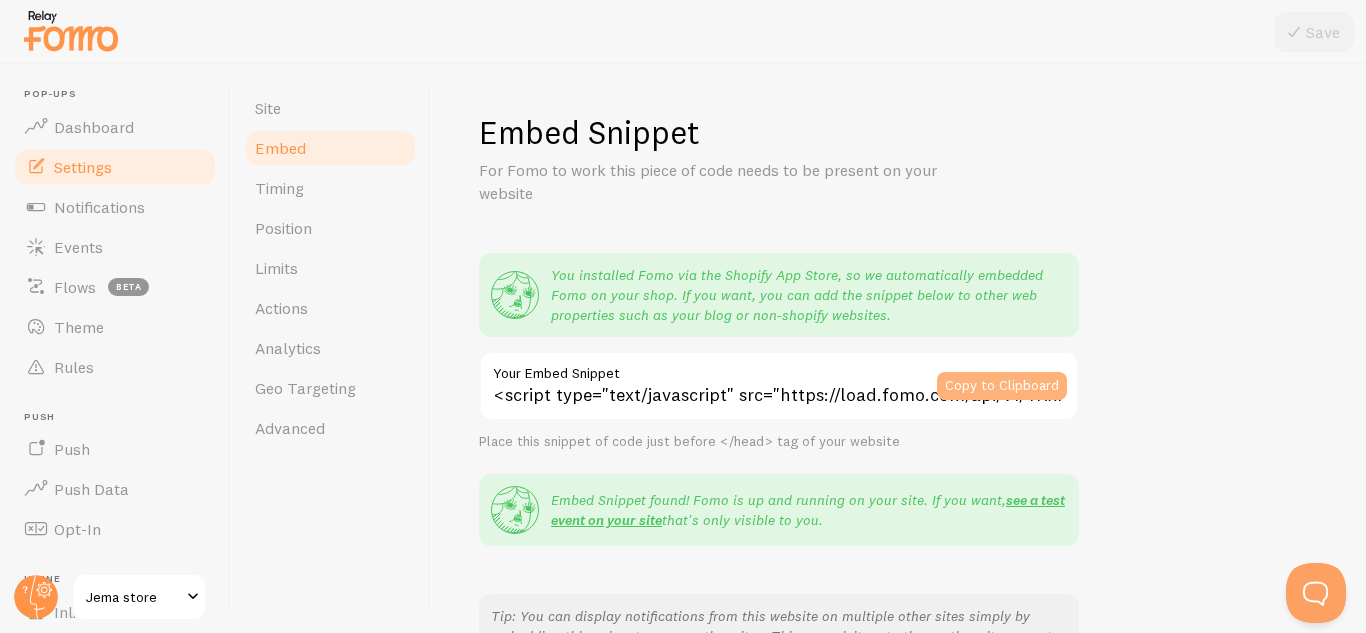 click on "Copy to Clipboard" at bounding box center (1002, 386) 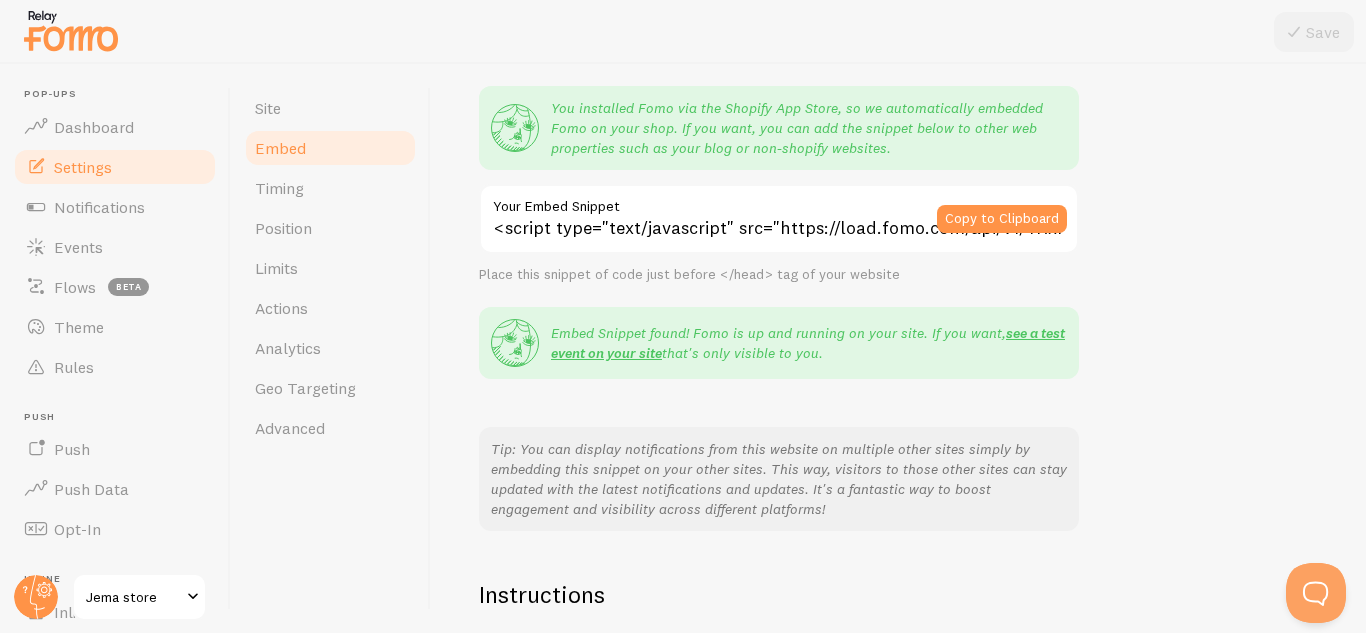 scroll, scrollTop: 250, scrollLeft: 0, axis: vertical 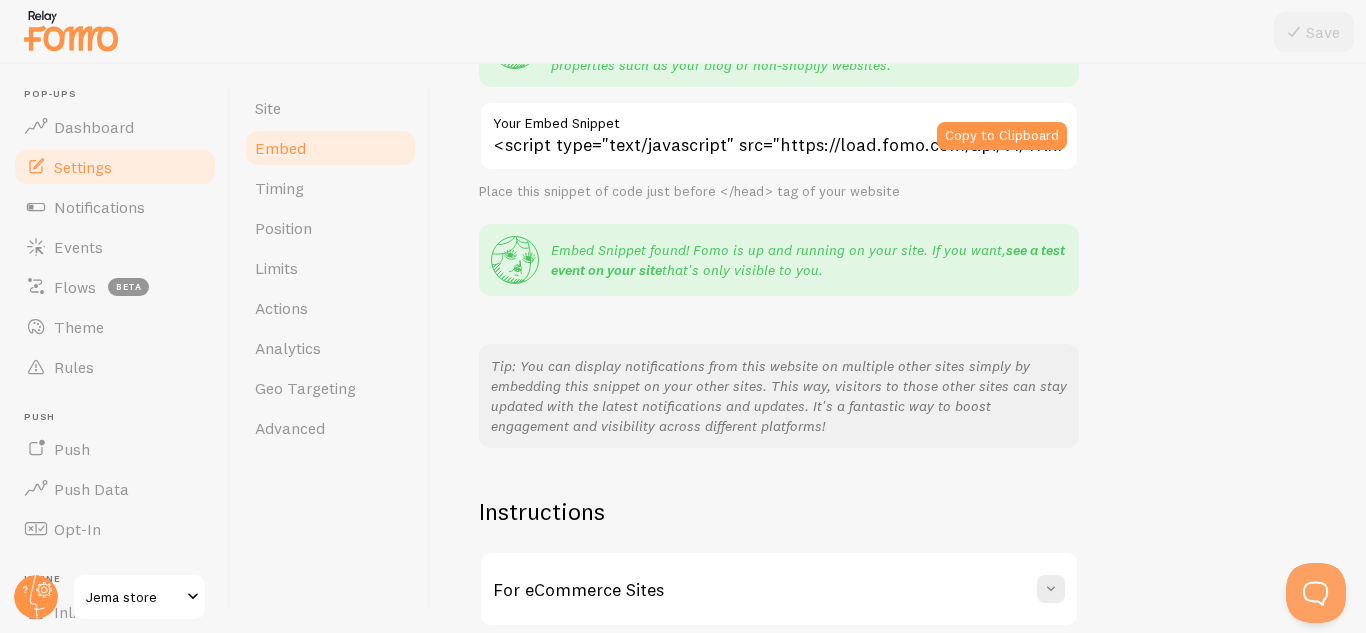 click on "see a test event on your site" at bounding box center (808, 260) 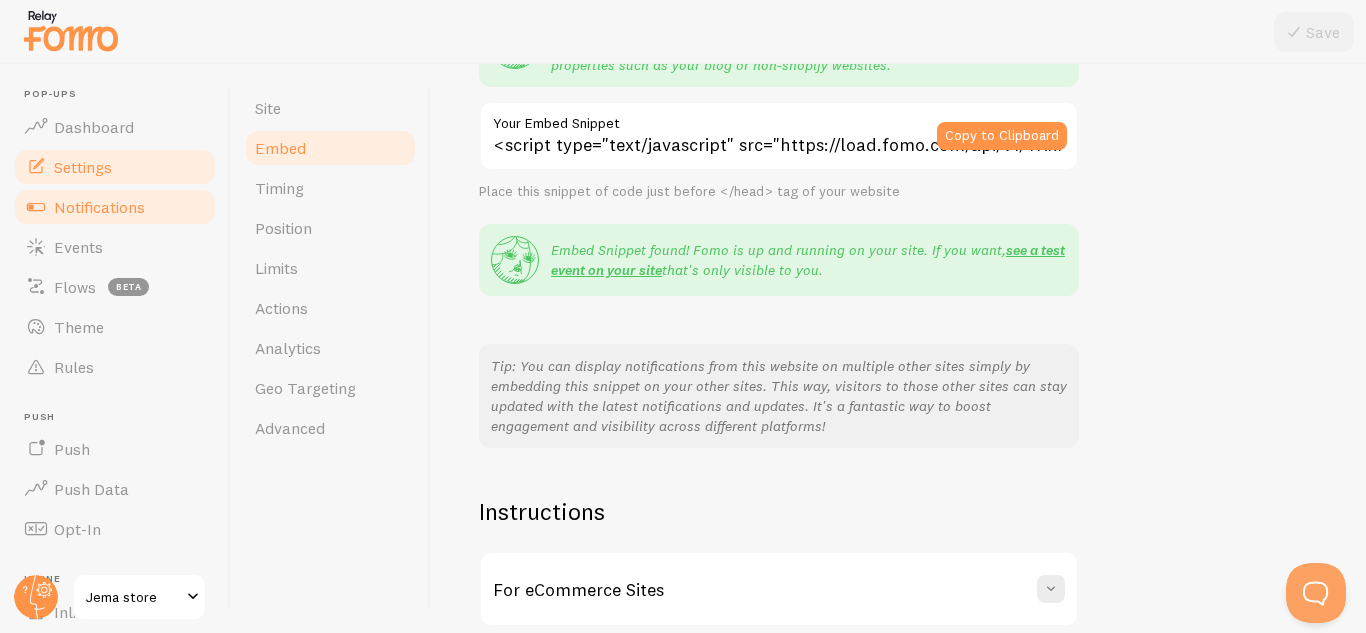 click on "Notifications" at bounding box center (115, 207) 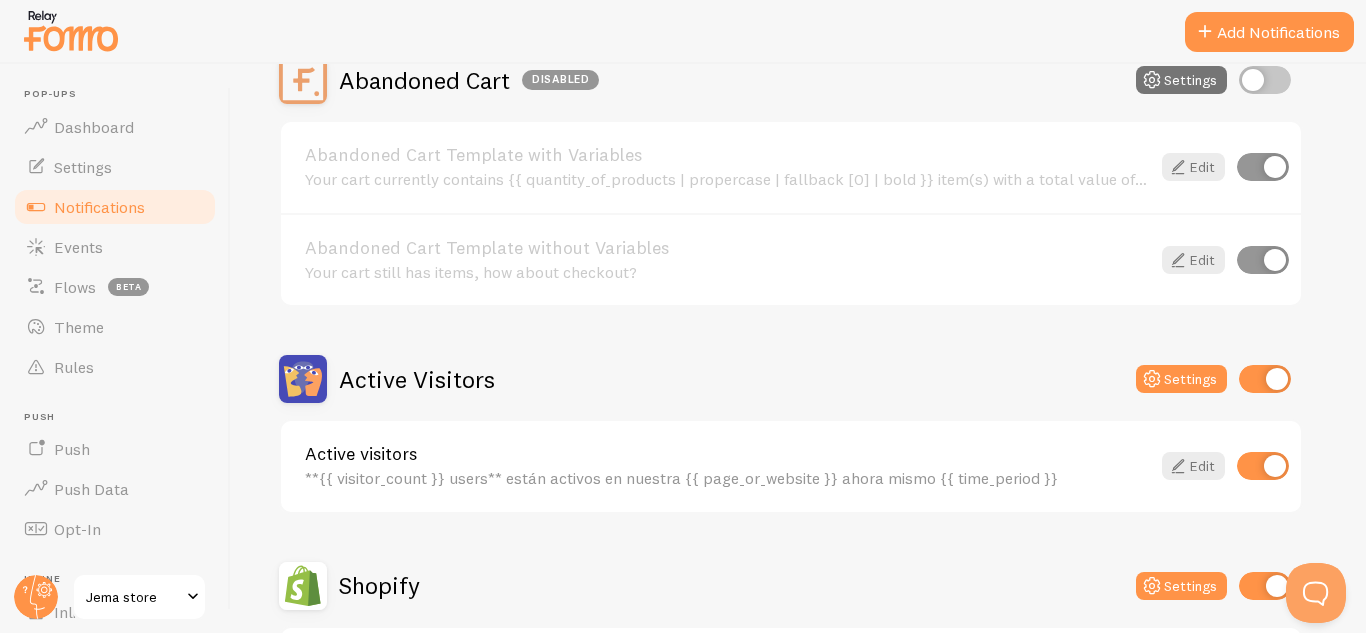 scroll, scrollTop: 247, scrollLeft: 0, axis: vertical 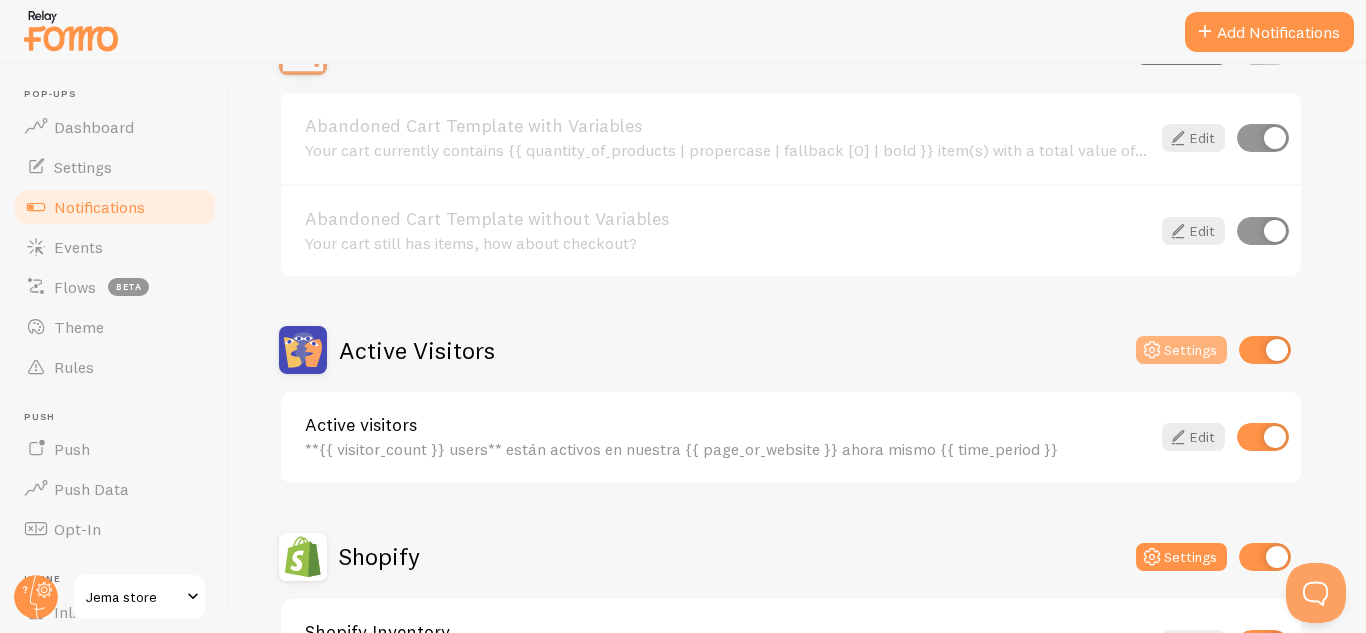 click on "Settings" at bounding box center [1181, 350] 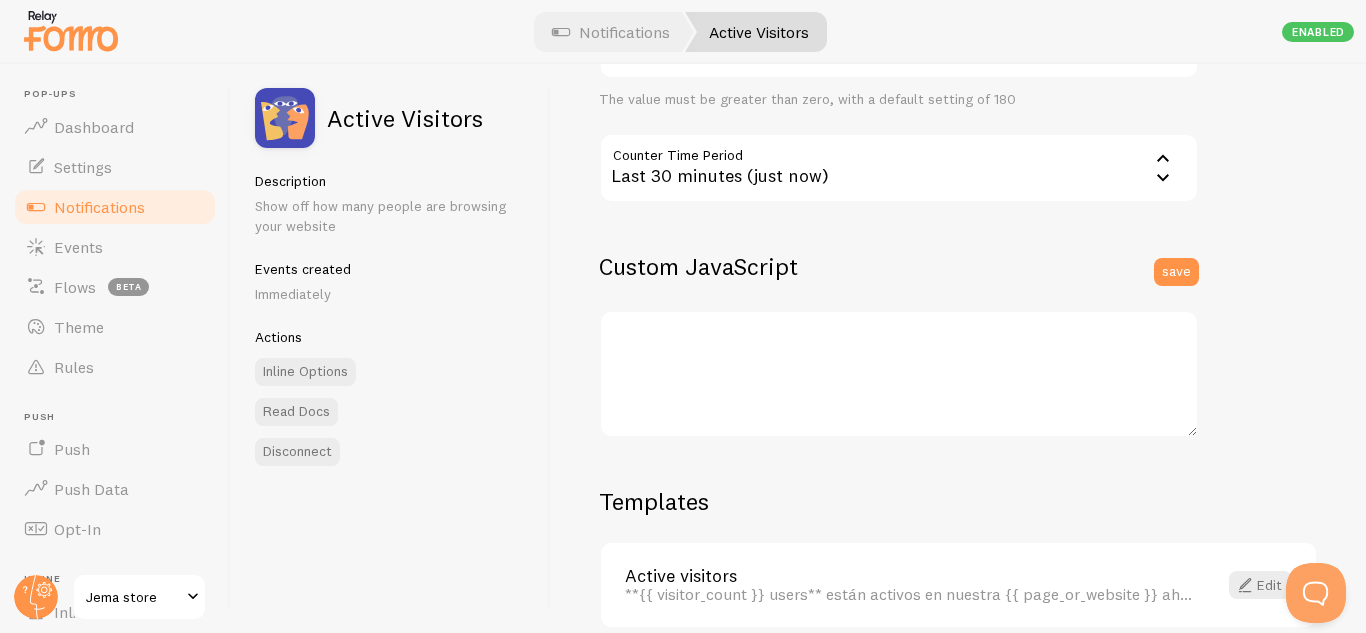 scroll, scrollTop: 497, scrollLeft: 0, axis: vertical 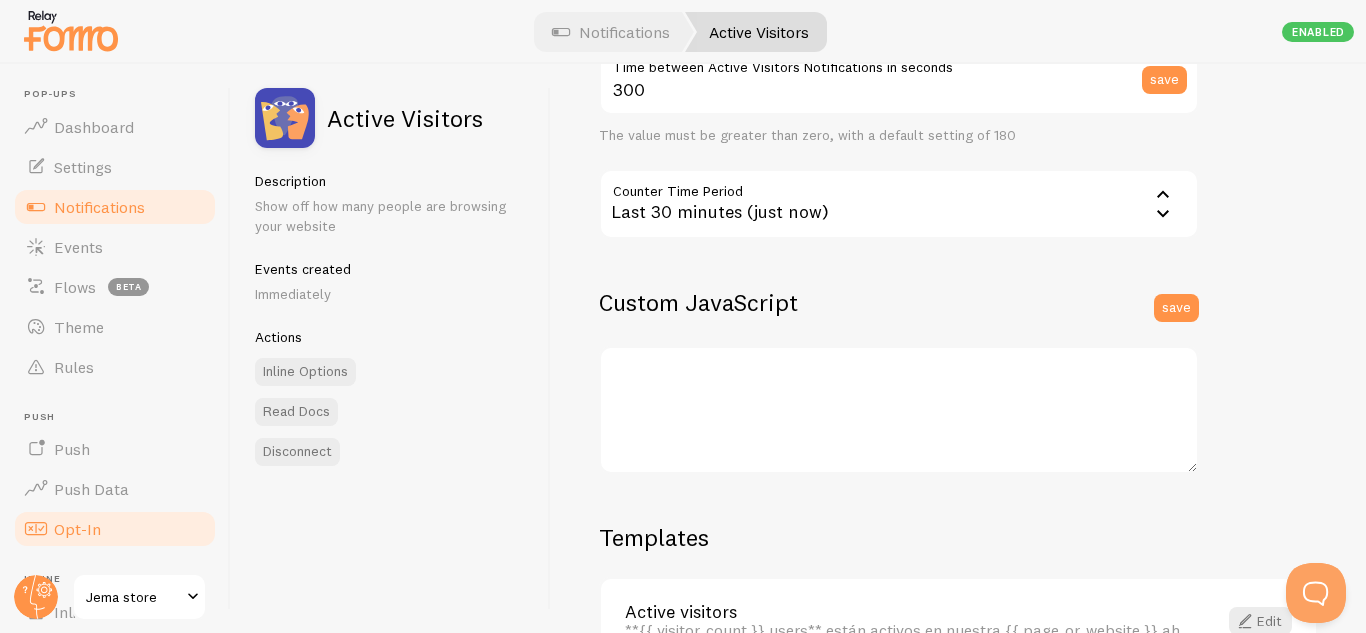 click on "Opt-In" at bounding box center (115, 529) 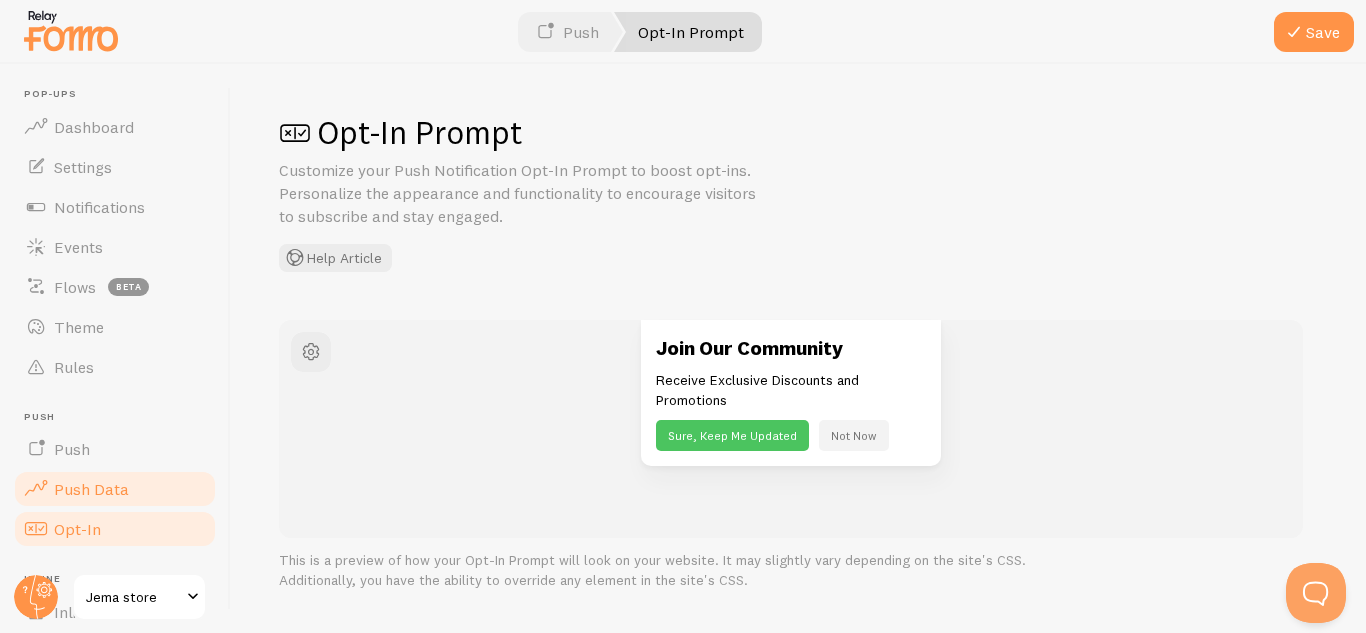 click on "Push Data" at bounding box center [115, 489] 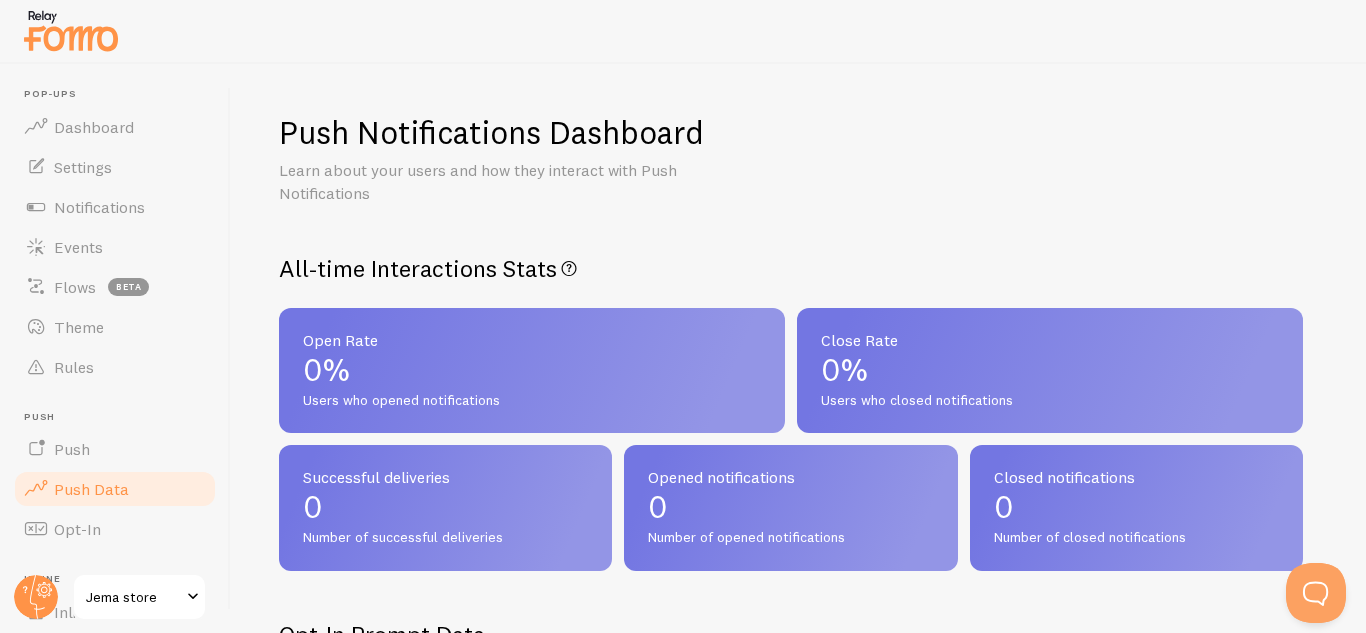 drag, startPoint x: 230, startPoint y: 362, endPoint x: 230, endPoint y: 454, distance: 92 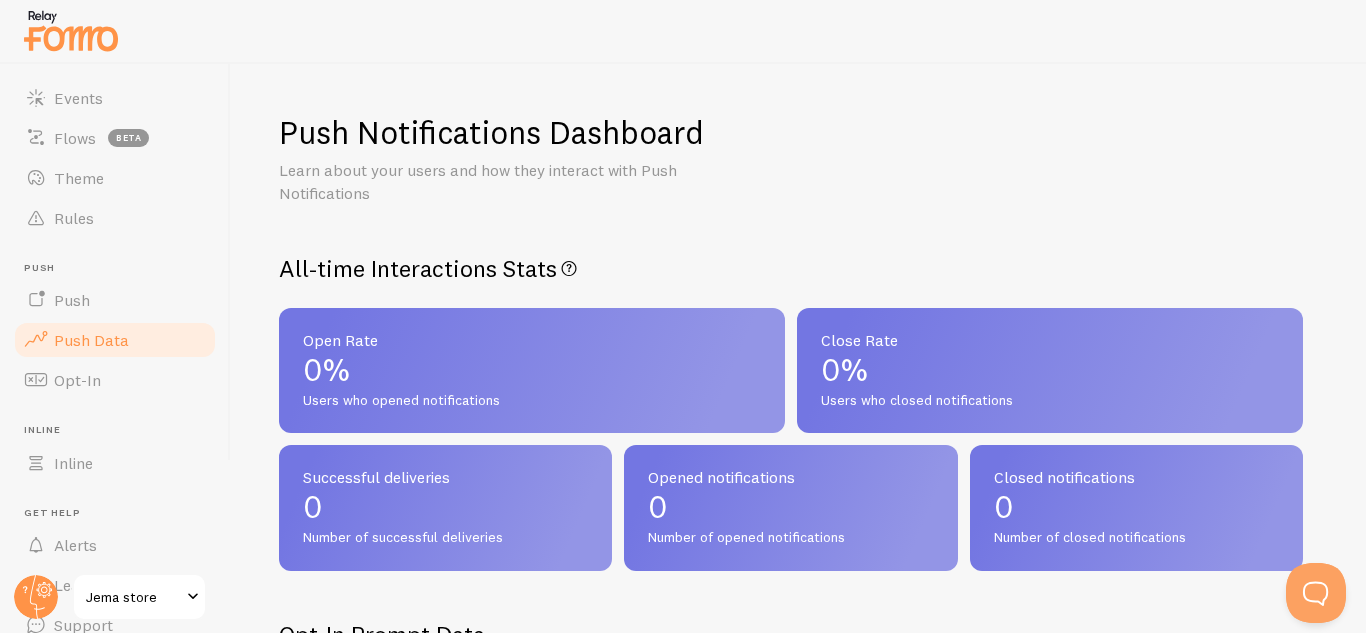 scroll, scrollTop: 233, scrollLeft: 0, axis: vertical 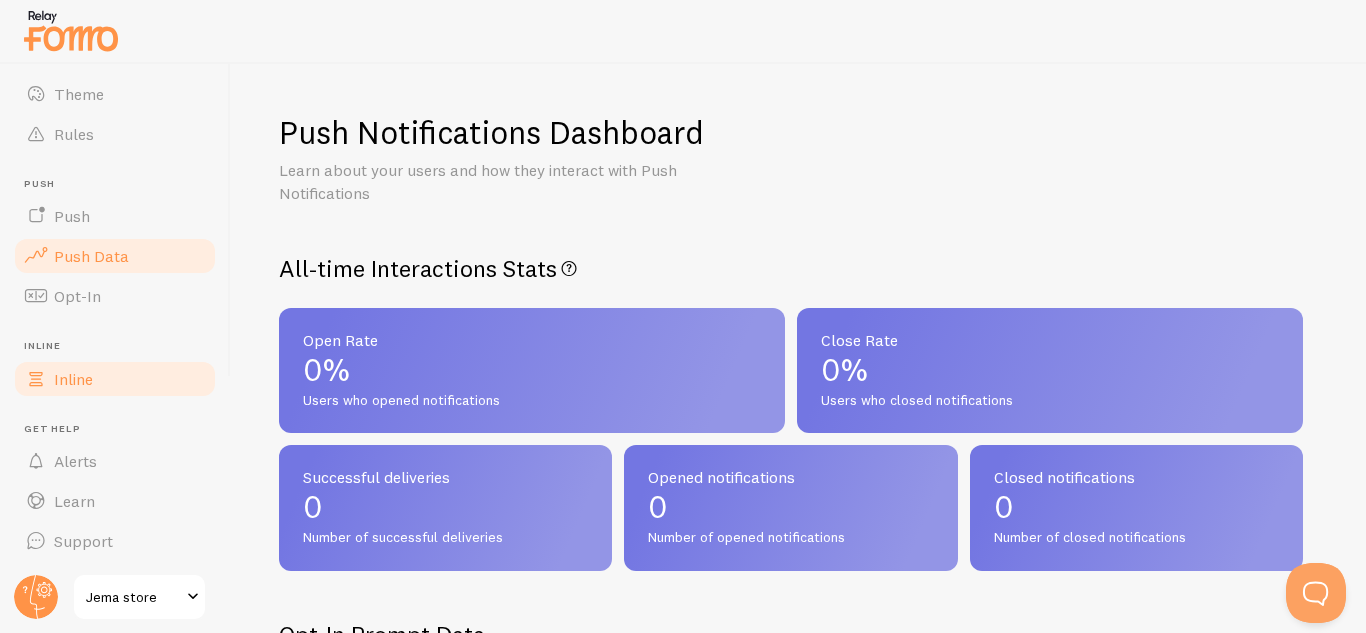click on "Inline" at bounding box center [115, 379] 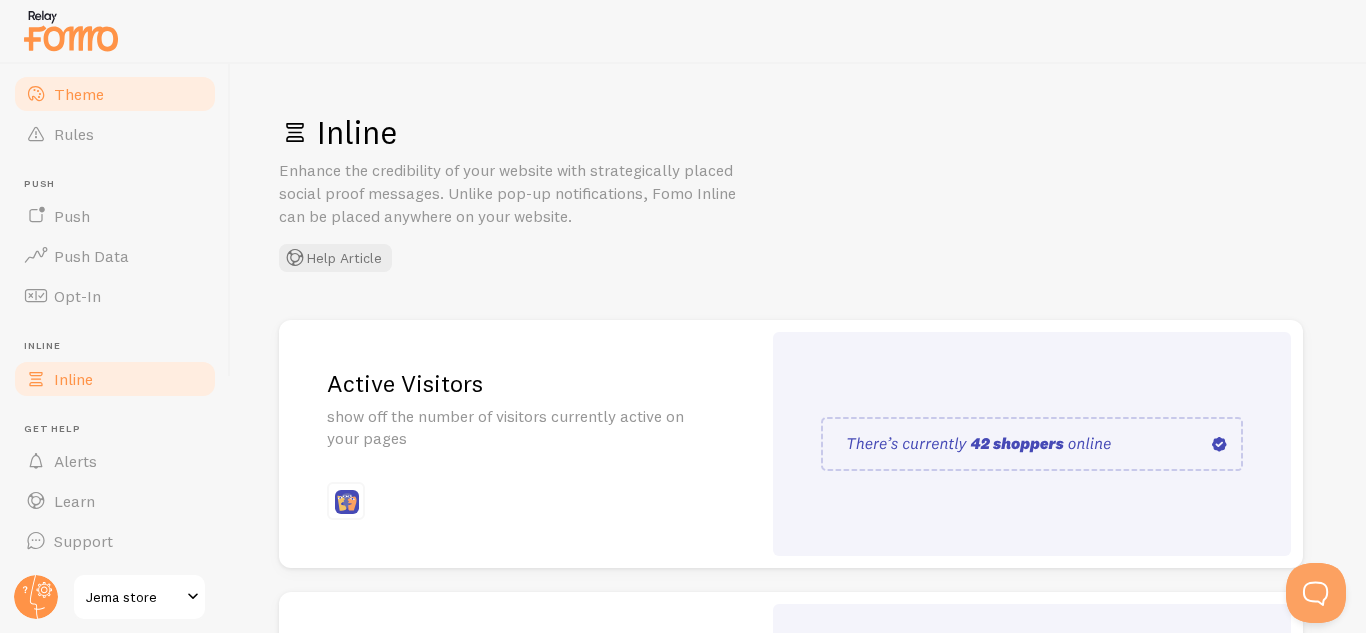 click on "Theme" at bounding box center [79, 94] 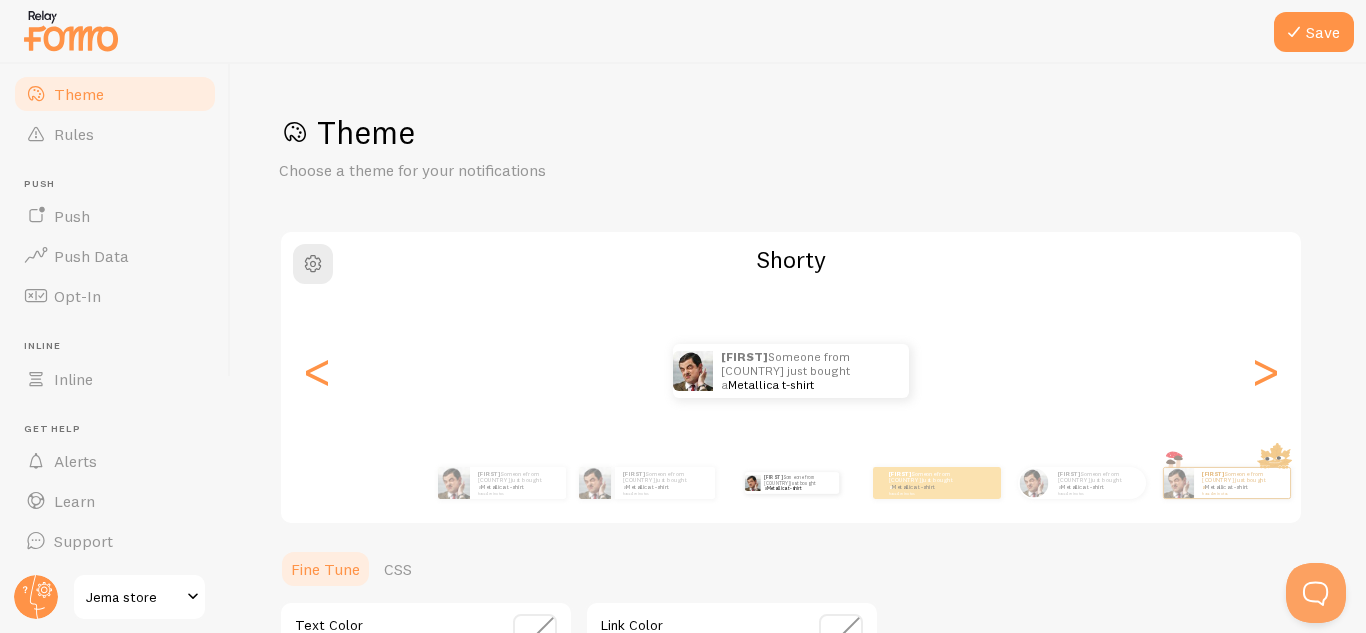 drag, startPoint x: 214, startPoint y: 272, endPoint x: 210, endPoint y: 136, distance: 136.0588 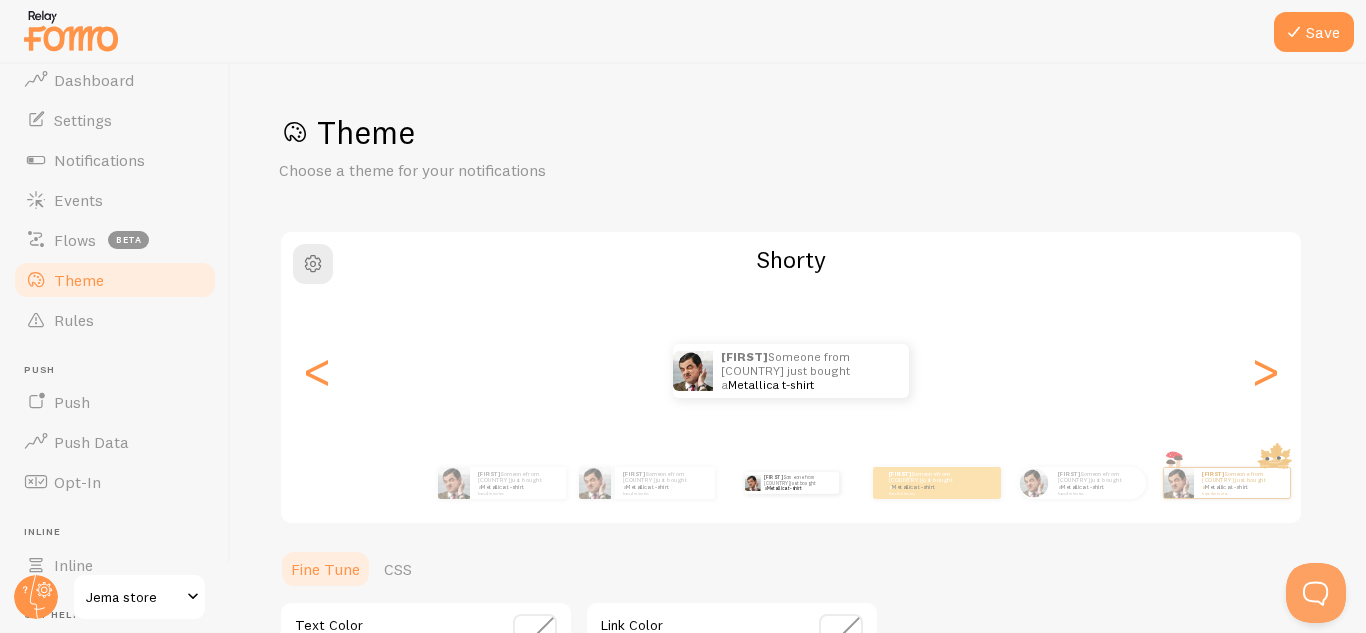 scroll, scrollTop: 23, scrollLeft: 0, axis: vertical 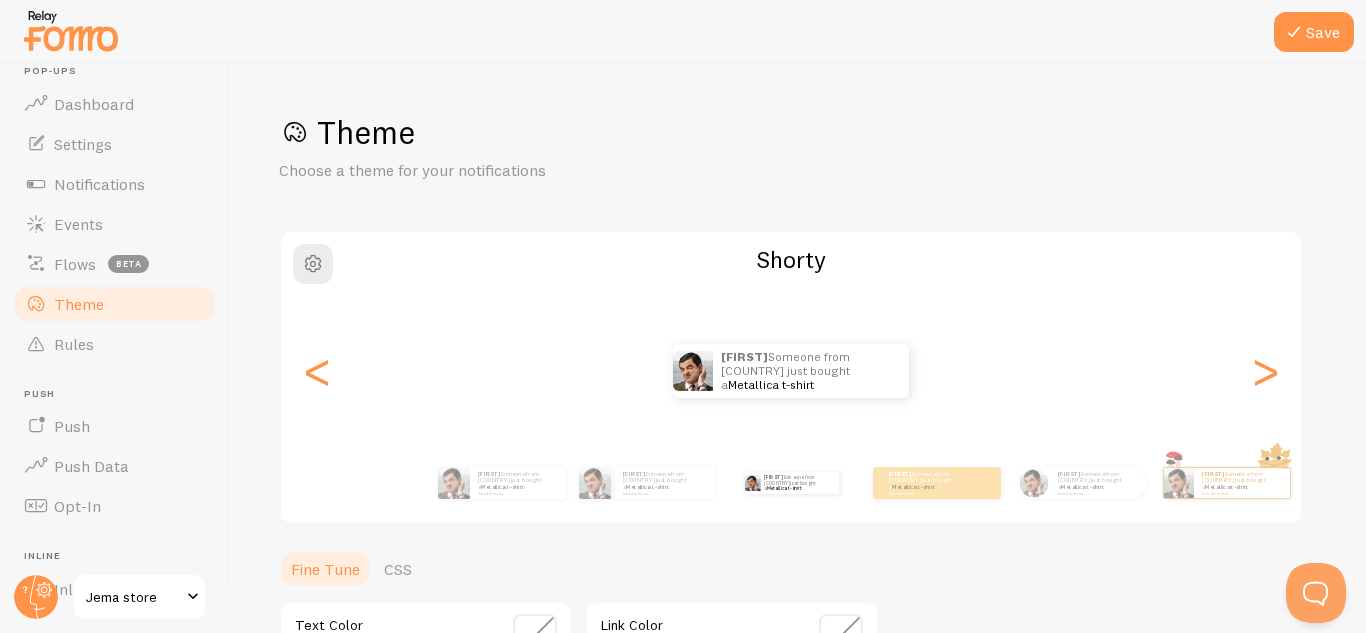drag, startPoint x: 1315, startPoint y: 36, endPoint x: 1182, endPoint y: 64, distance: 135.91542 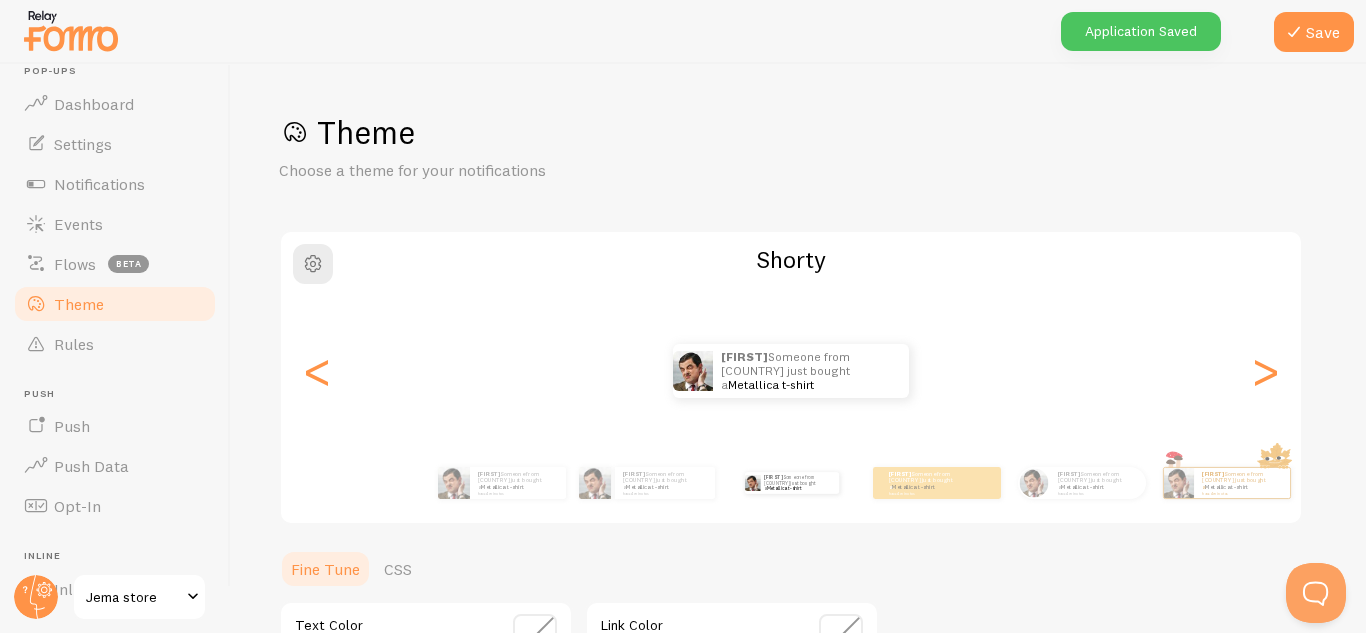 click on "Shorty" at bounding box center (791, 259) 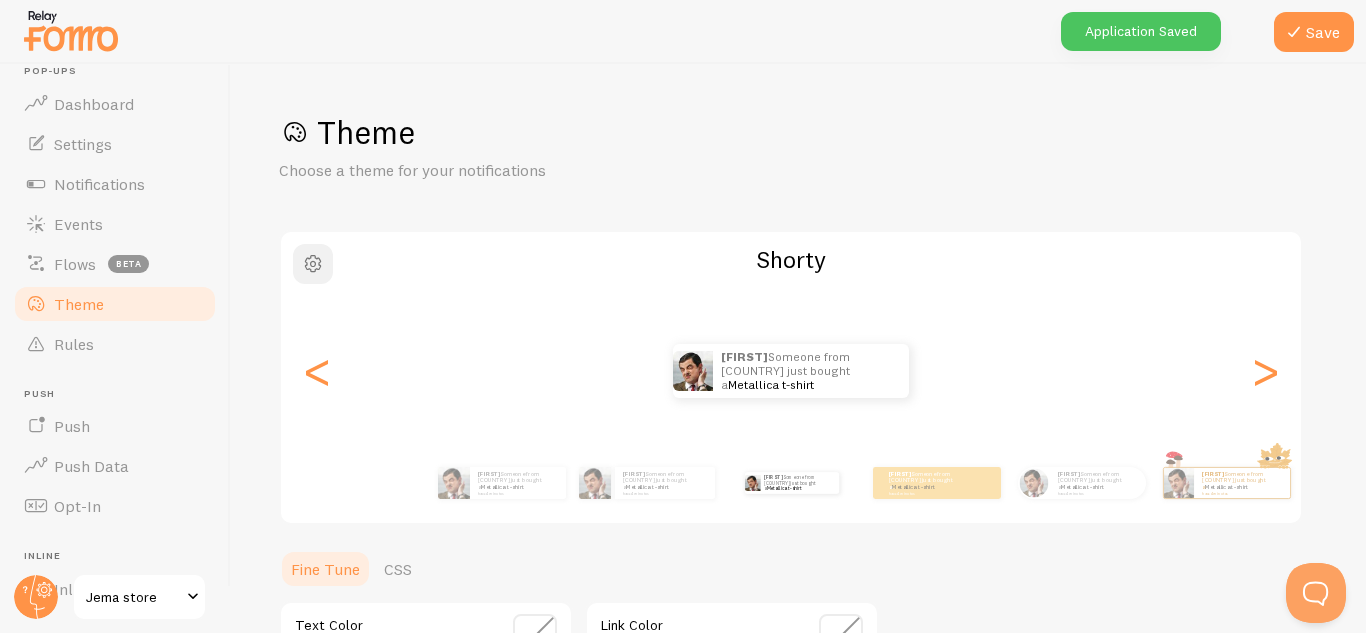 click at bounding box center [313, 264] 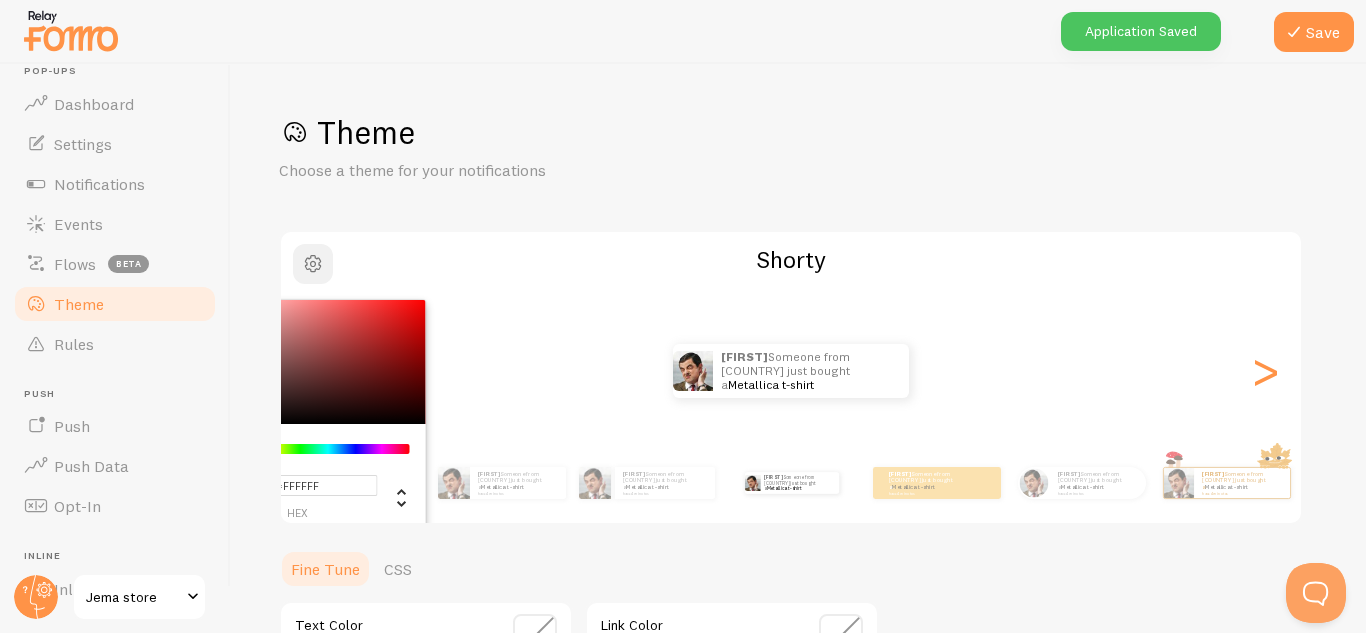 click at bounding box center [313, 264] 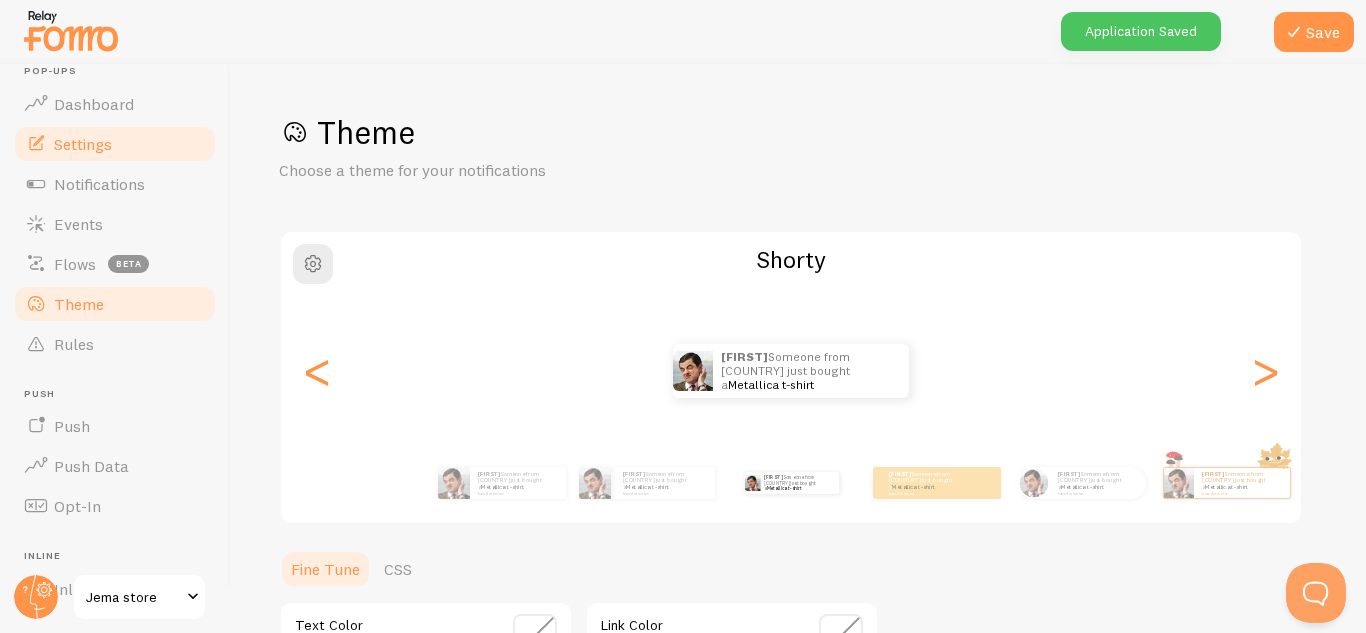 click on "Settings" at bounding box center (115, 144) 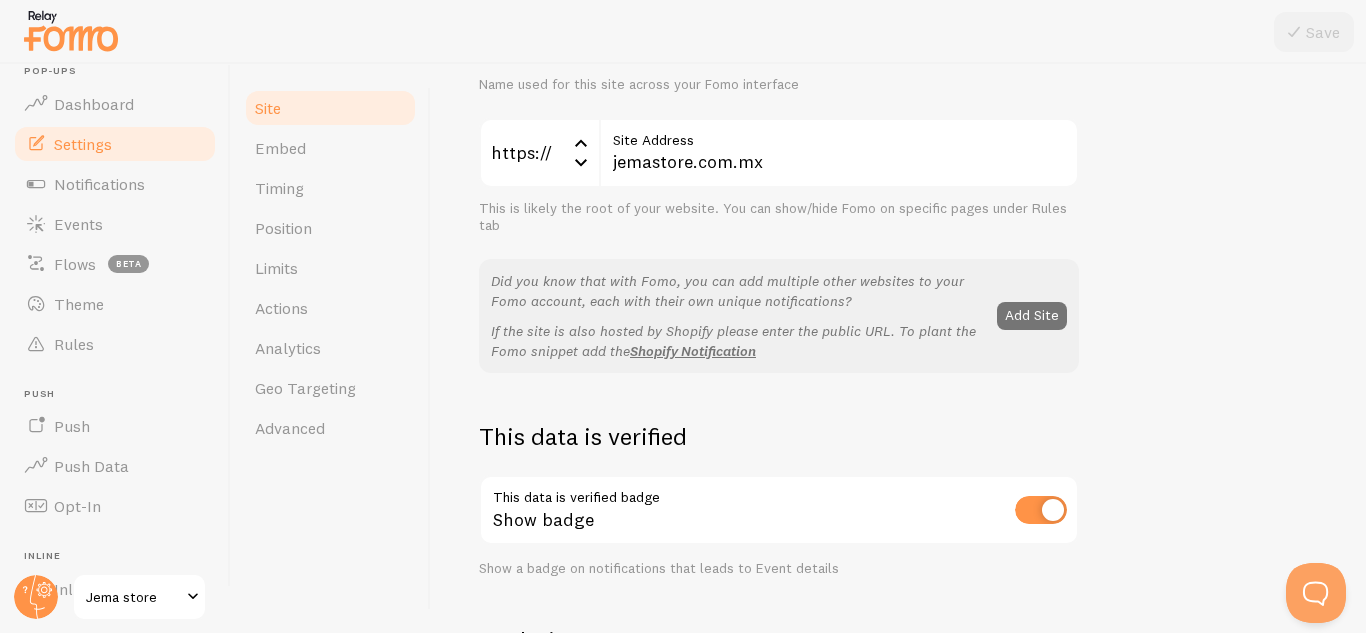 scroll, scrollTop: 250, scrollLeft: 0, axis: vertical 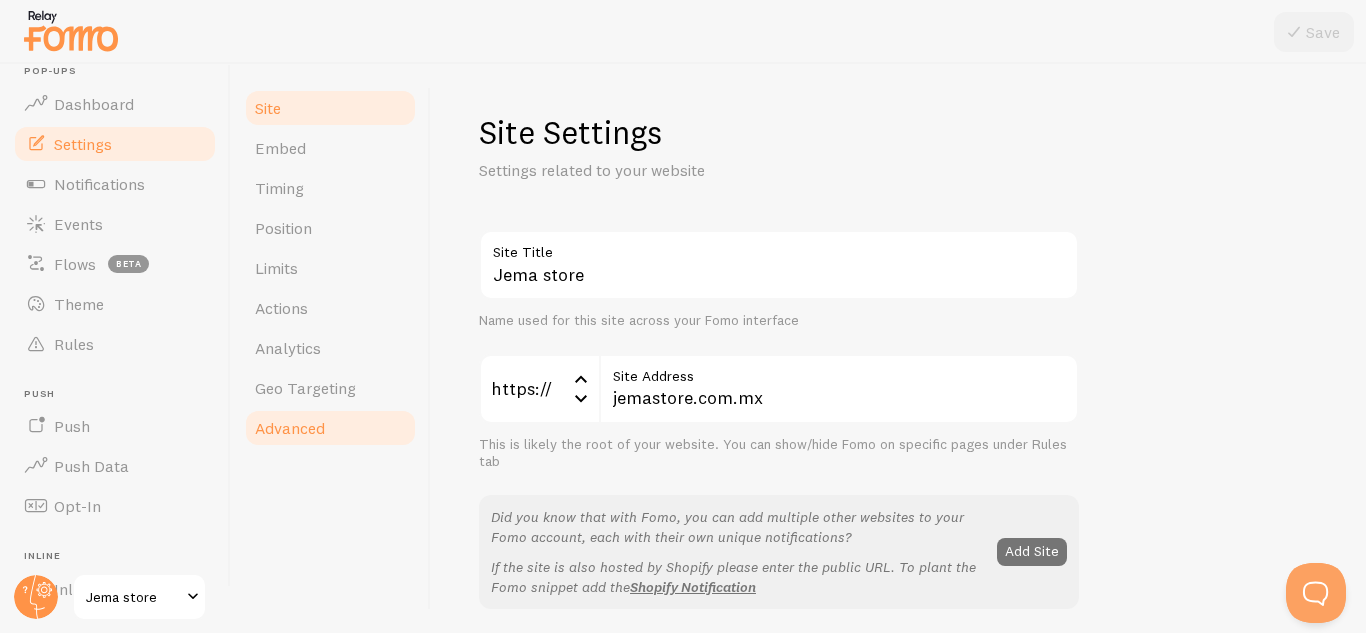 click on "Advanced" at bounding box center (290, 428) 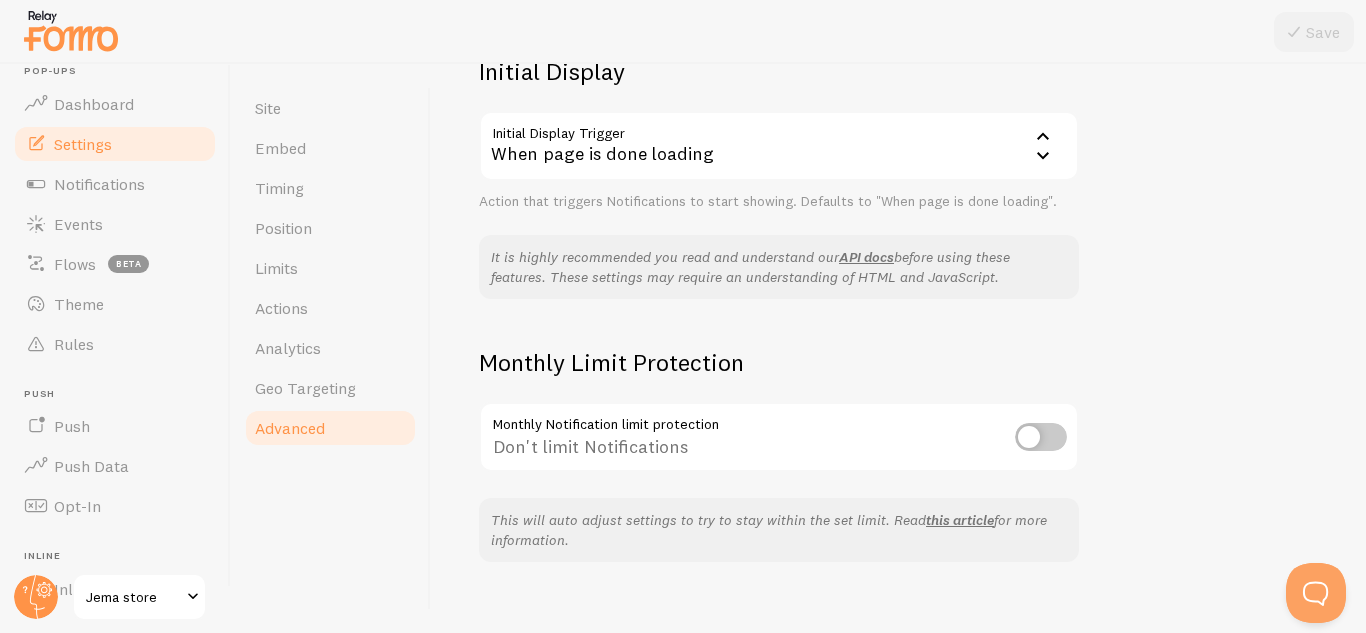 scroll, scrollTop: 527, scrollLeft: 0, axis: vertical 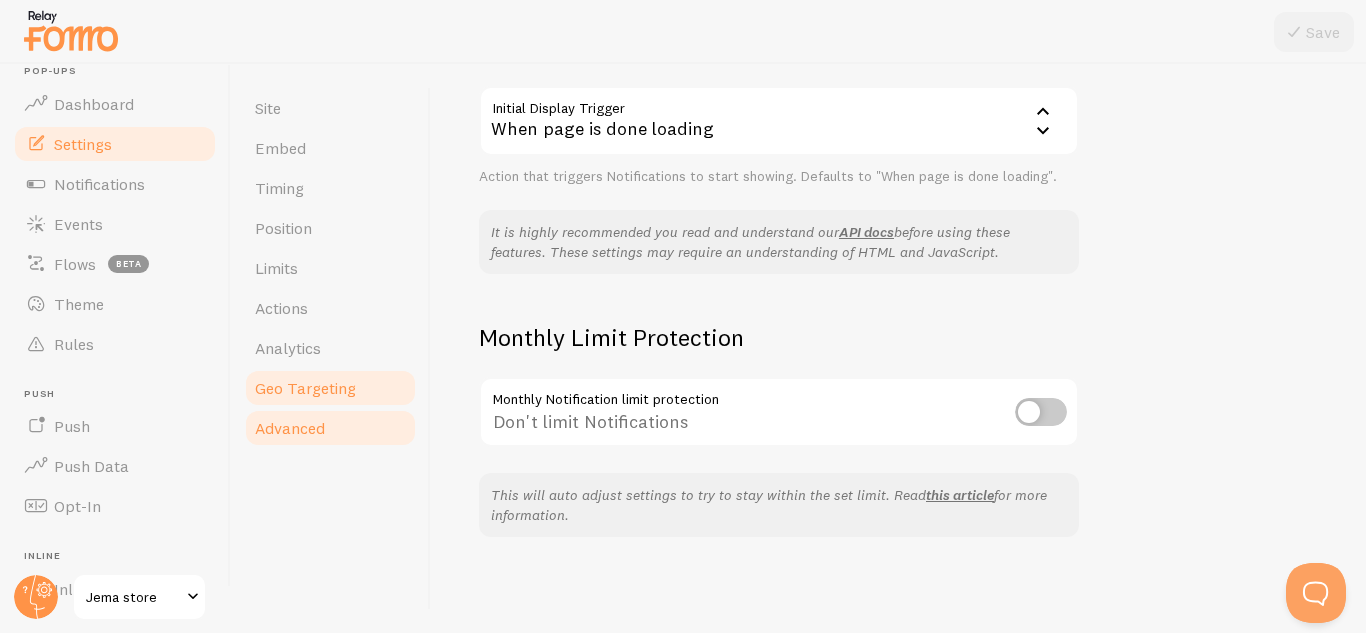 click on "Geo Targeting" at bounding box center [330, 388] 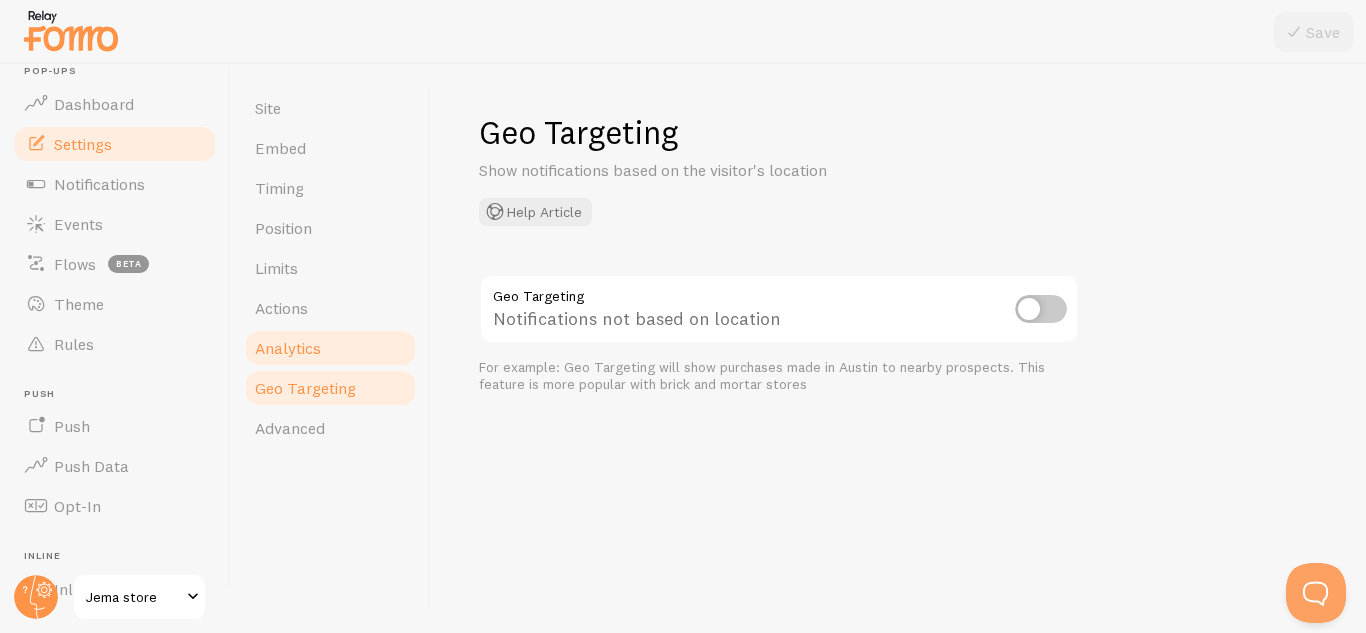 click on "Analytics" at bounding box center (330, 348) 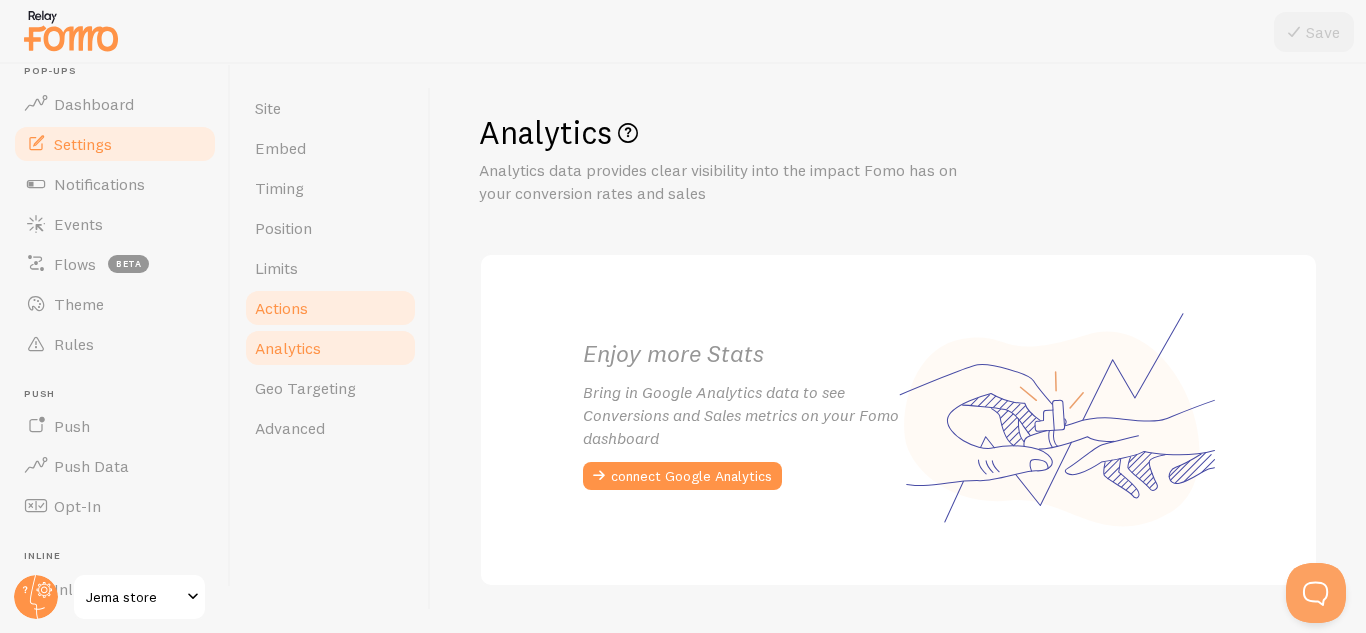 click on "Actions" at bounding box center (330, 308) 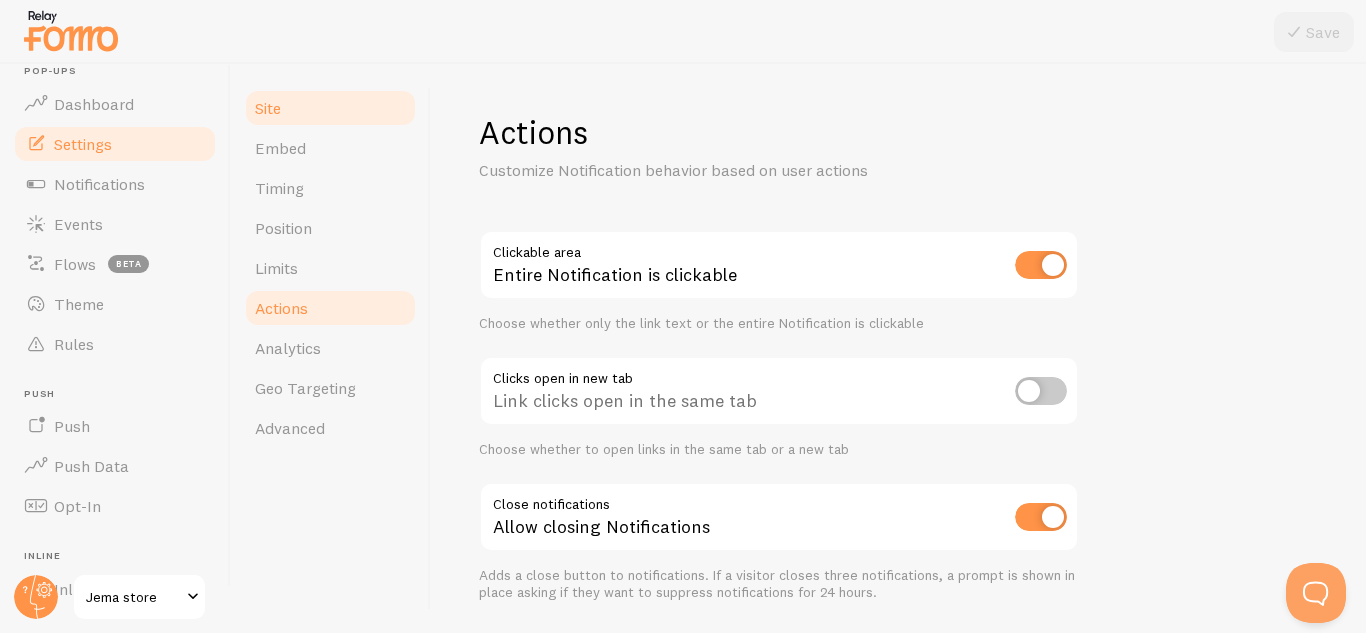 click on "Site" at bounding box center [330, 108] 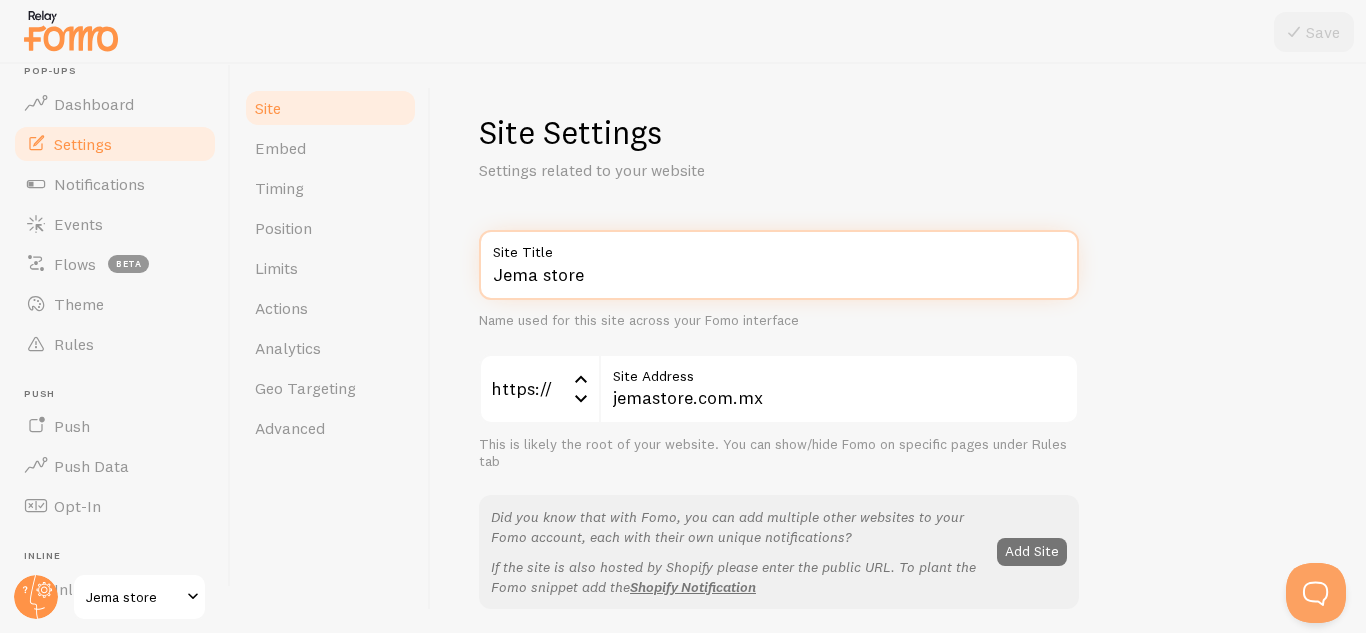 click on "[BRAND] store" at bounding box center [779, 265] 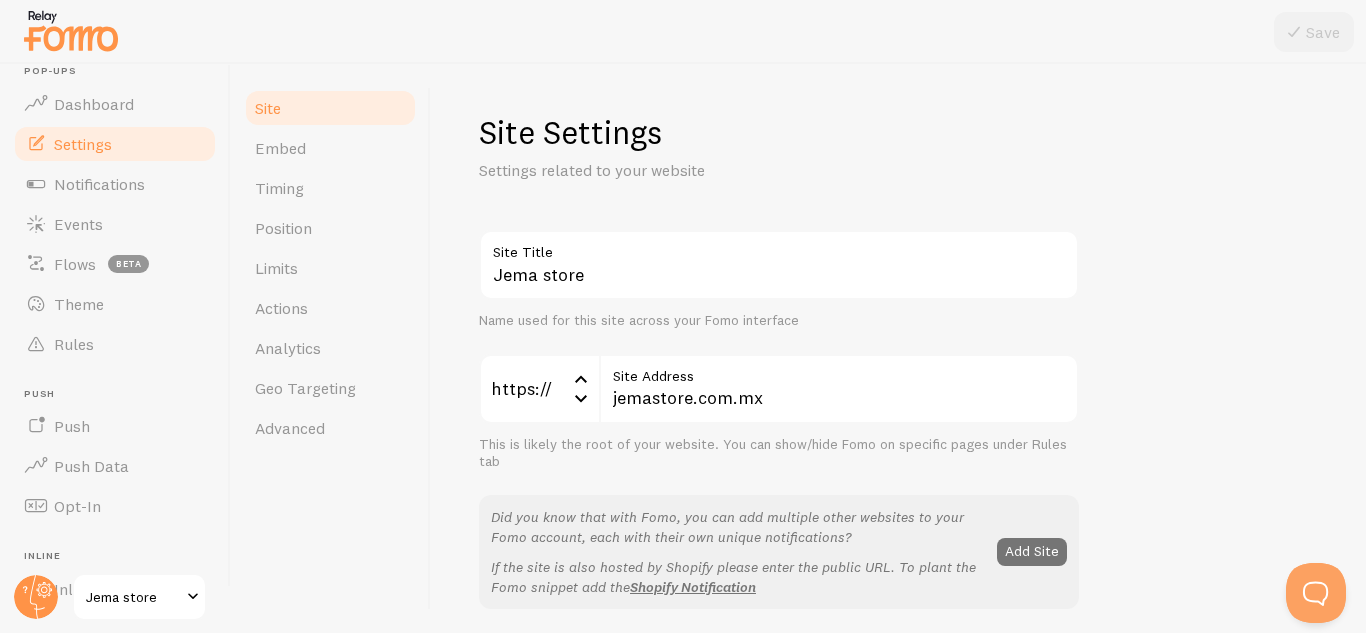click on "Jema store   Site Title       Name used for this site across your Fomo interface     https://   https://       https://  http://      jemastore.com.mx   Site Address       This is likely the root of your website. You can show/hide Fomo on specific pages under Rules tab
Did you know that with Fomo, you can add multiple other websites
to your Fomo account, each with their own unique notifications?
If the site is also hosted by Shopify please enter the public
URL. To plant the Fomo snippet add the
Shopify Notification
Add Site
This data is verified       This data is verified badge   Show badge   Show a badge on notifications that leads to Event details   Analytics     fomo   UTM Source       Provide a unique identifier for measuring clicks on this notification from within your Google Analytics account (optional)     notification   UTM Medium           Fomo APIs       Auth Token" at bounding box center [898, 906] 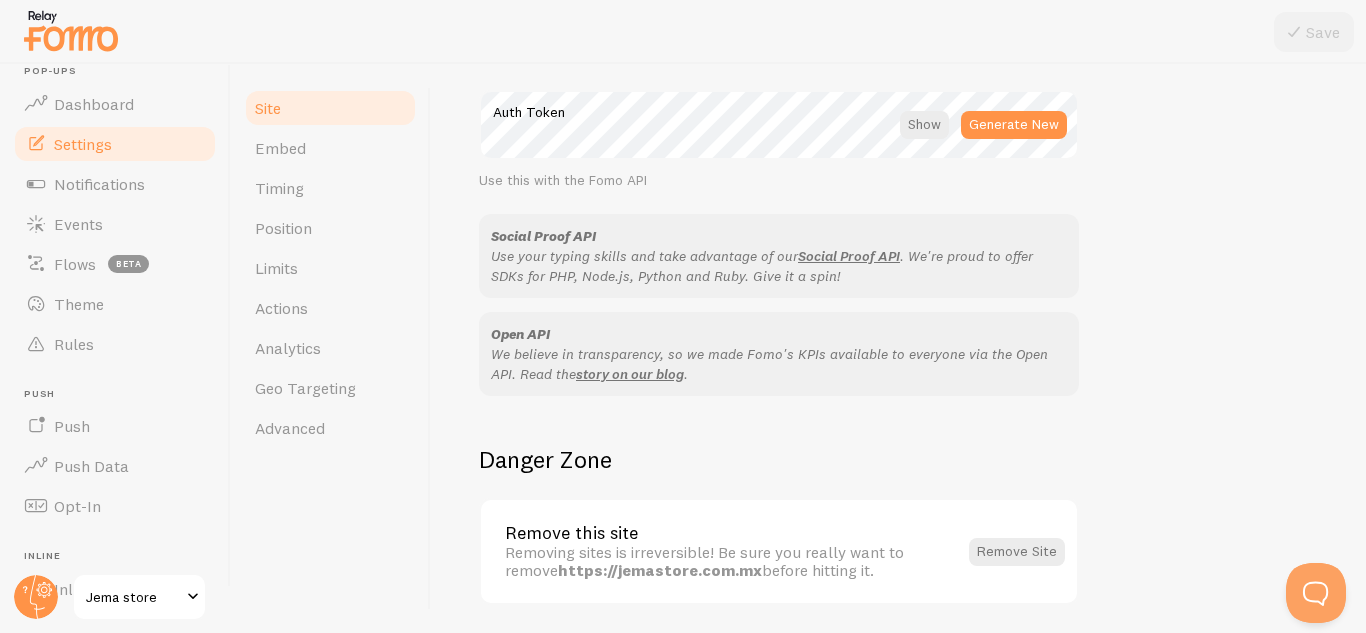 scroll, scrollTop: 1255, scrollLeft: 0, axis: vertical 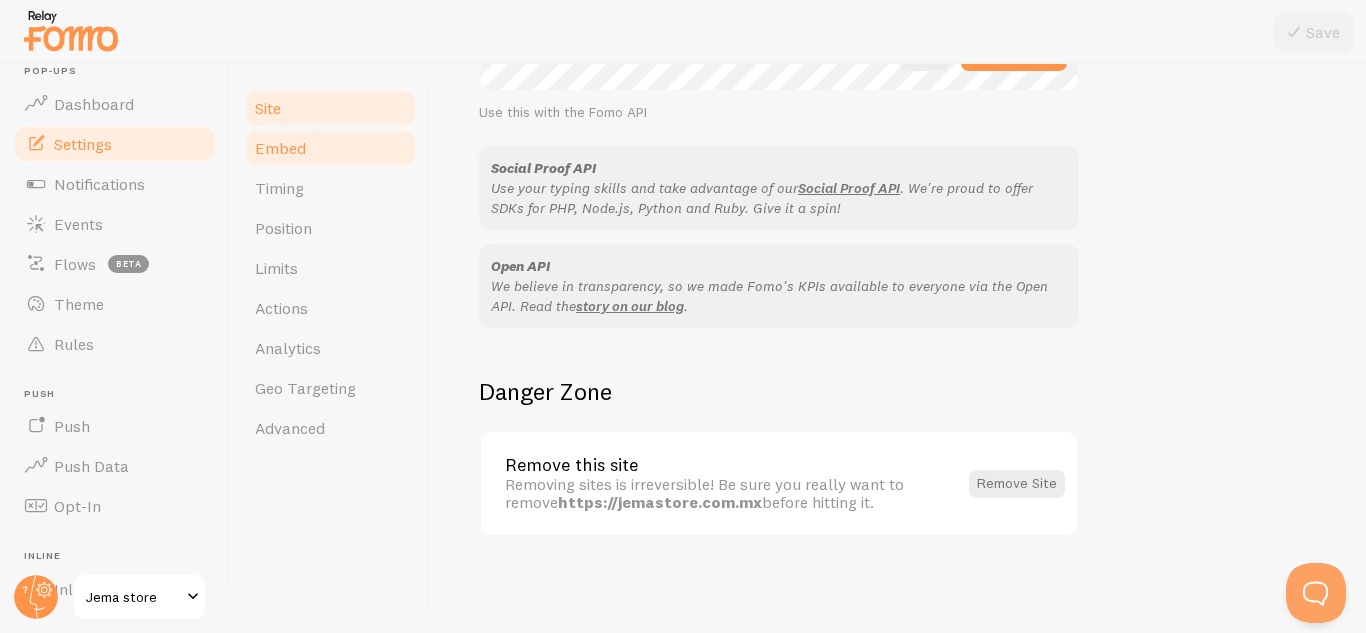 click on "Embed" at bounding box center [330, 148] 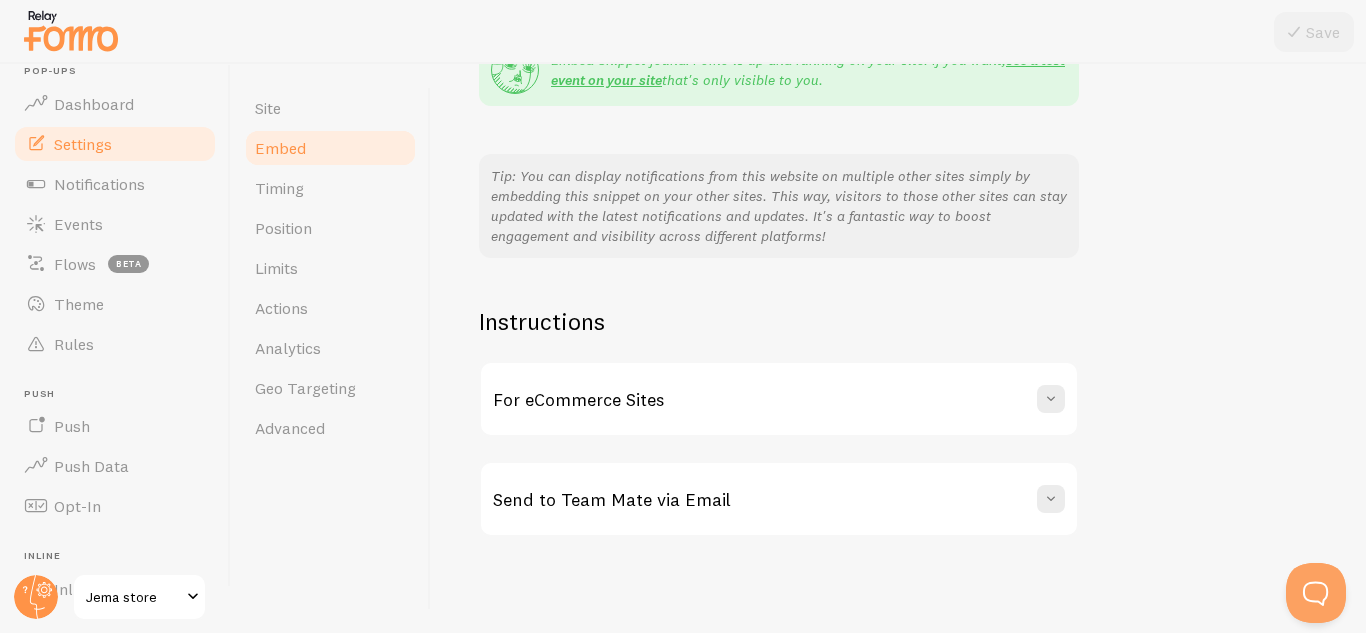 scroll, scrollTop: 0, scrollLeft: 0, axis: both 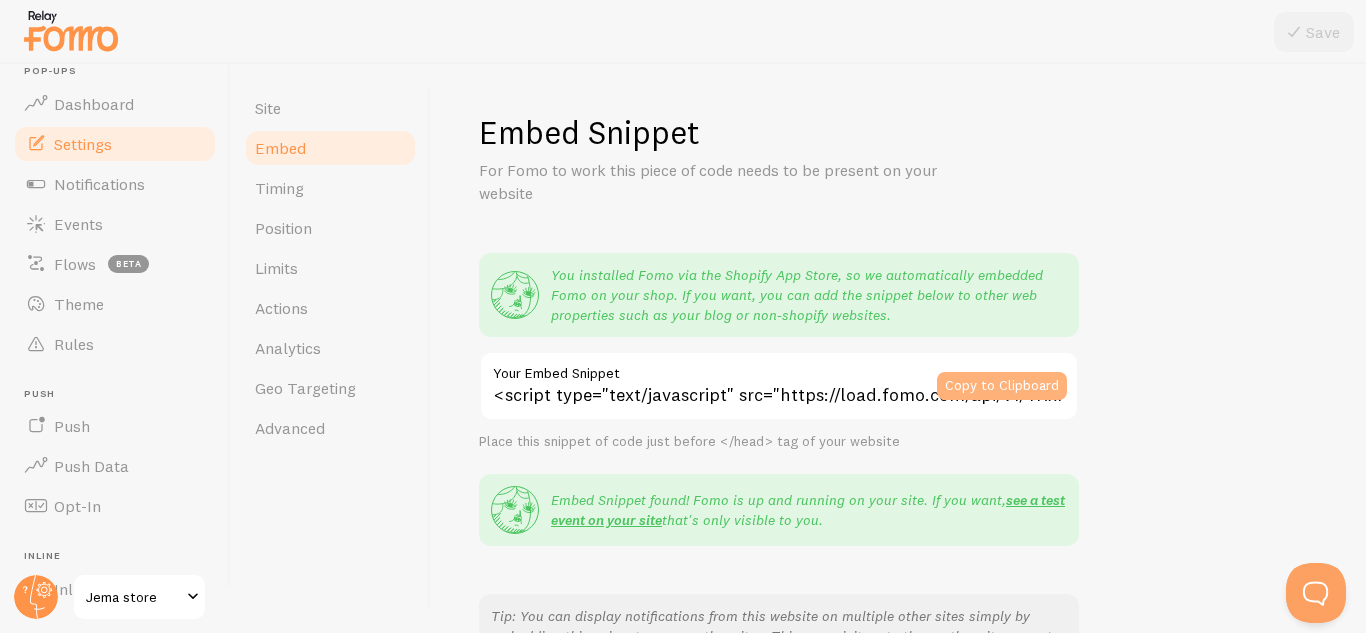 click on "Copy to Clipboard" at bounding box center [1002, 386] 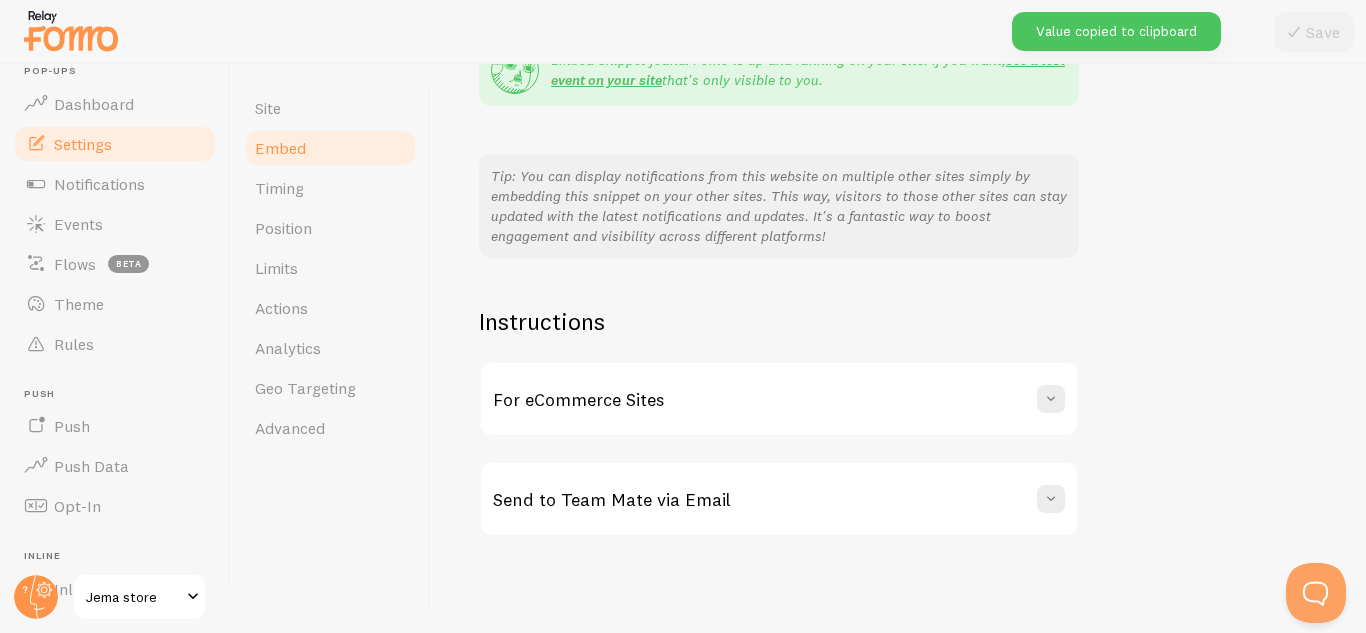 scroll, scrollTop: 0, scrollLeft: 0, axis: both 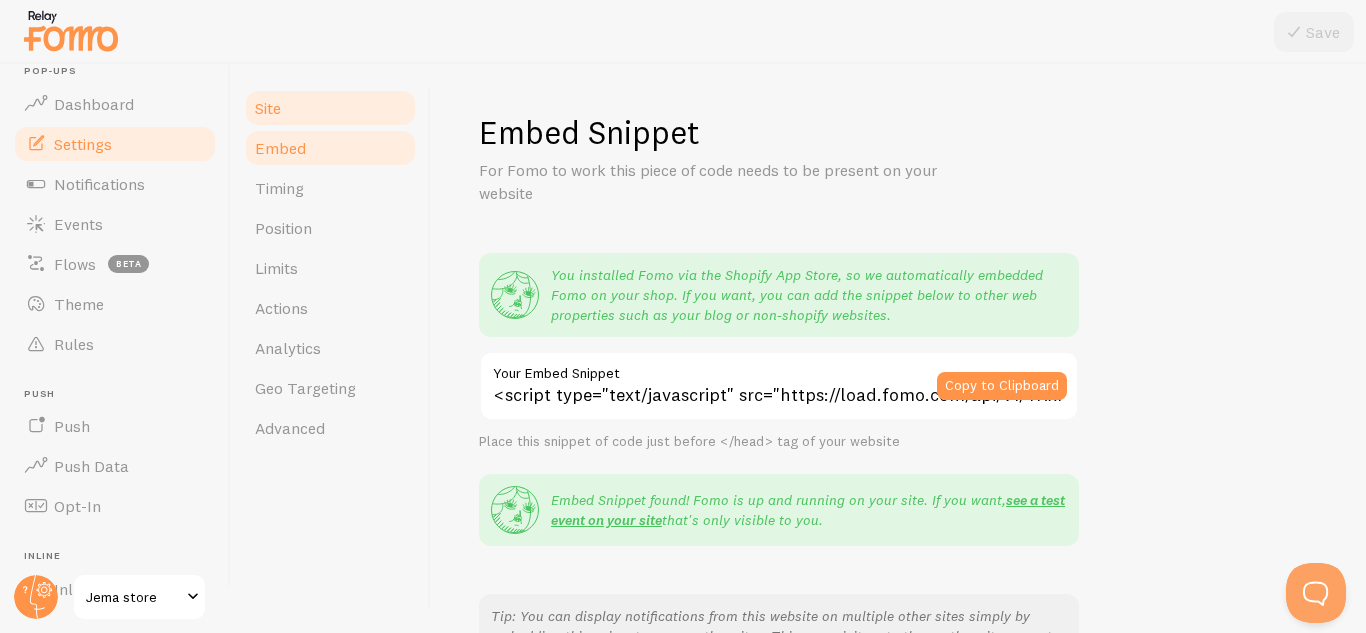 click on "Site" at bounding box center [330, 108] 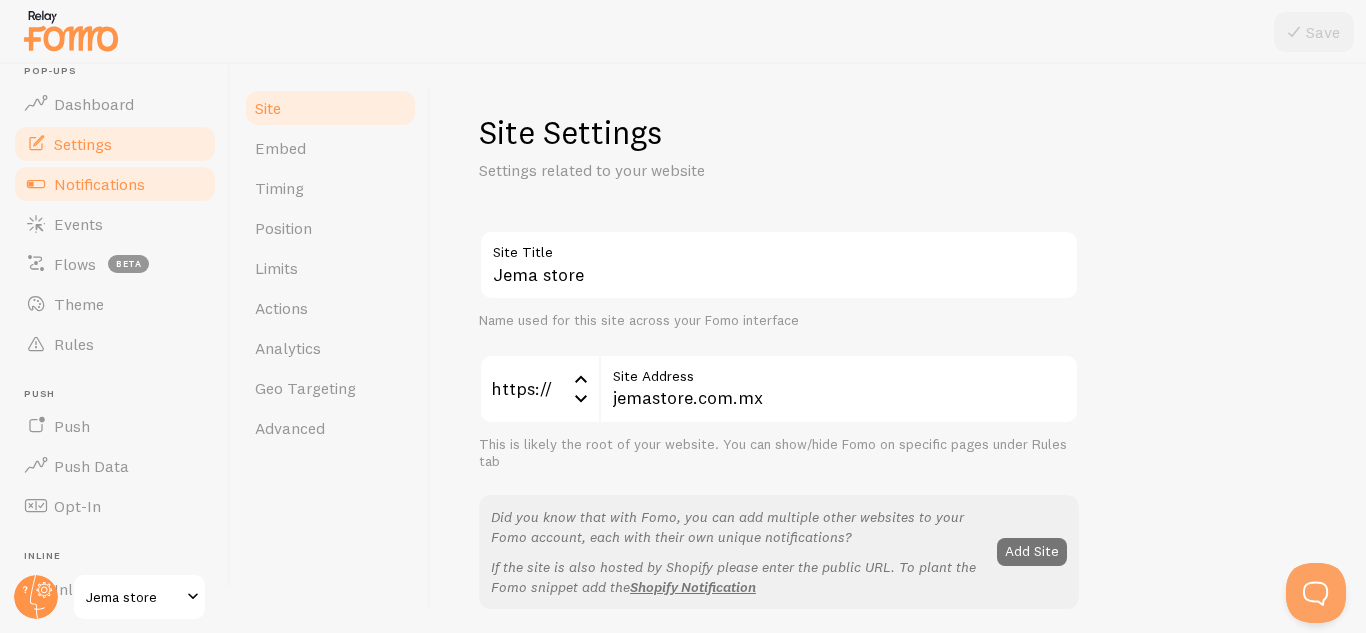 click on "Notifications" at bounding box center [115, 184] 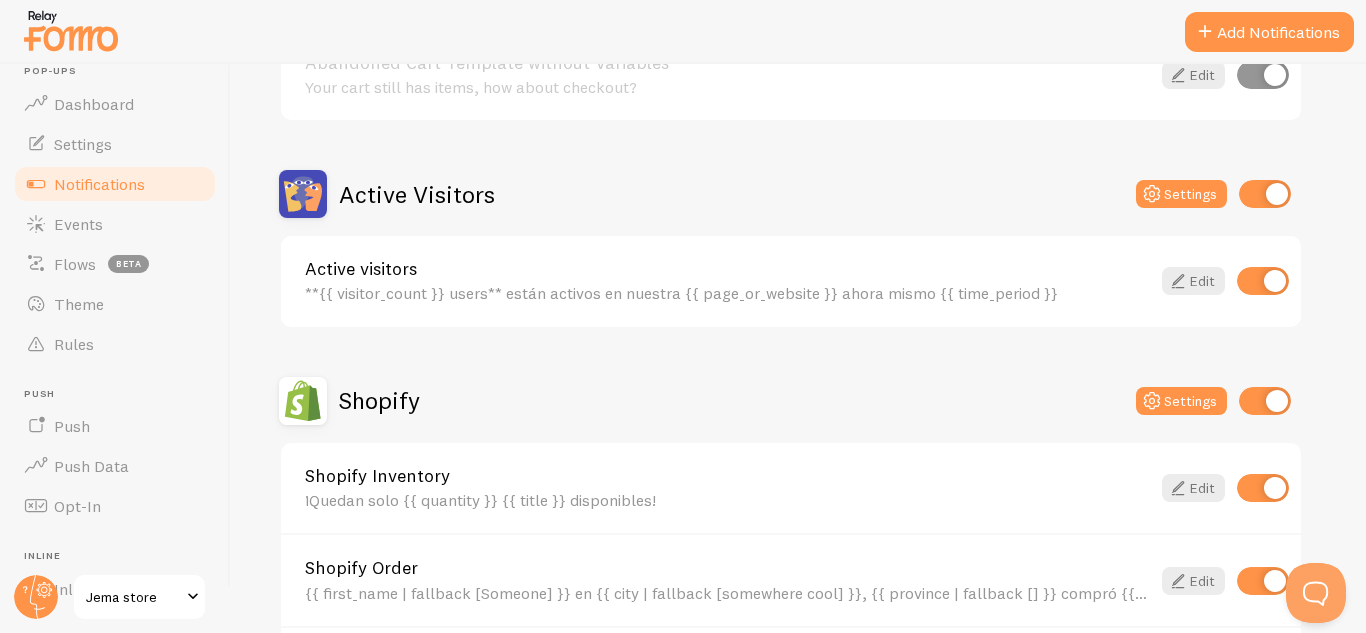 scroll, scrollTop: 412, scrollLeft: 0, axis: vertical 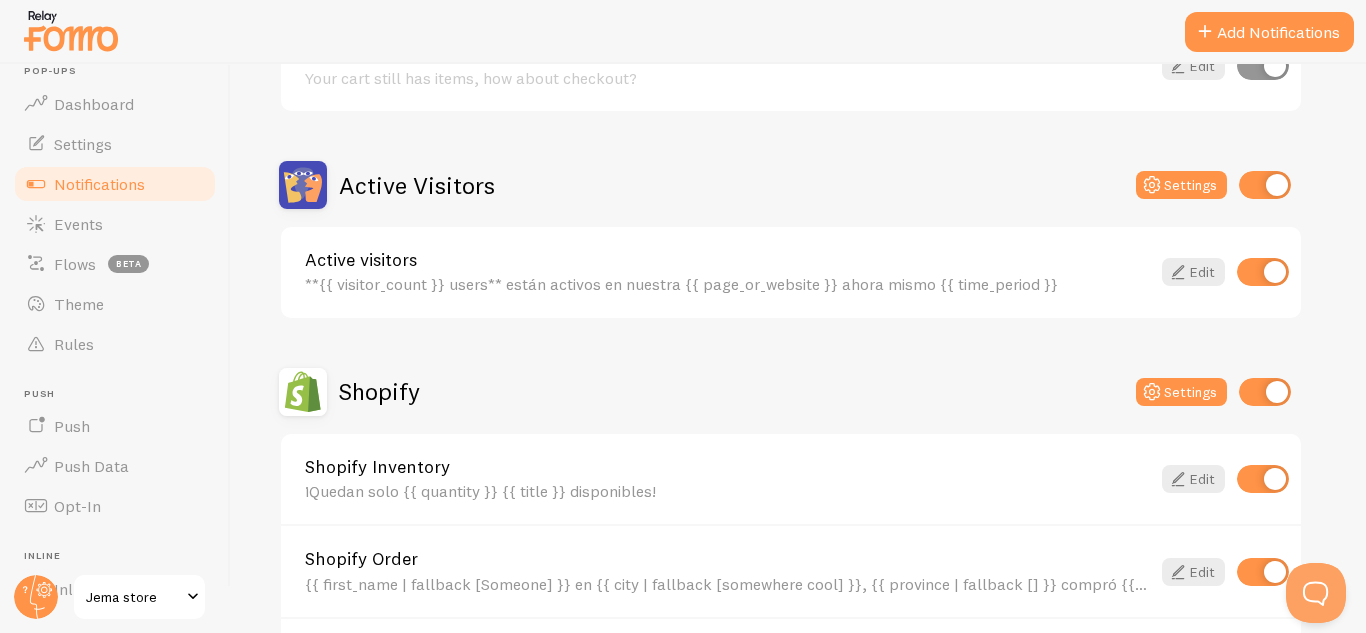 click on "Settings" at bounding box center (1213, 185) 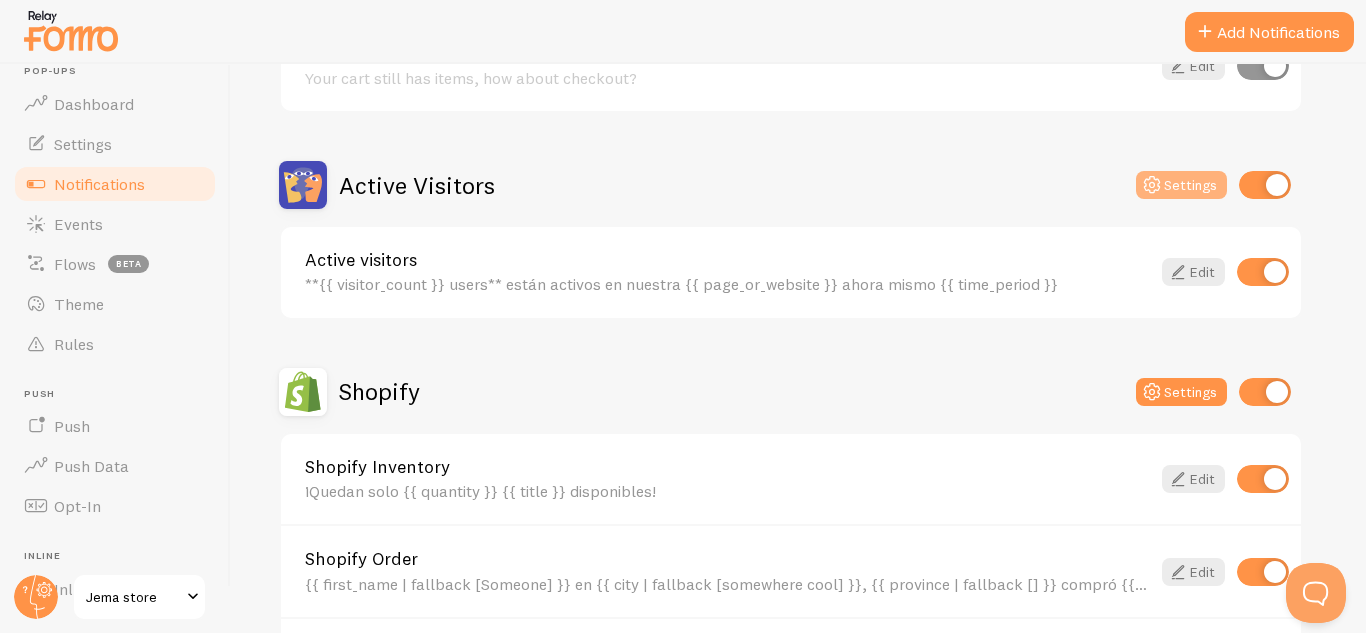 click at bounding box center (1152, 185) 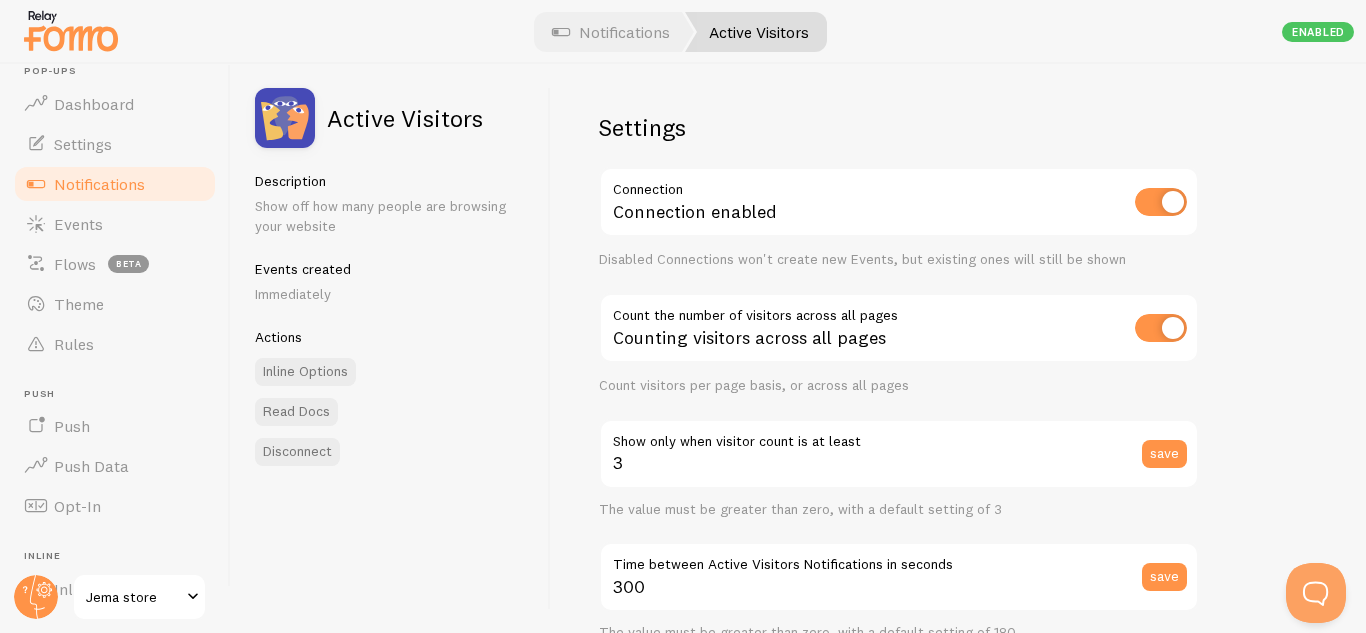 click at bounding box center (285, 118) 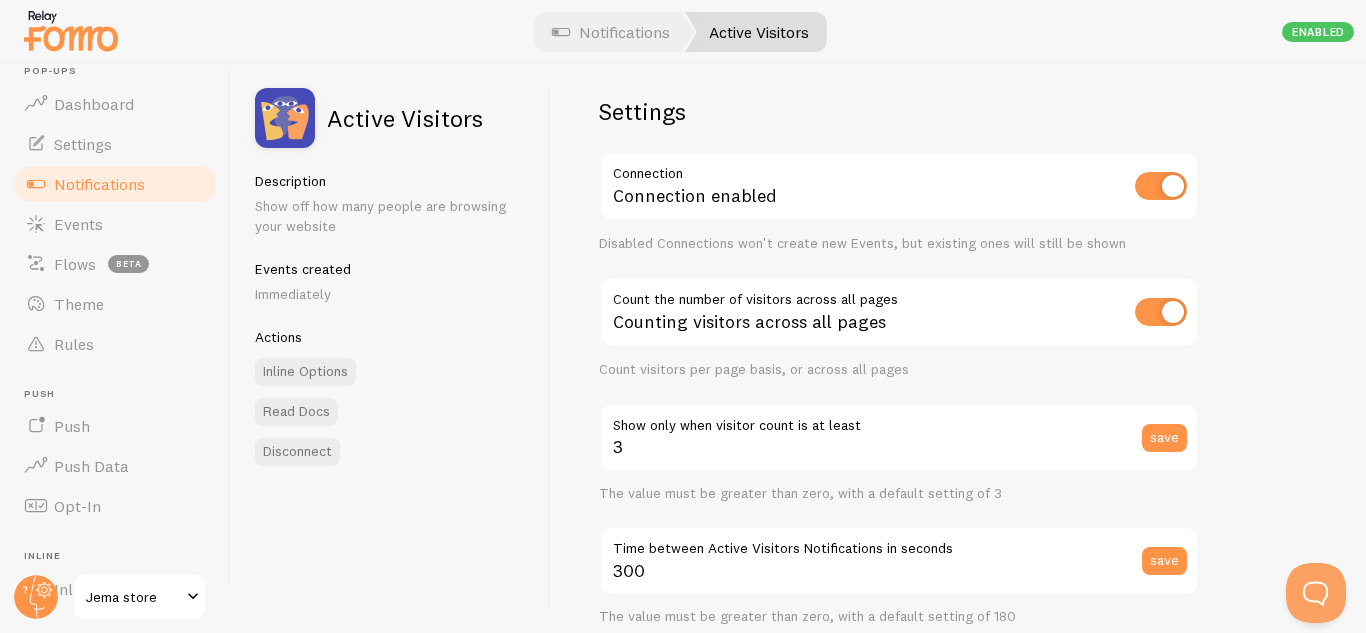 scroll, scrollTop: 0, scrollLeft: 0, axis: both 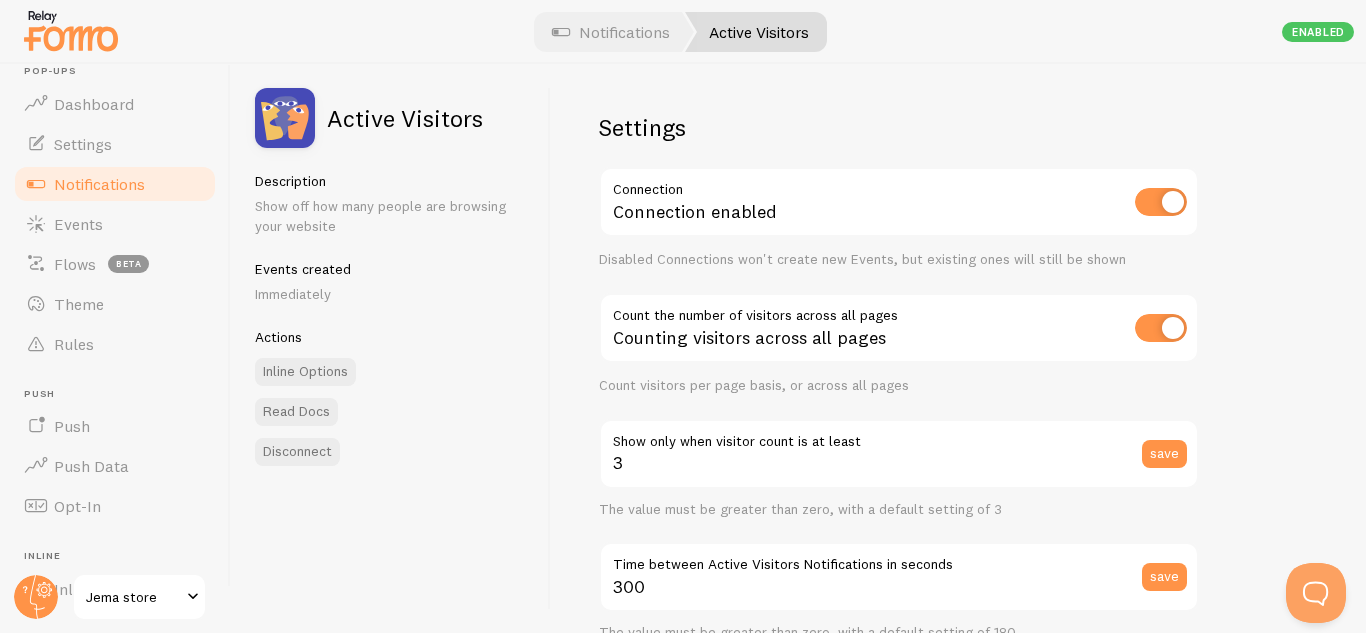 click at bounding box center [285, 118] 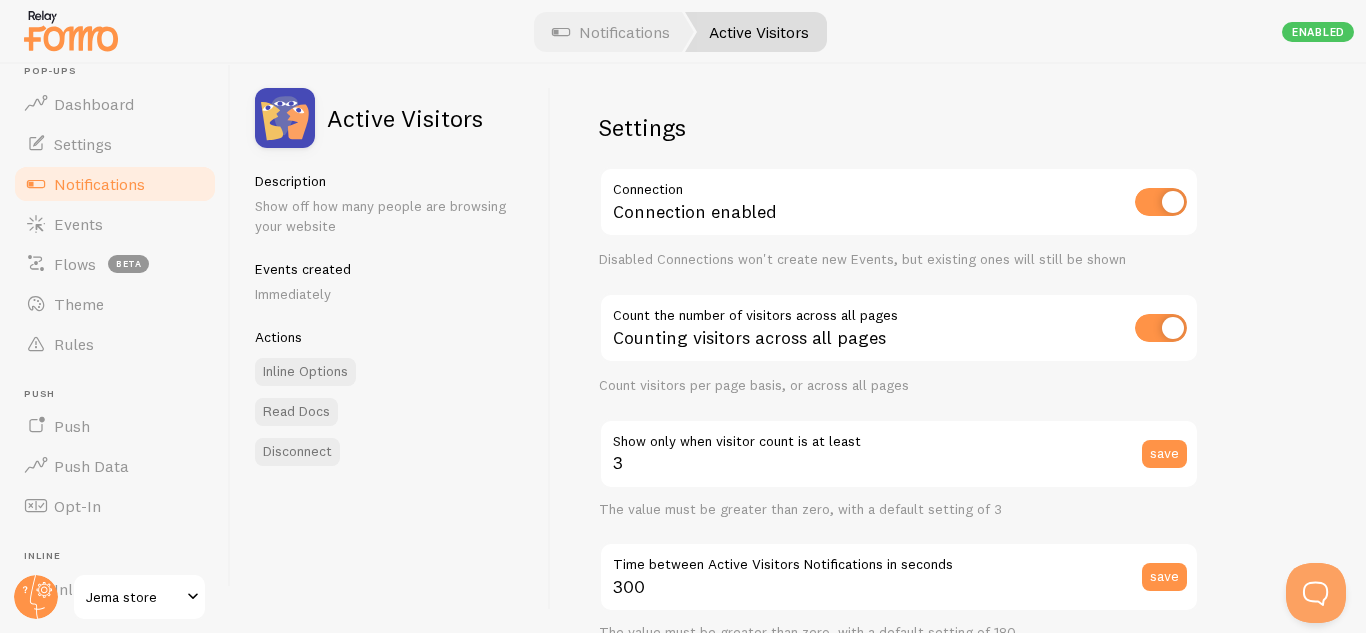 click on "Notifications" at bounding box center (115, 184) 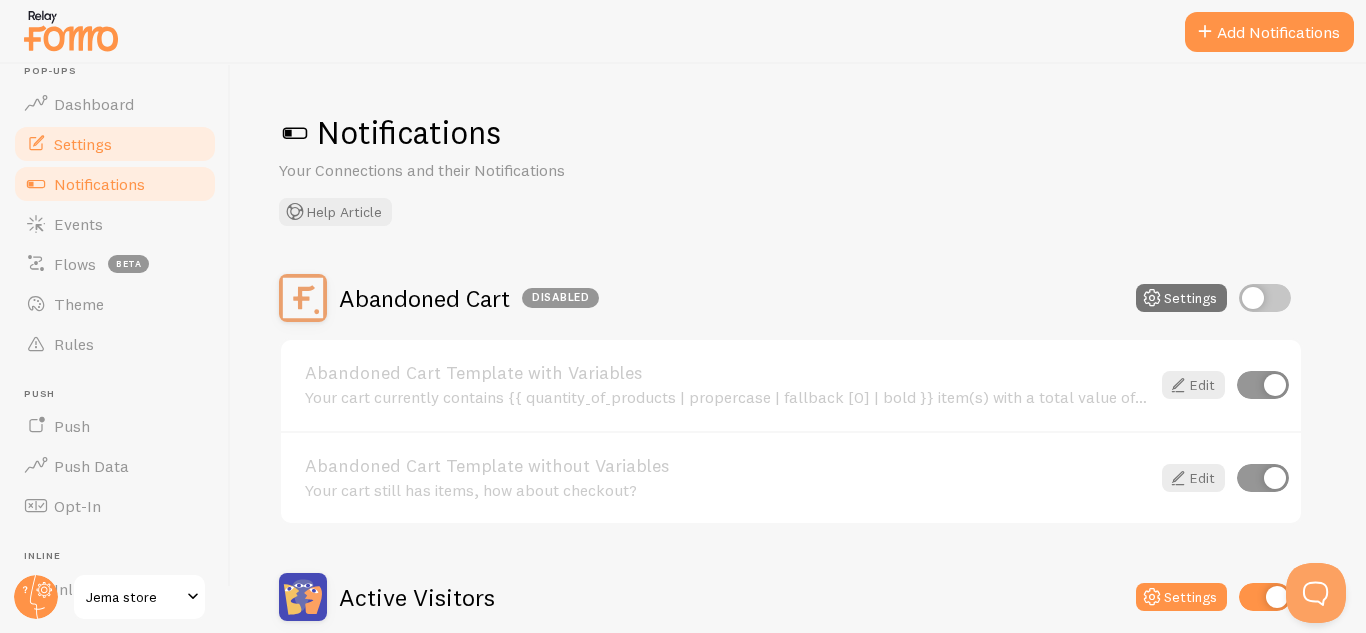 click on "Settings" at bounding box center [115, 144] 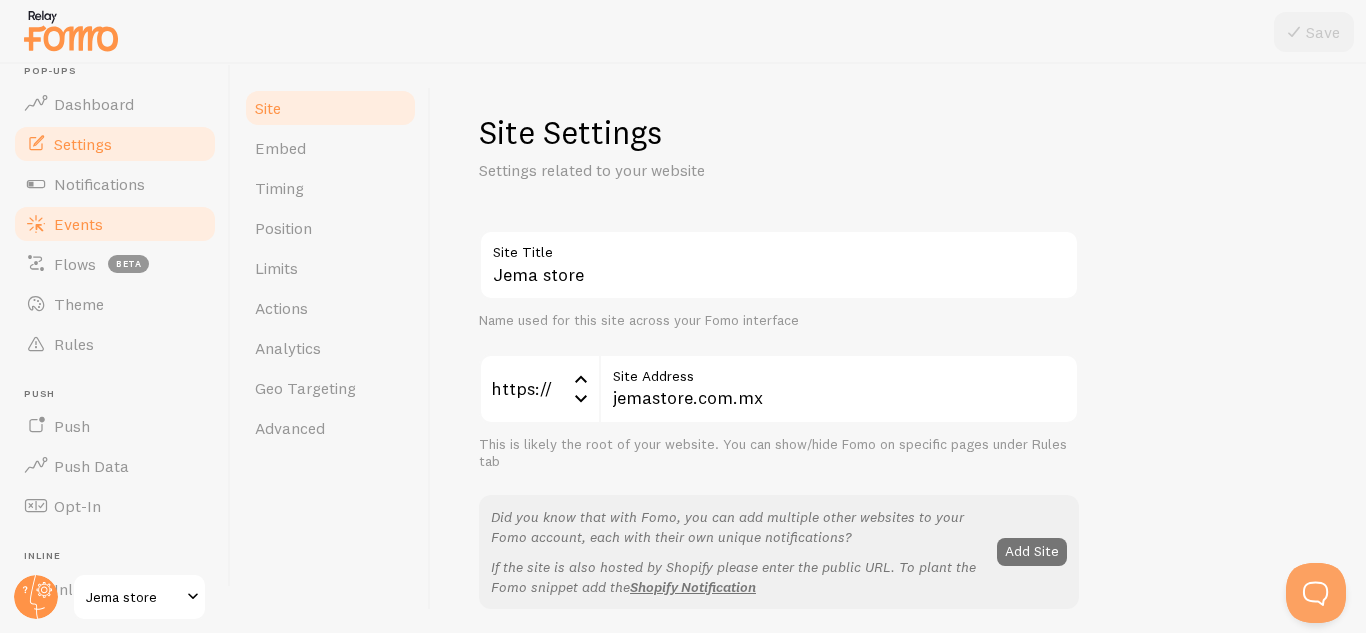 click on "Events" at bounding box center [78, 224] 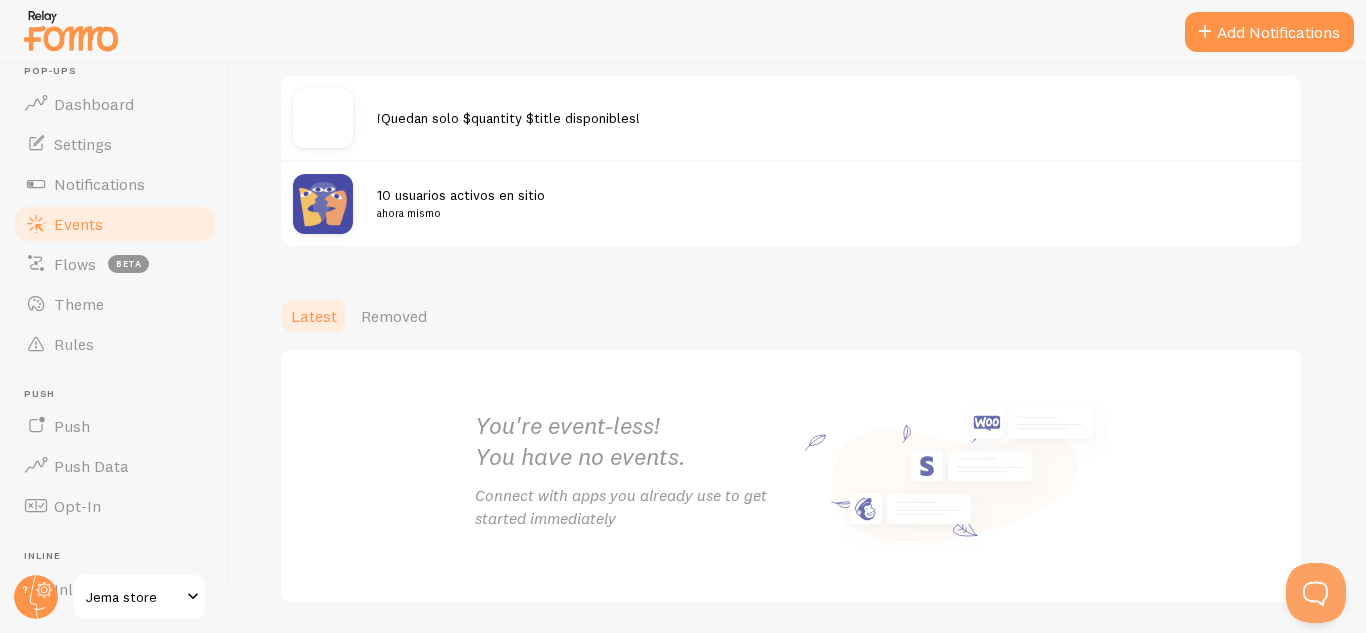 scroll, scrollTop: 280, scrollLeft: 0, axis: vertical 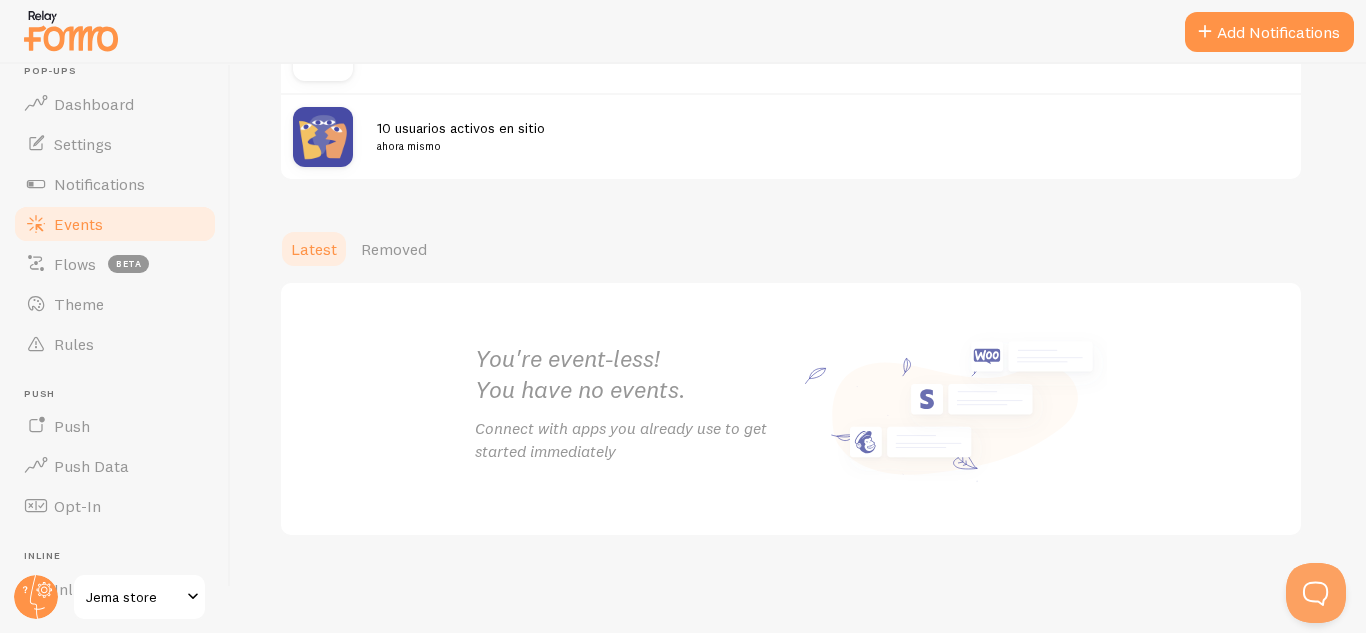 click on "Events" at bounding box center [78, 224] 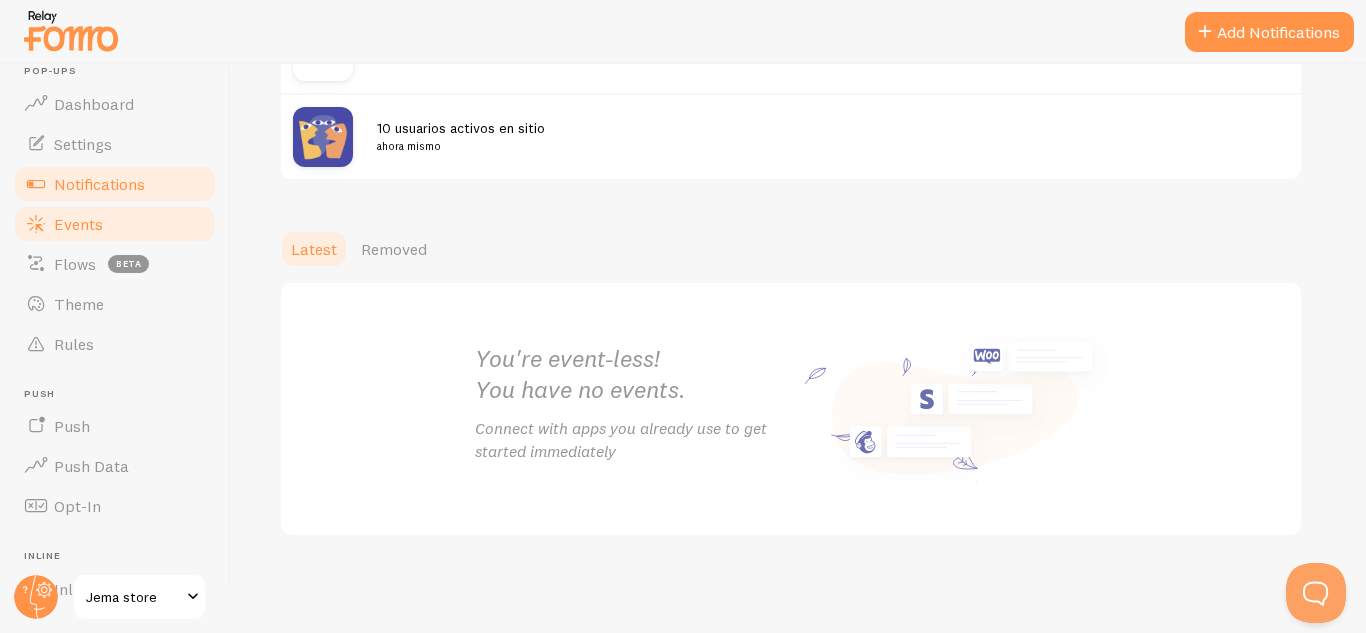click on "Notifications" at bounding box center (115, 184) 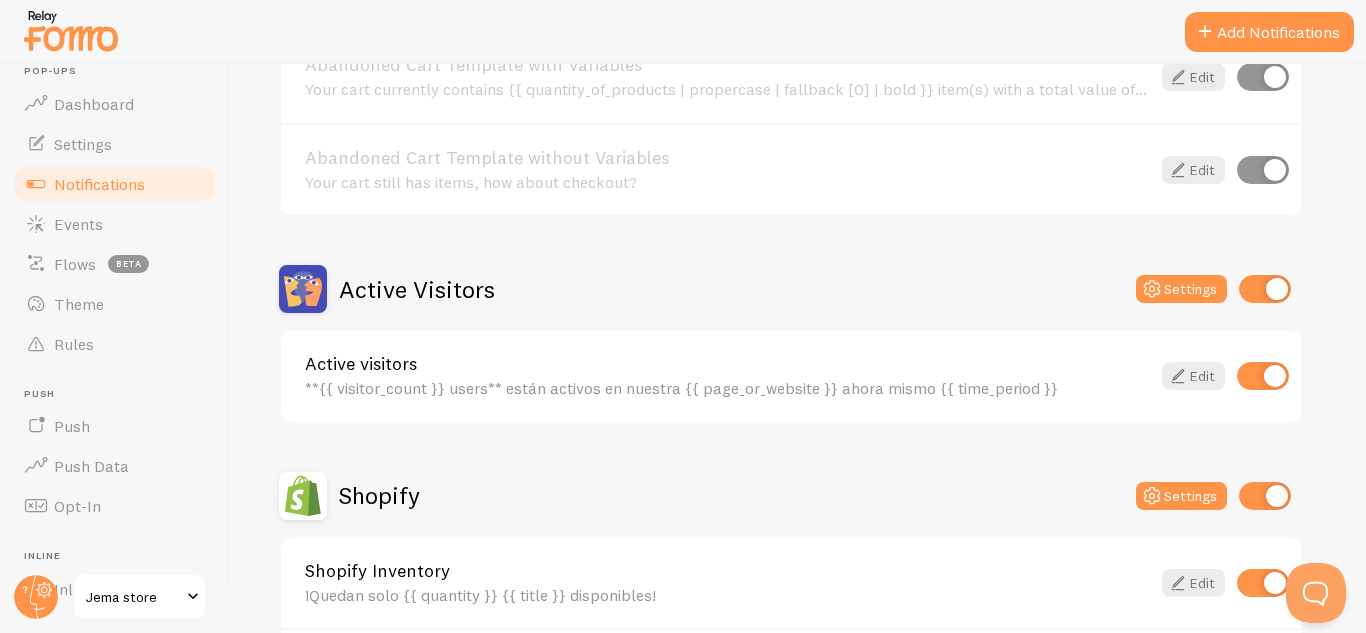 scroll, scrollTop: 369, scrollLeft: 0, axis: vertical 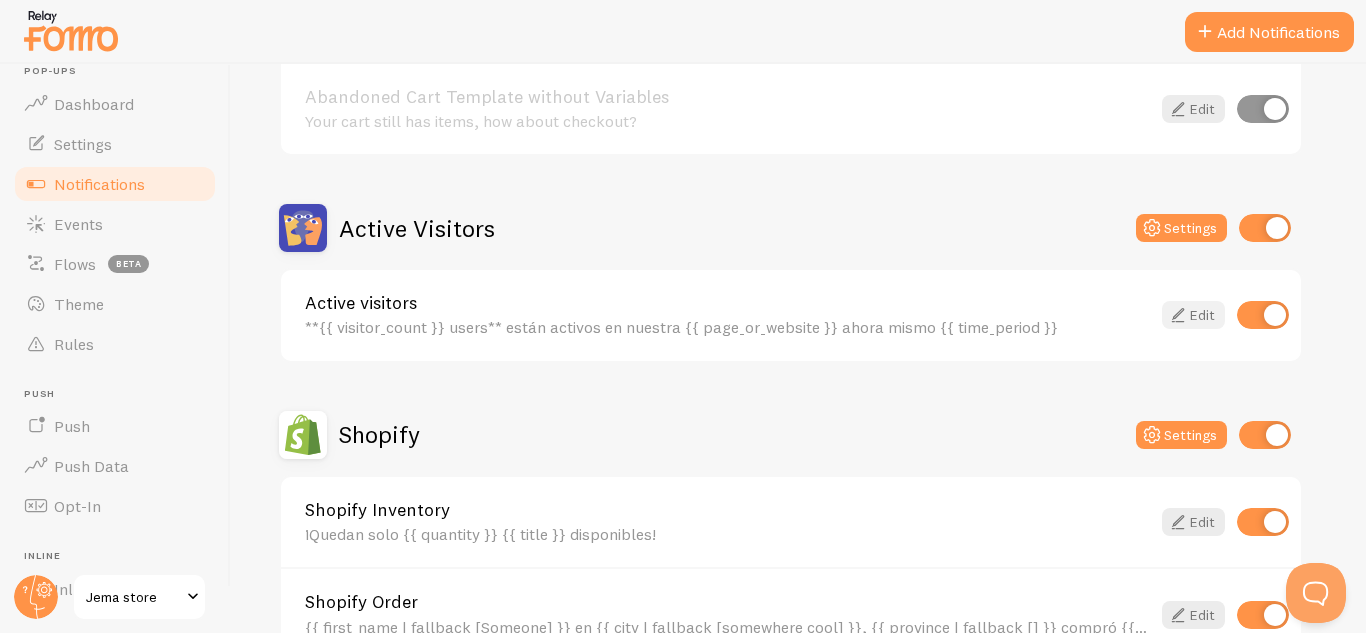 click on "Edit" at bounding box center (1193, 315) 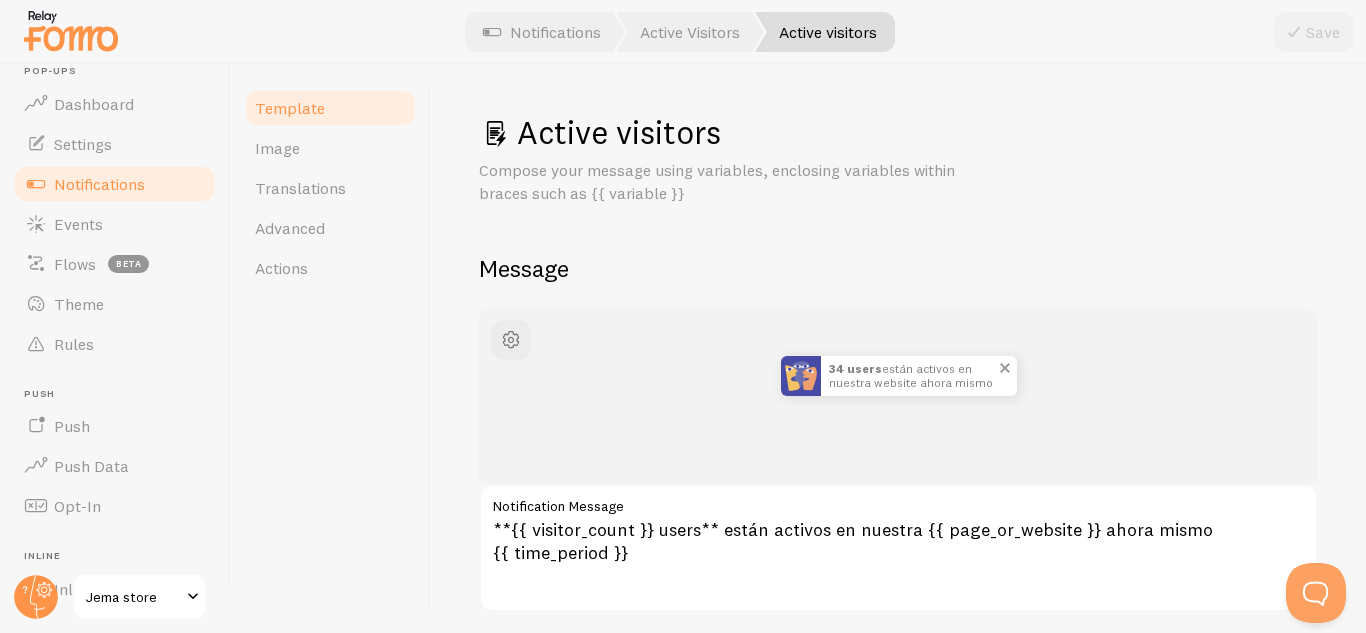 click at bounding box center (801, 376) 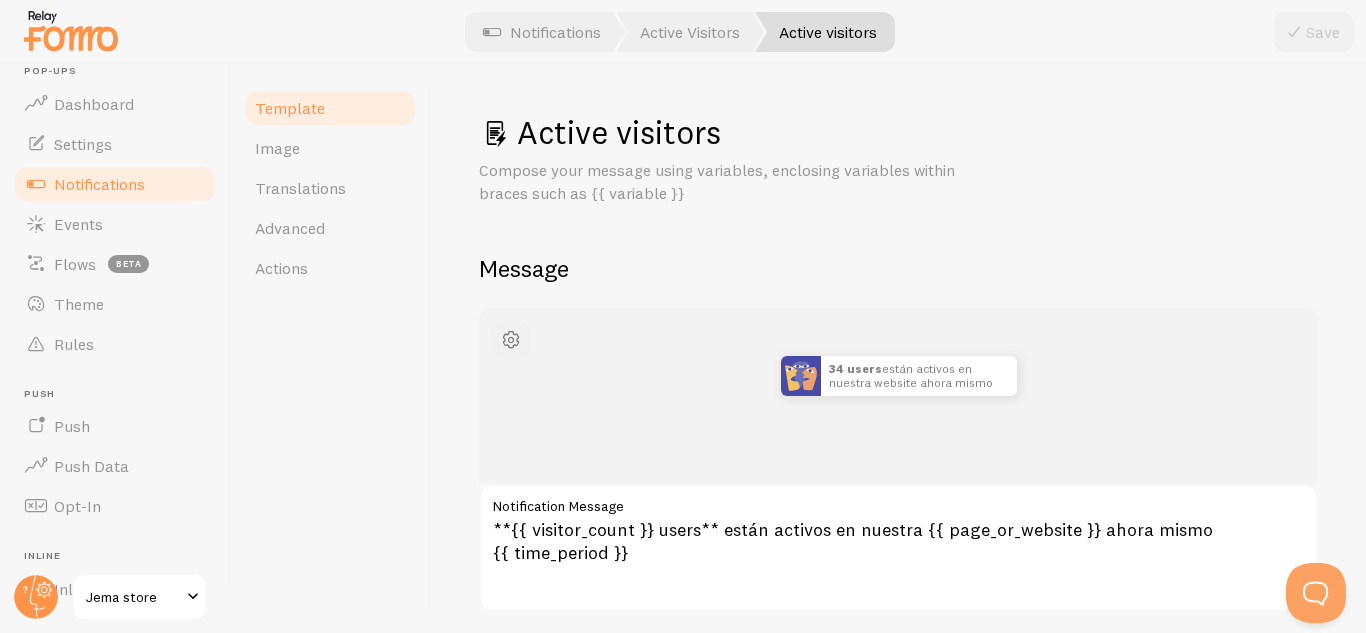click at bounding box center (511, 340) 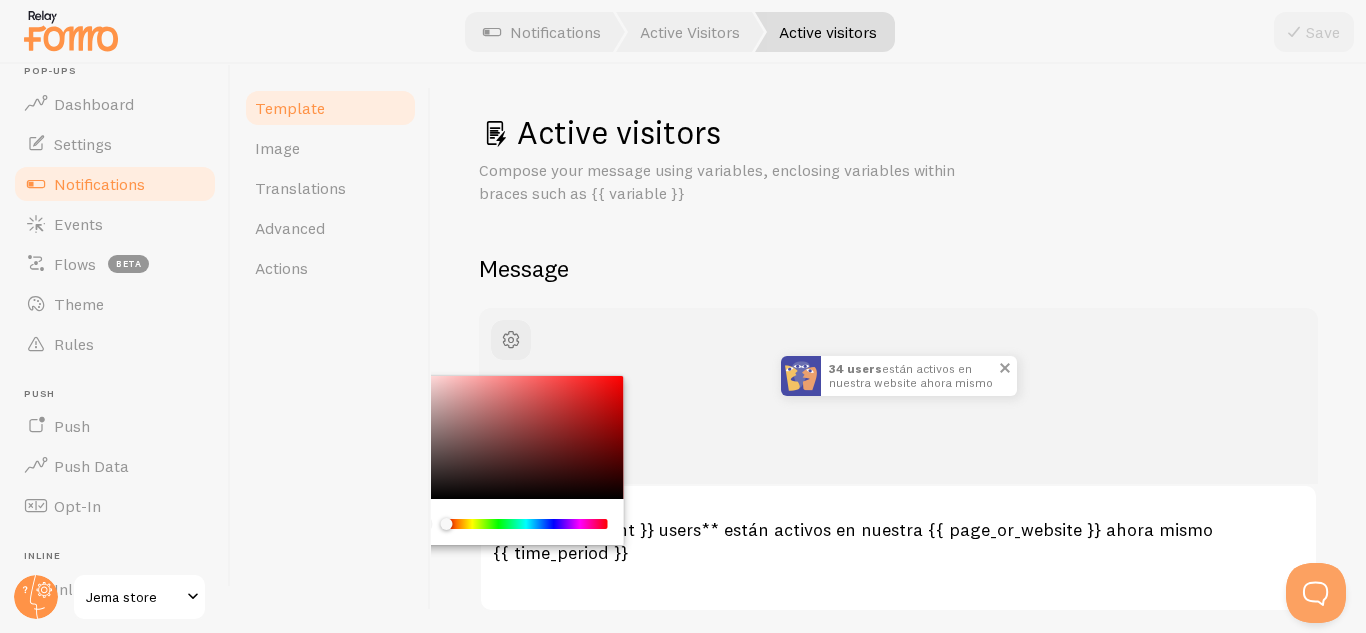 click at bounding box center (801, 376) 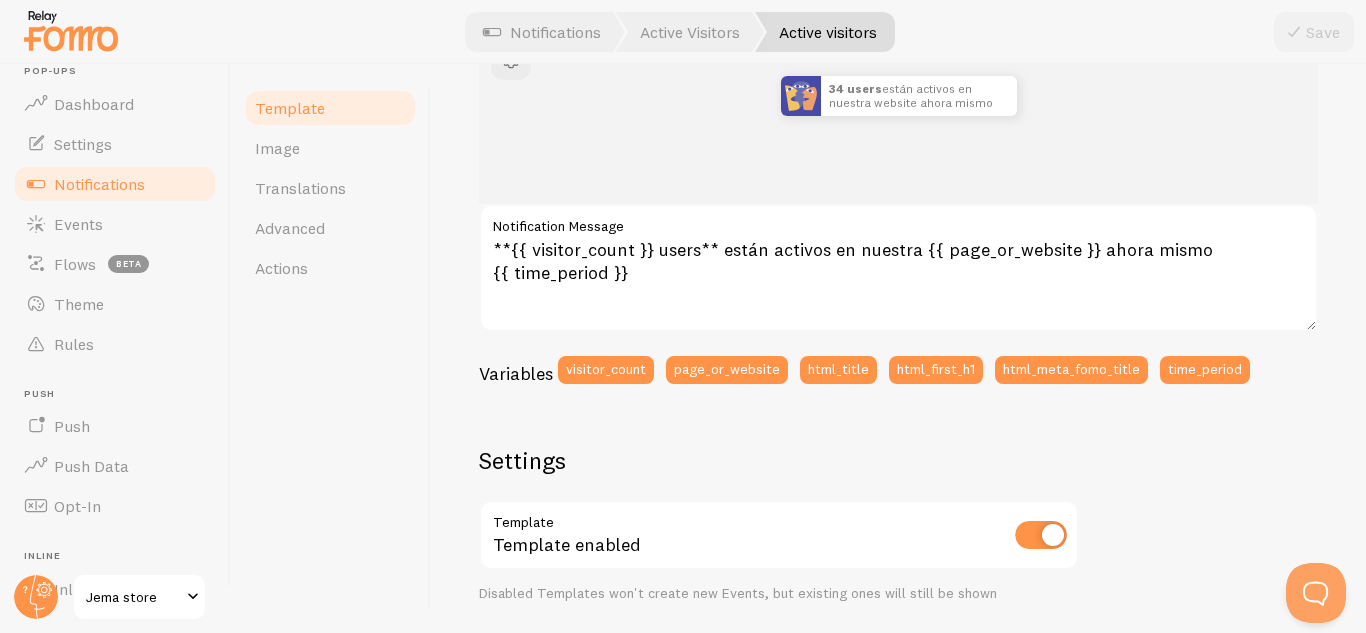 scroll, scrollTop: 0, scrollLeft: 0, axis: both 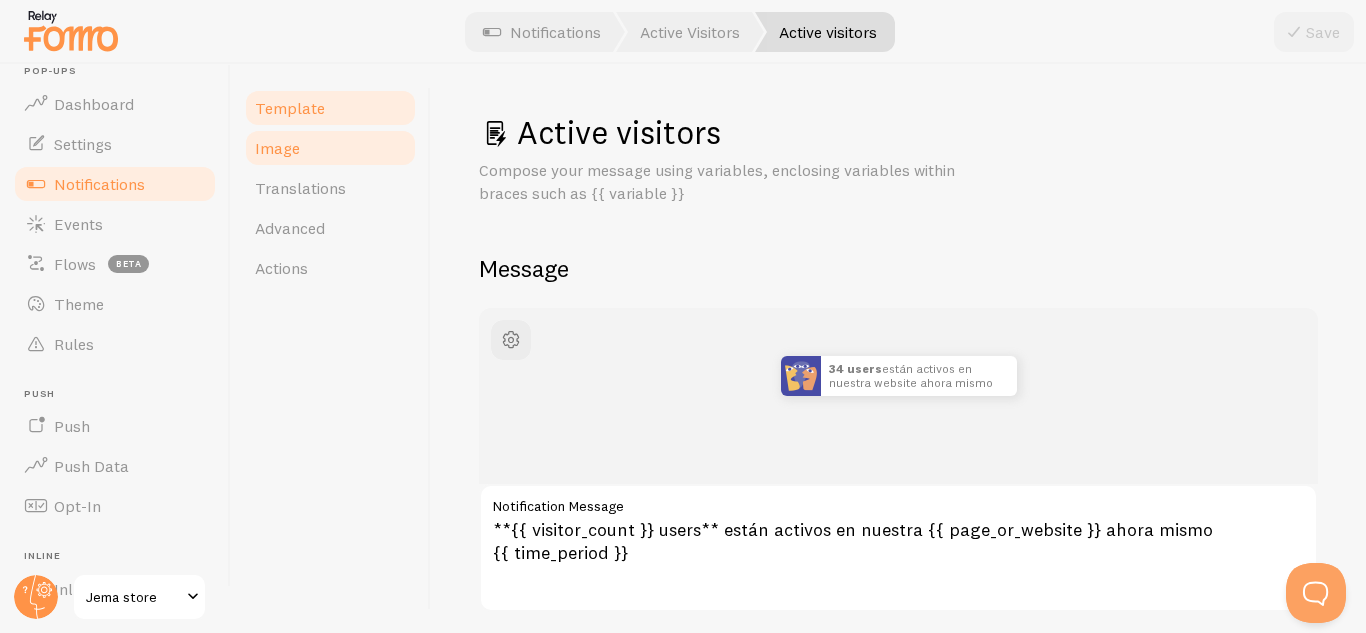 click on "Image" at bounding box center [330, 148] 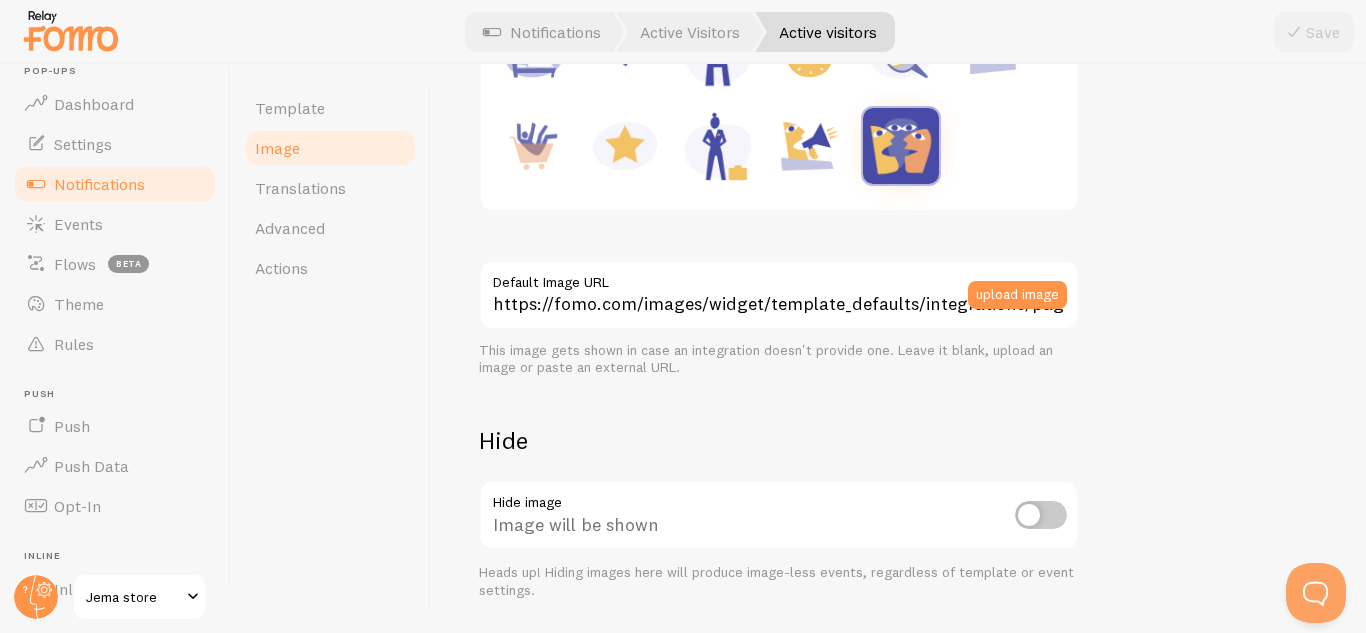 scroll, scrollTop: 276, scrollLeft: 0, axis: vertical 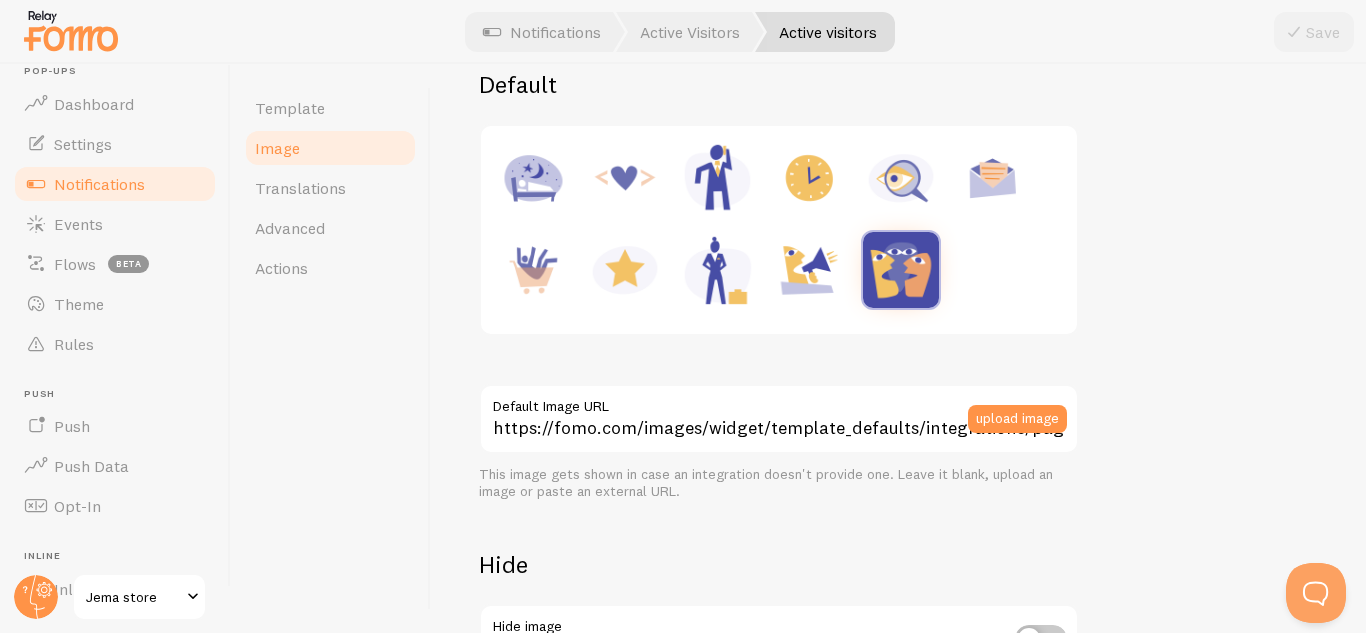 click at bounding box center (625, 270) 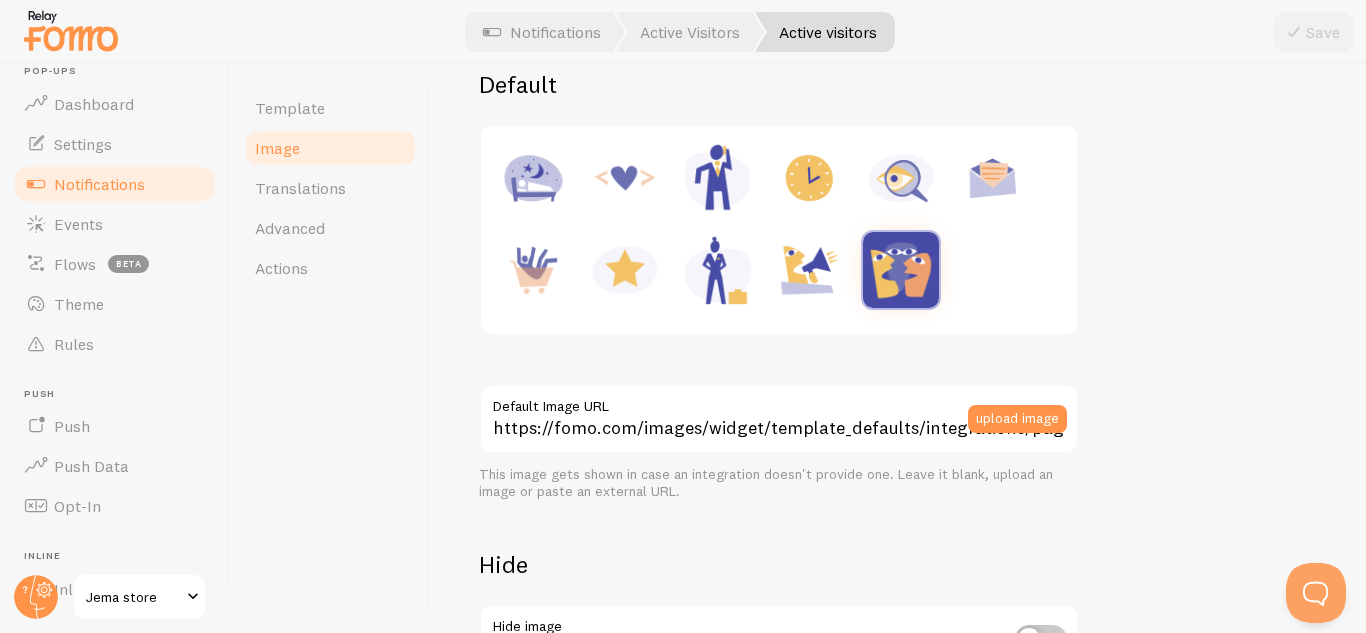 type on "https://fomo.com/images/widget/template_defaults/rating.jpg" 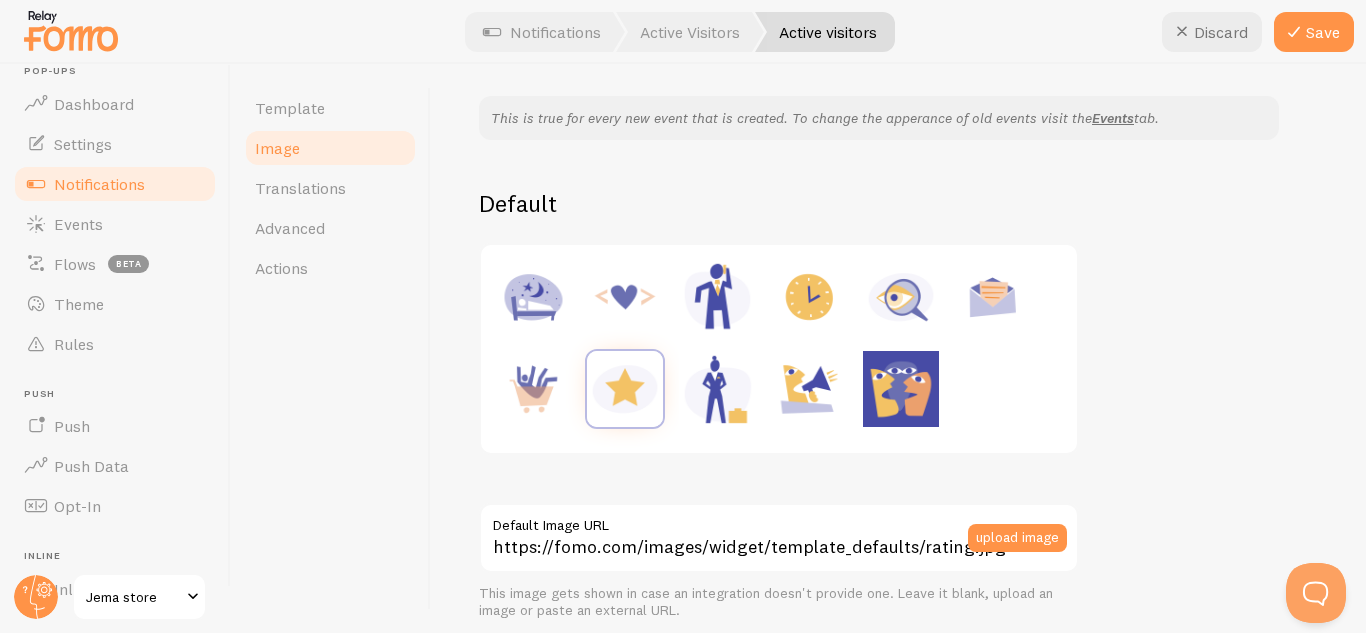 scroll, scrollTop: 0, scrollLeft: 0, axis: both 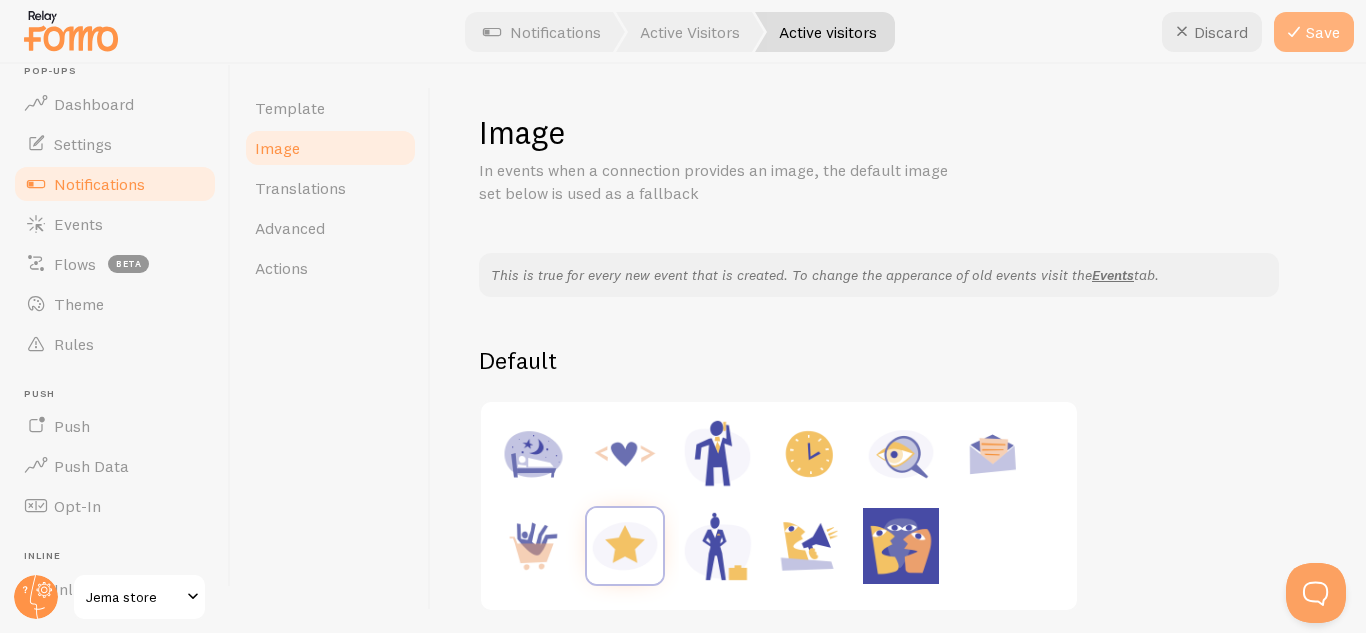 click on "Save" at bounding box center (1314, 32) 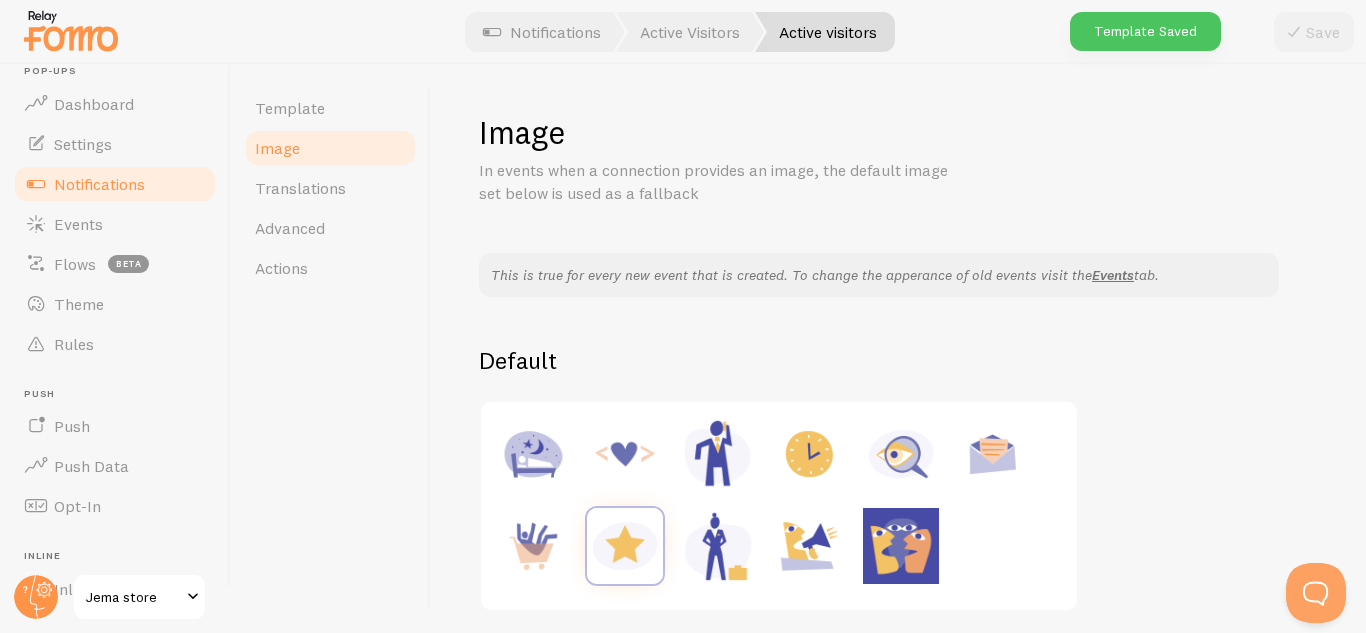 click on "Notifications" at bounding box center (115, 184) 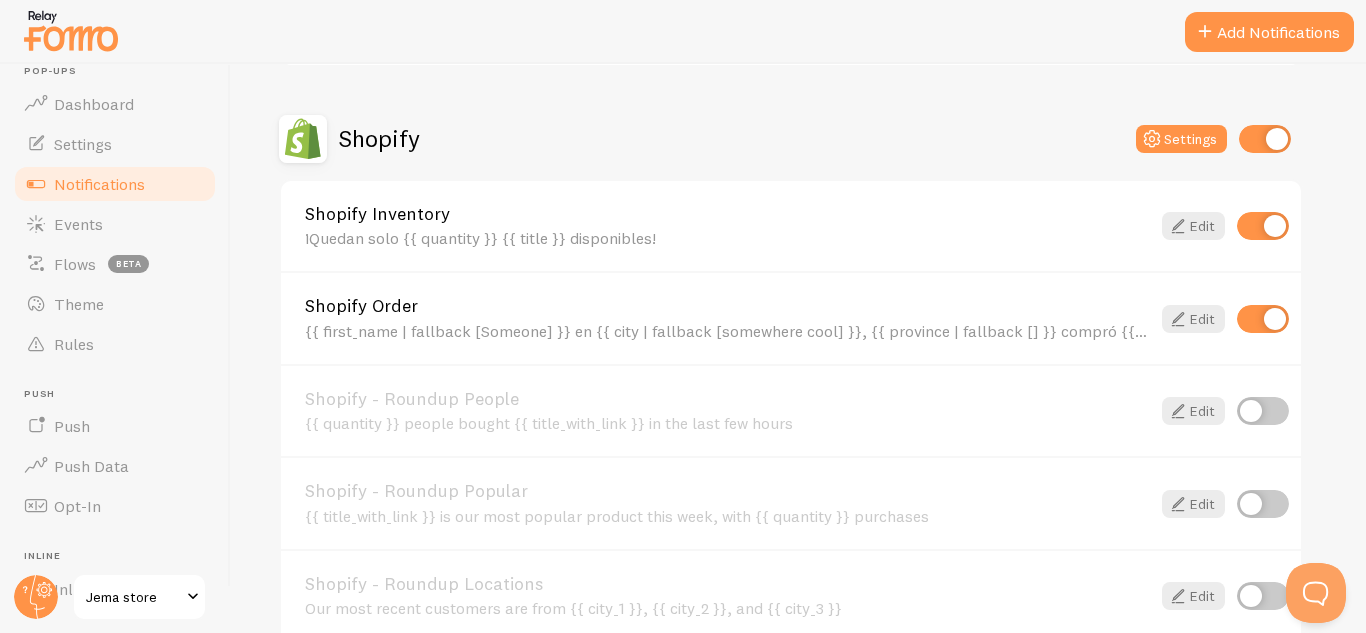 scroll, scrollTop: 688, scrollLeft: 0, axis: vertical 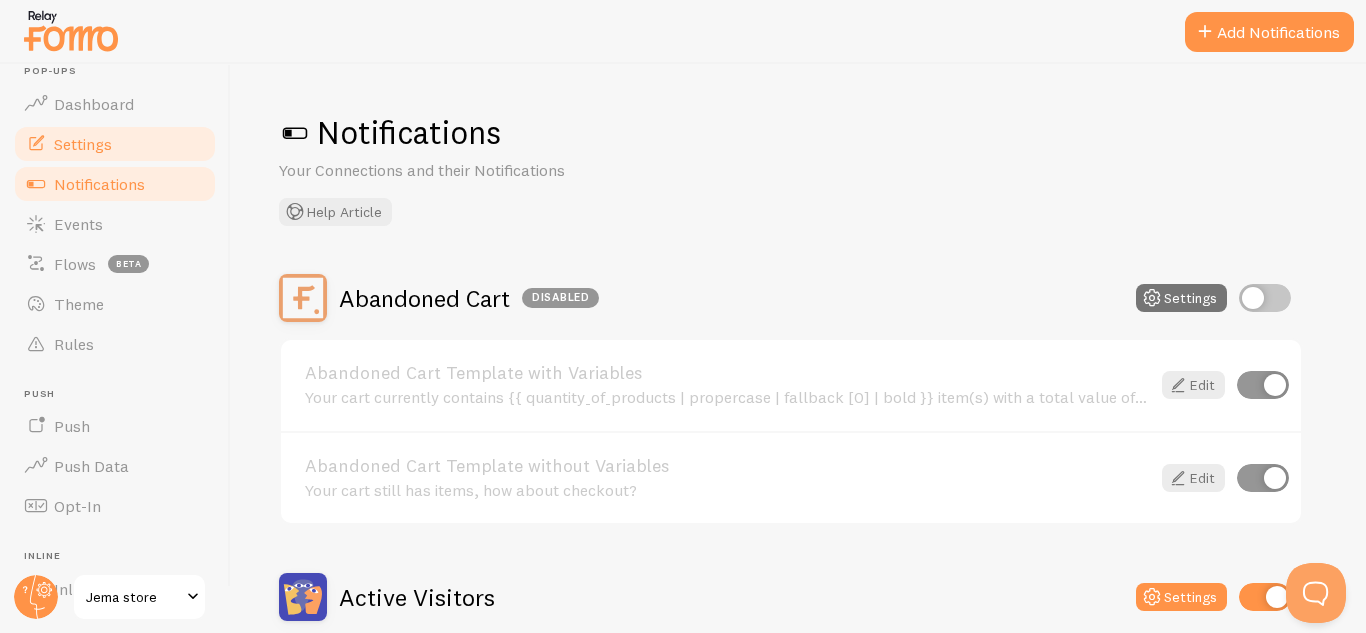 click on "Settings" at bounding box center (115, 144) 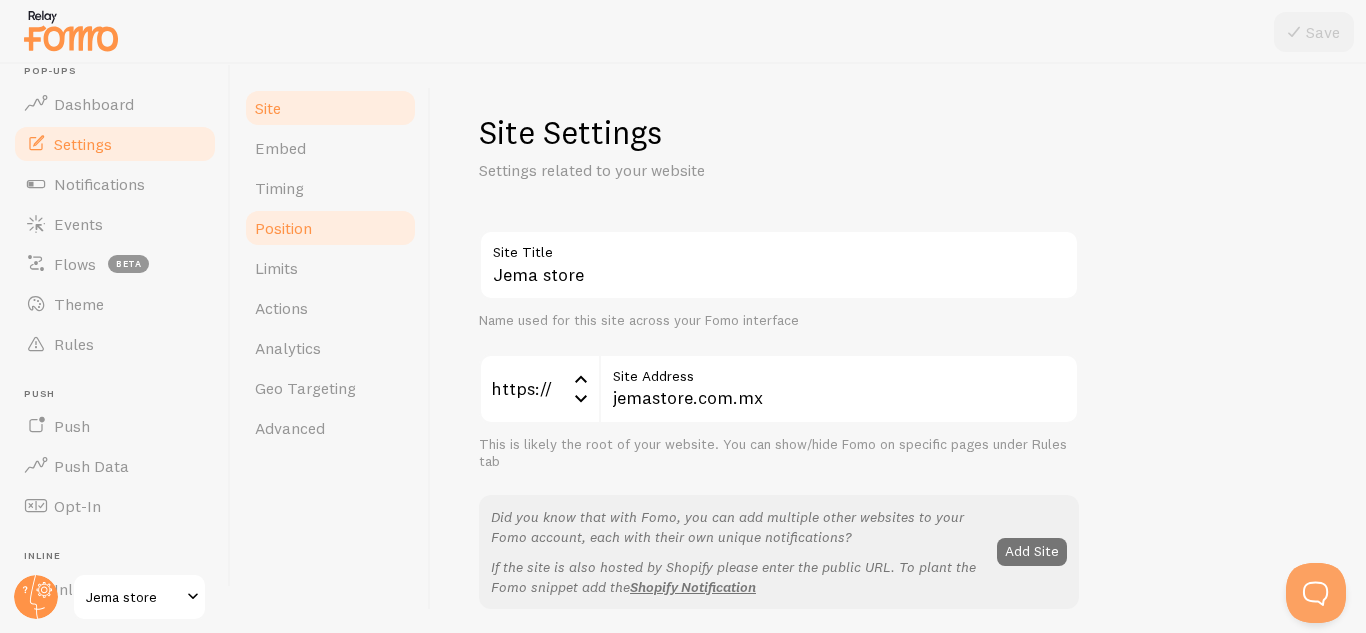 click on "Position" at bounding box center [330, 228] 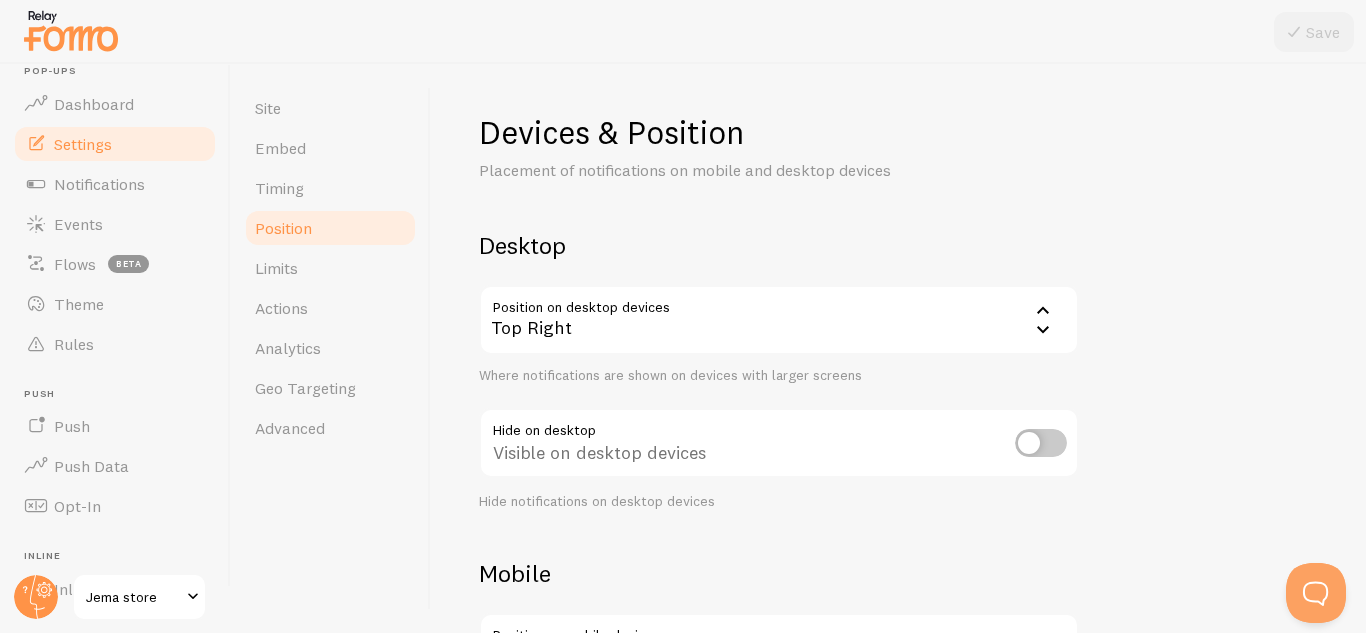 click on "Top Right" at bounding box center [779, 320] 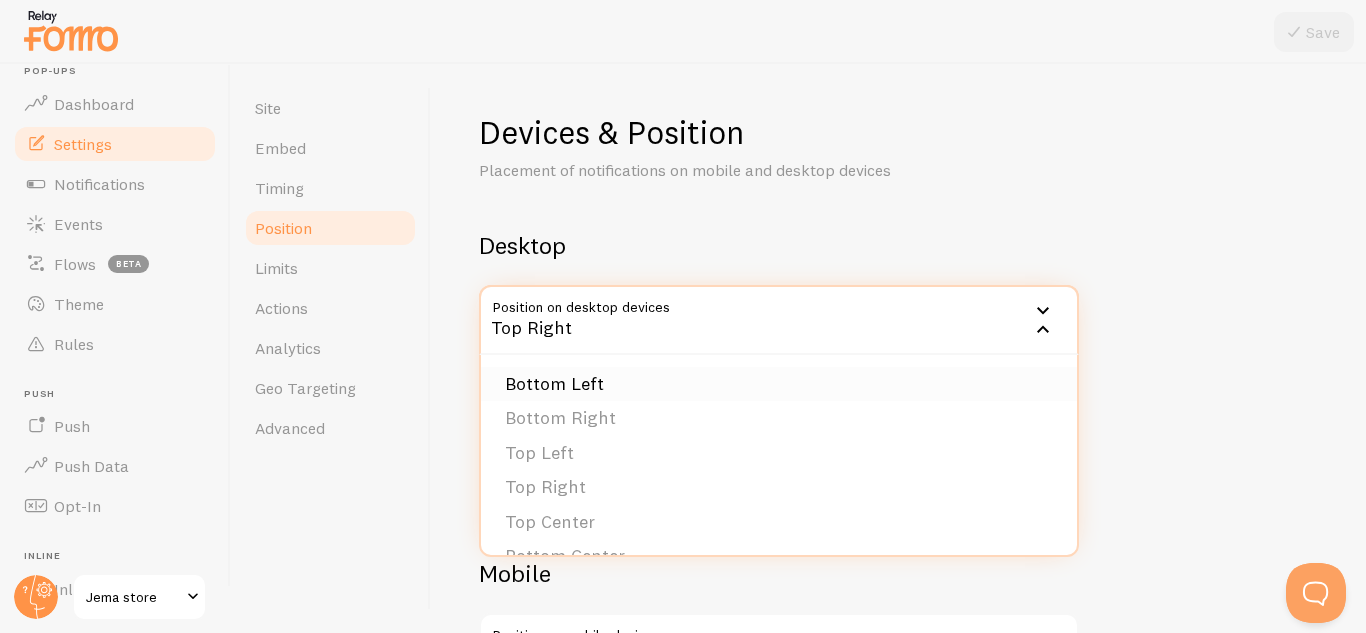 click on "Bottom Left" at bounding box center (779, 384) 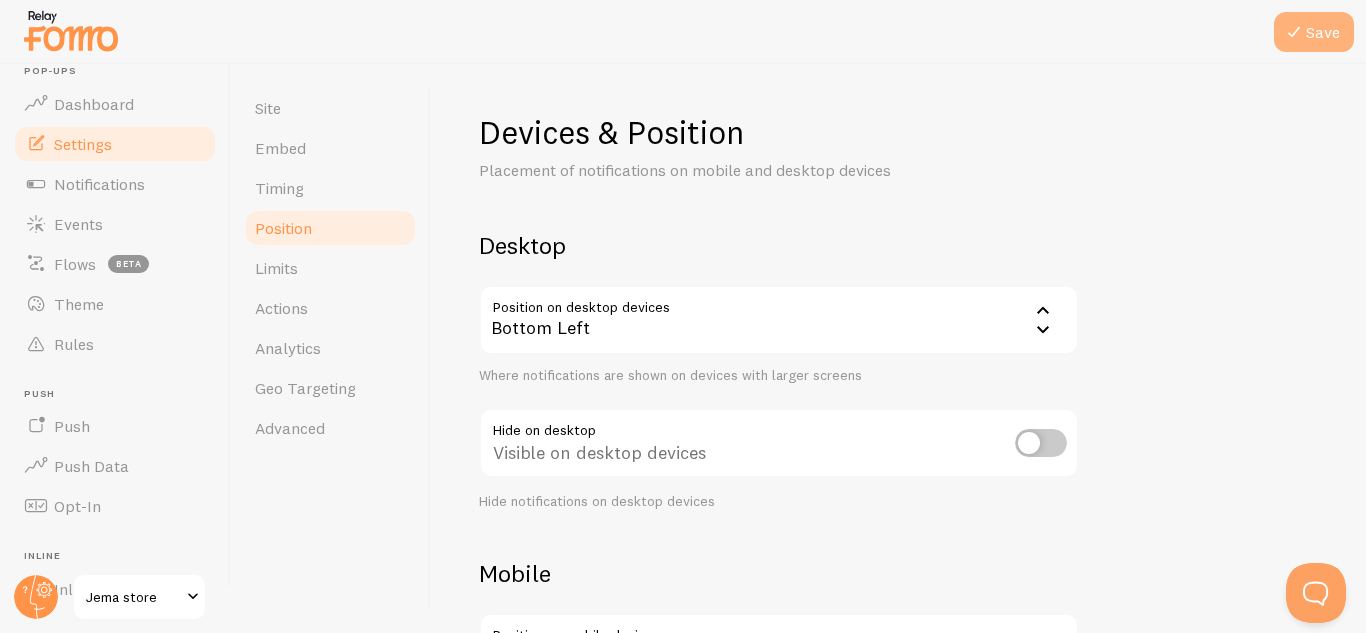click on "Save" at bounding box center (1314, 32) 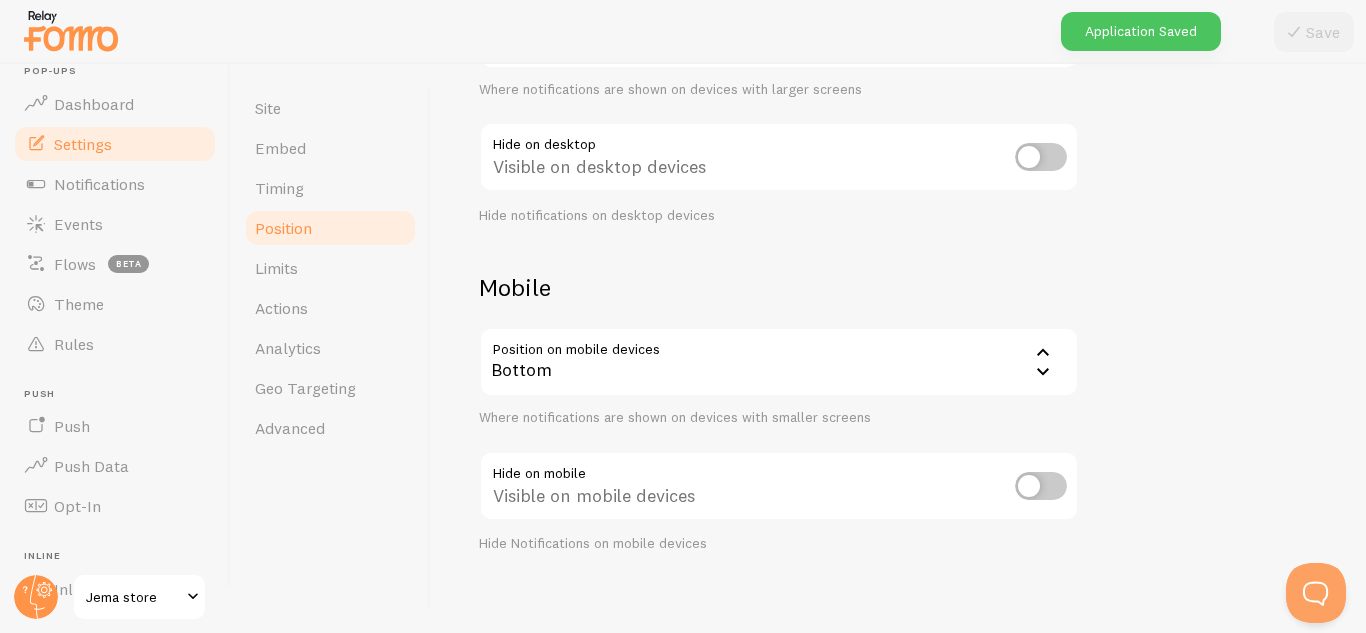 scroll, scrollTop: 302, scrollLeft: 0, axis: vertical 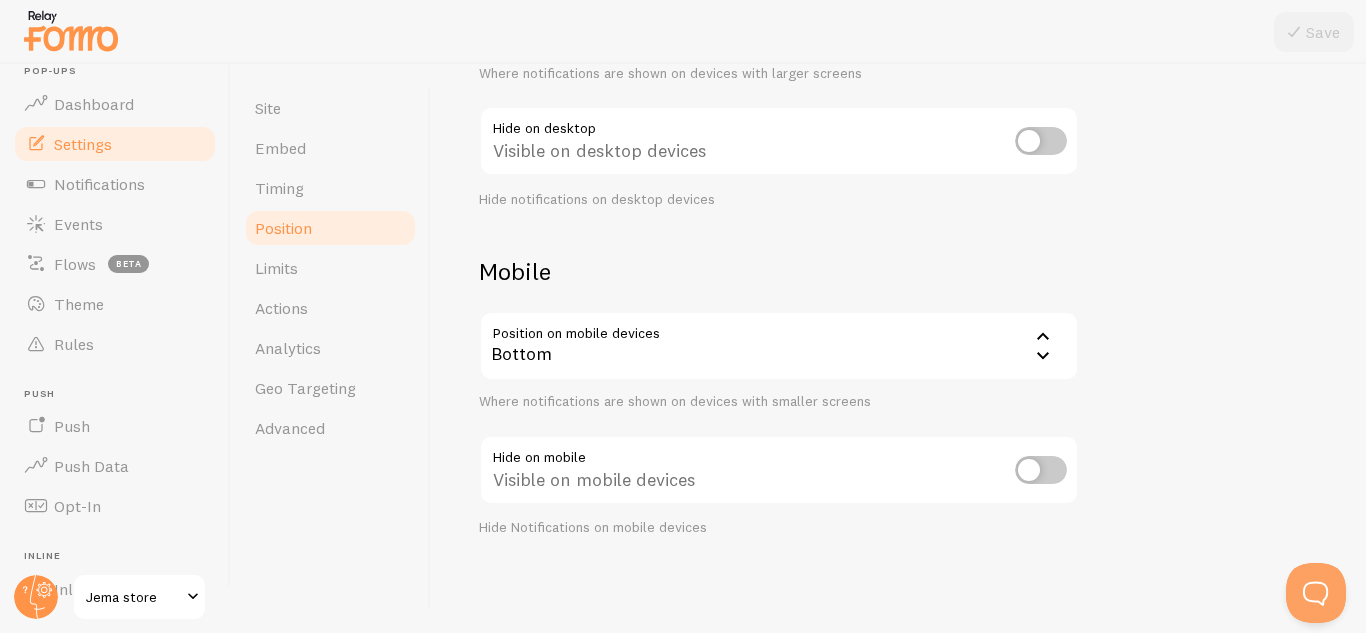 click on "Bottom" at bounding box center [779, 346] 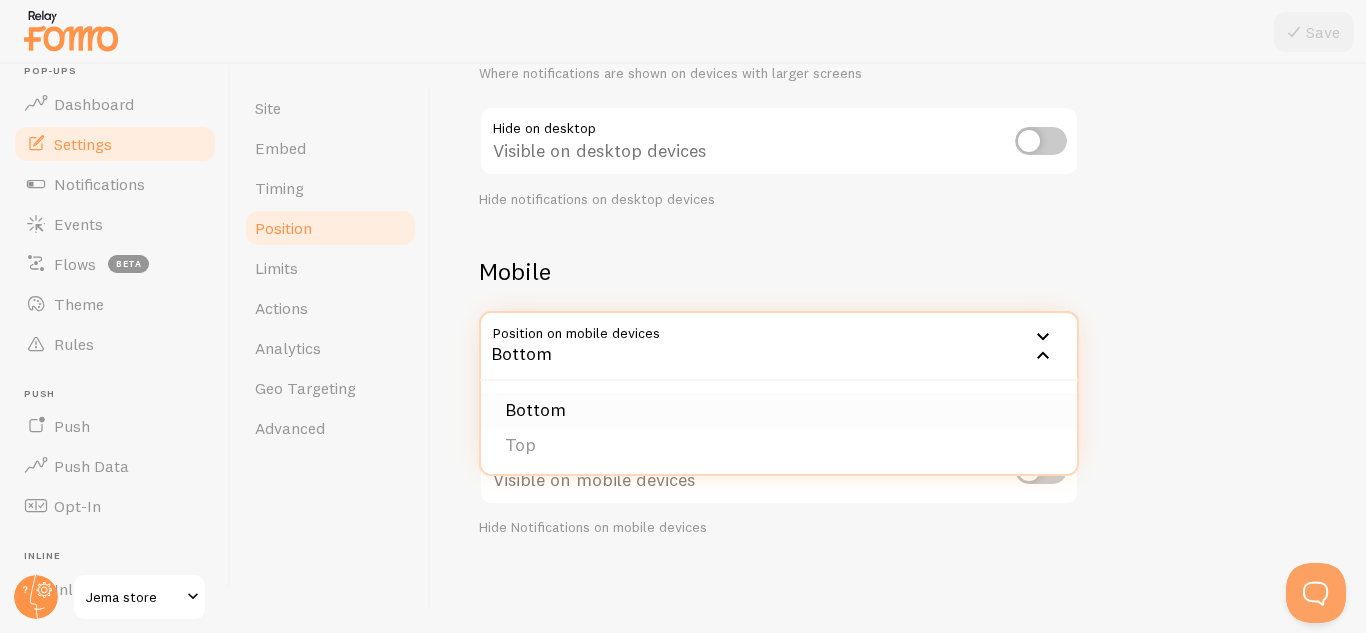 click on "Bottom" at bounding box center [779, 410] 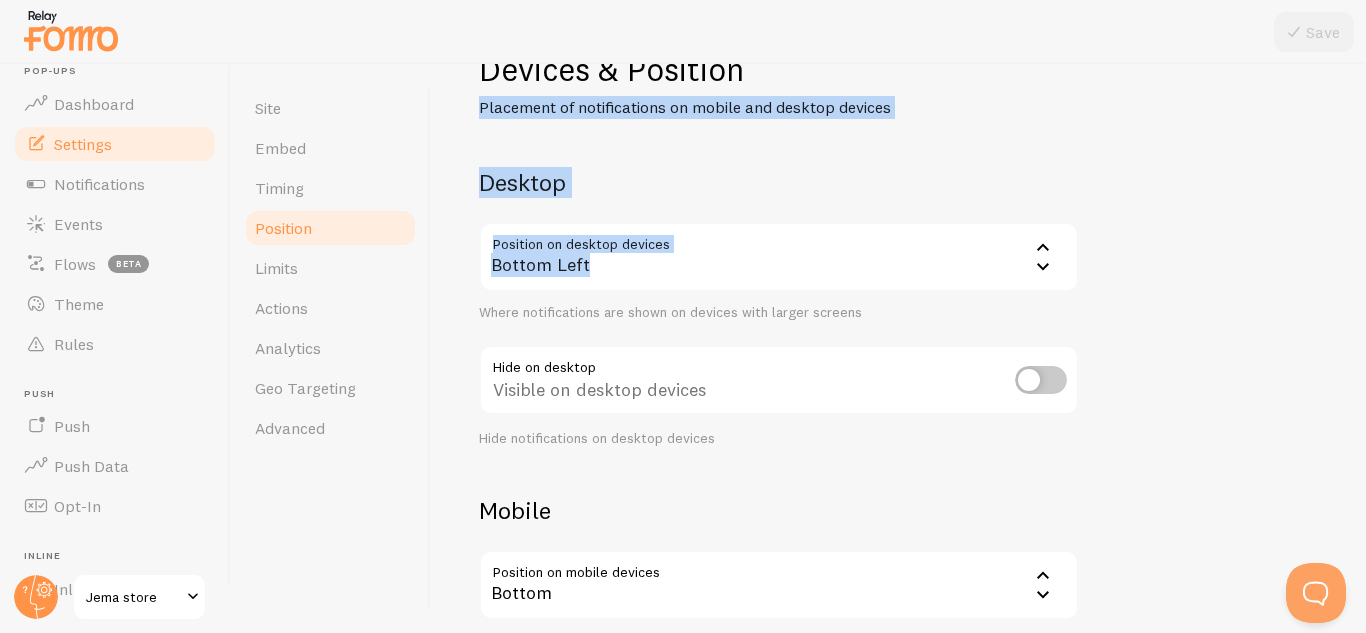 drag, startPoint x: 1330, startPoint y: 109, endPoint x: 1323, endPoint y: 73, distance: 36.67424 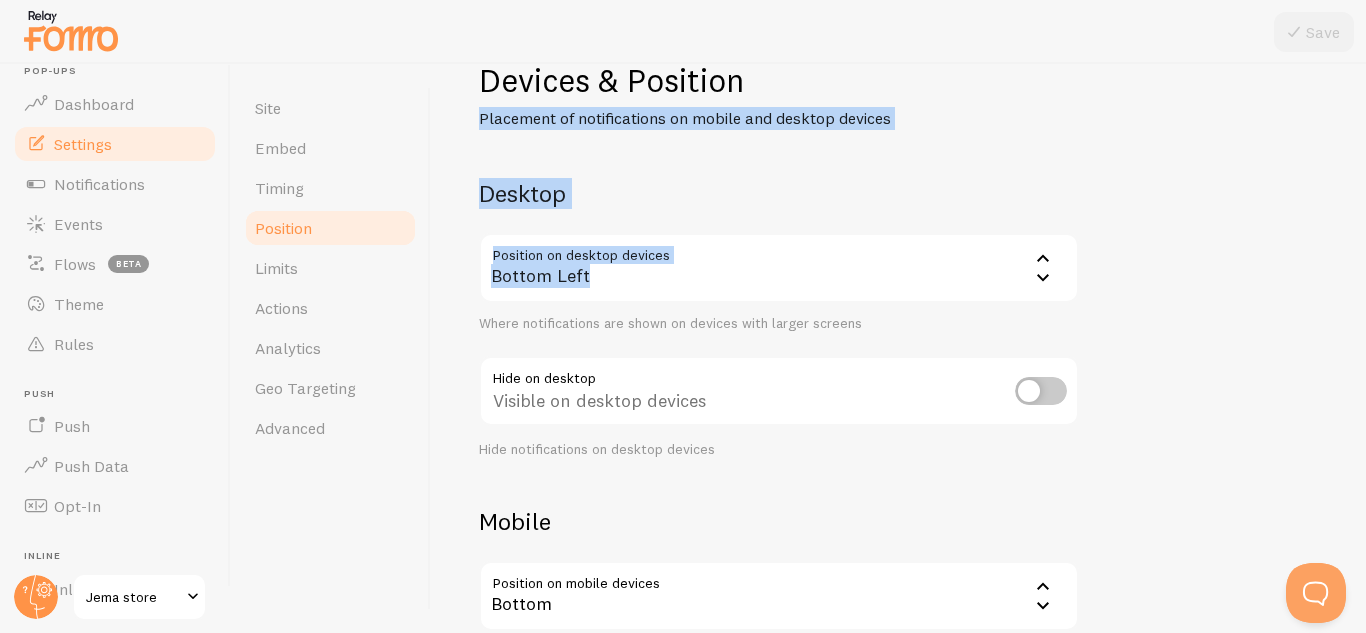 click on "Position" at bounding box center [330, 228] 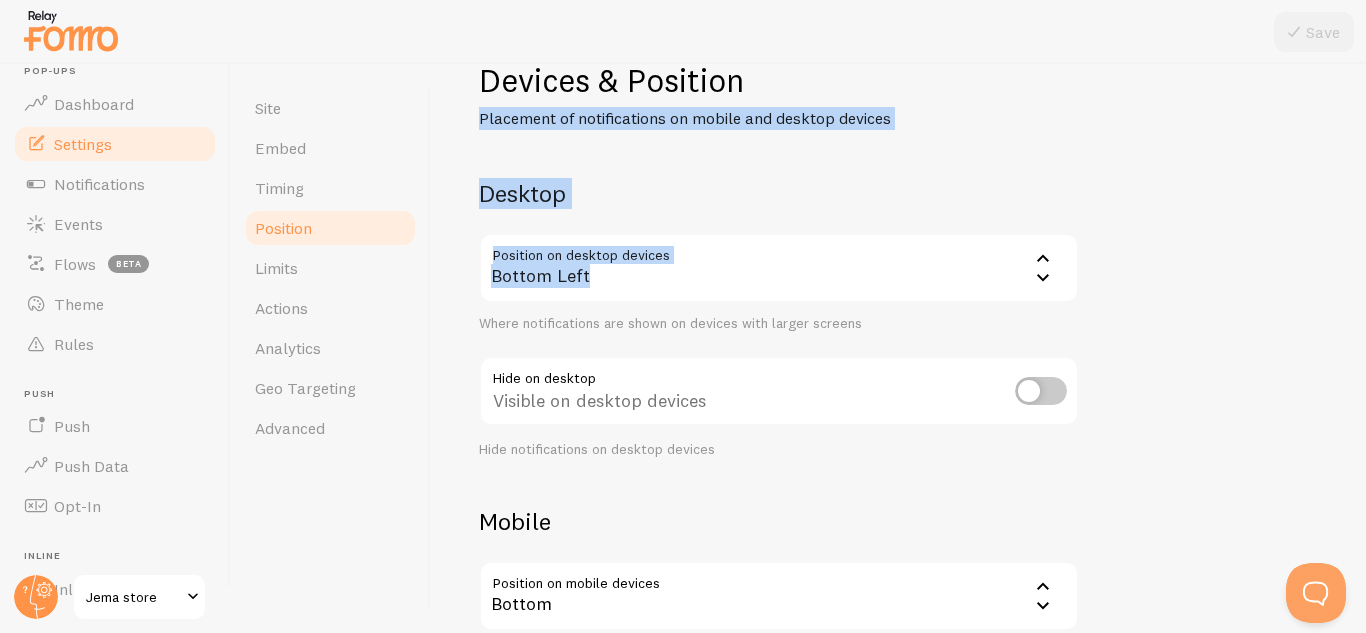 click on "Desktop" at bounding box center (779, 193) 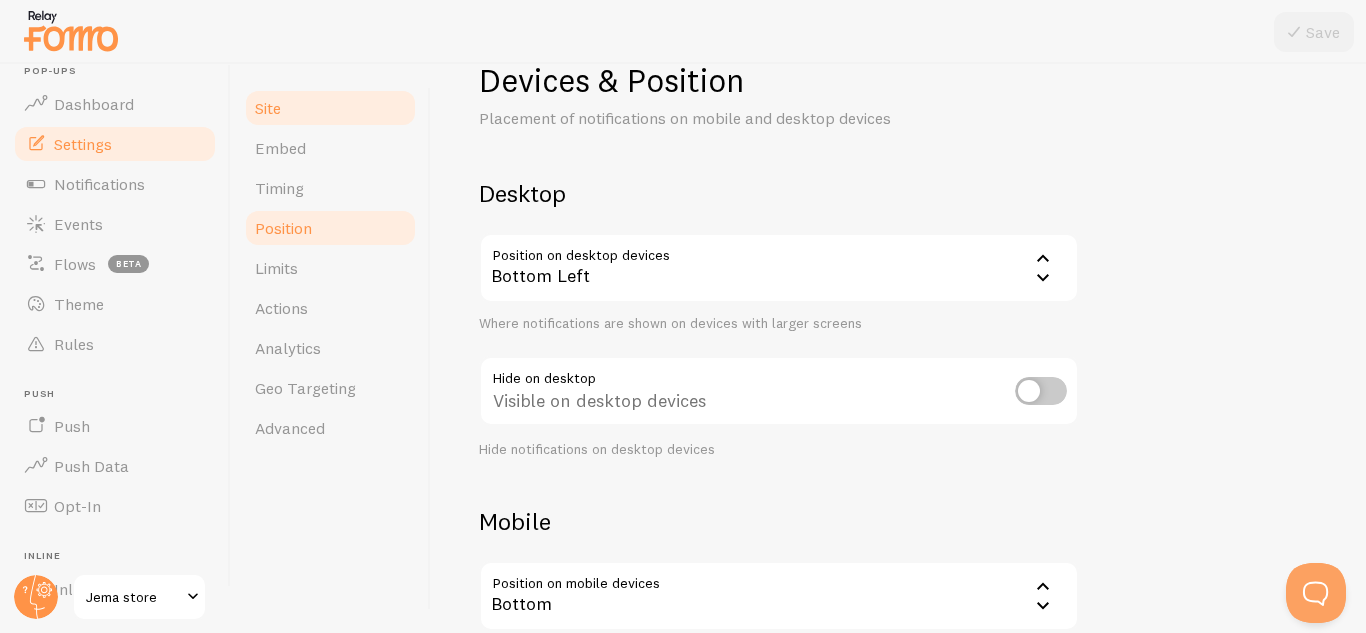 click on "Site" at bounding box center (330, 108) 